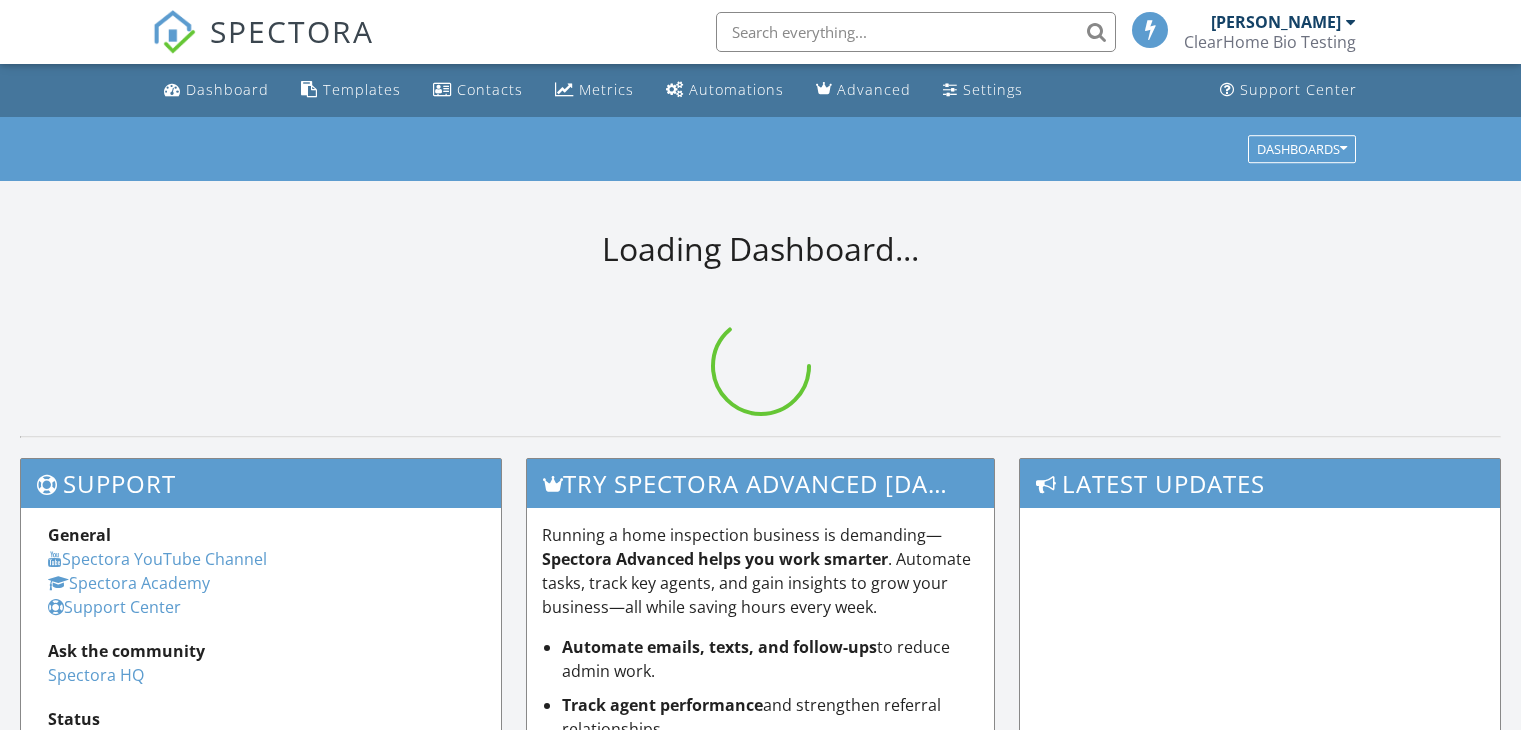 scroll, scrollTop: 0, scrollLeft: 0, axis: both 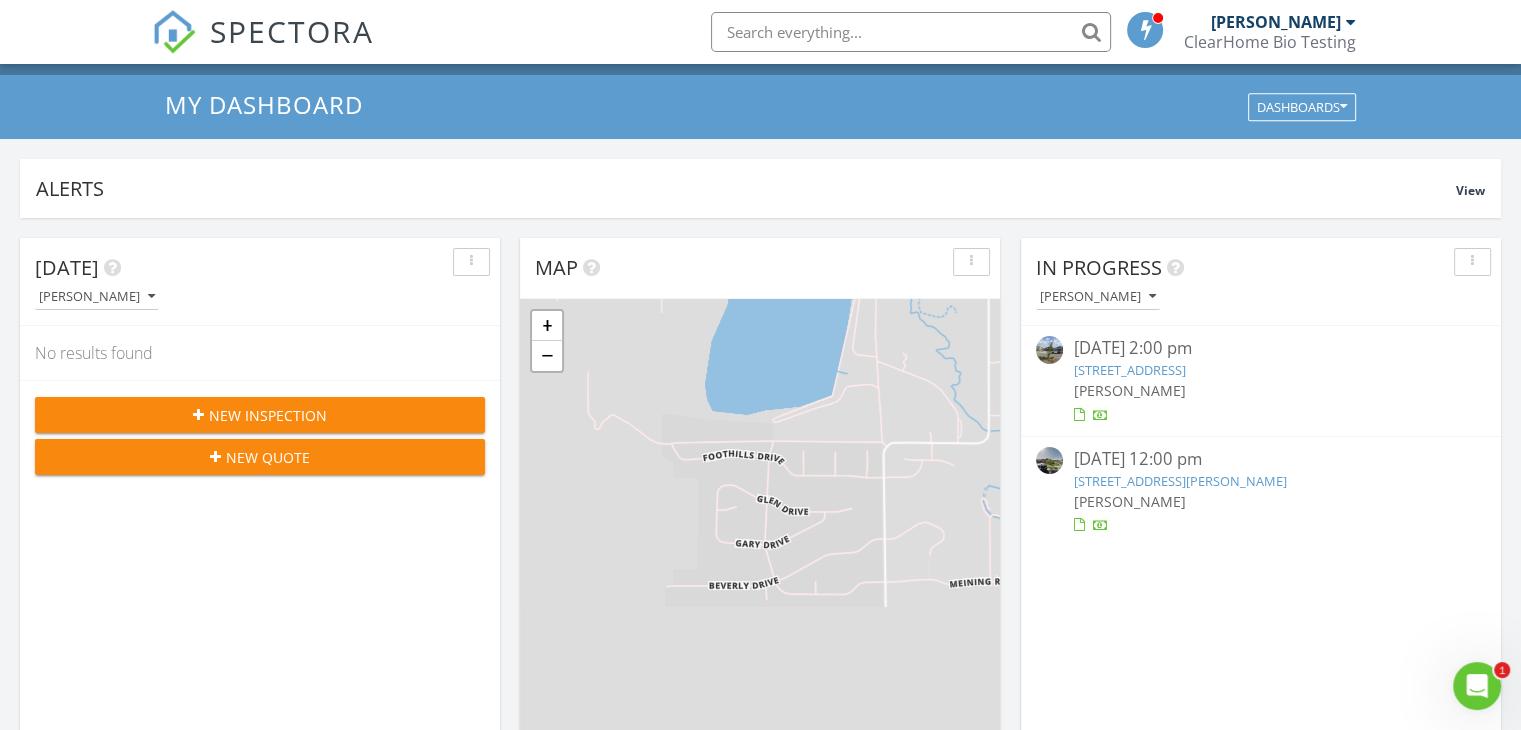click on "[STREET_ADDRESS]" at bounding box center [1129, 370] 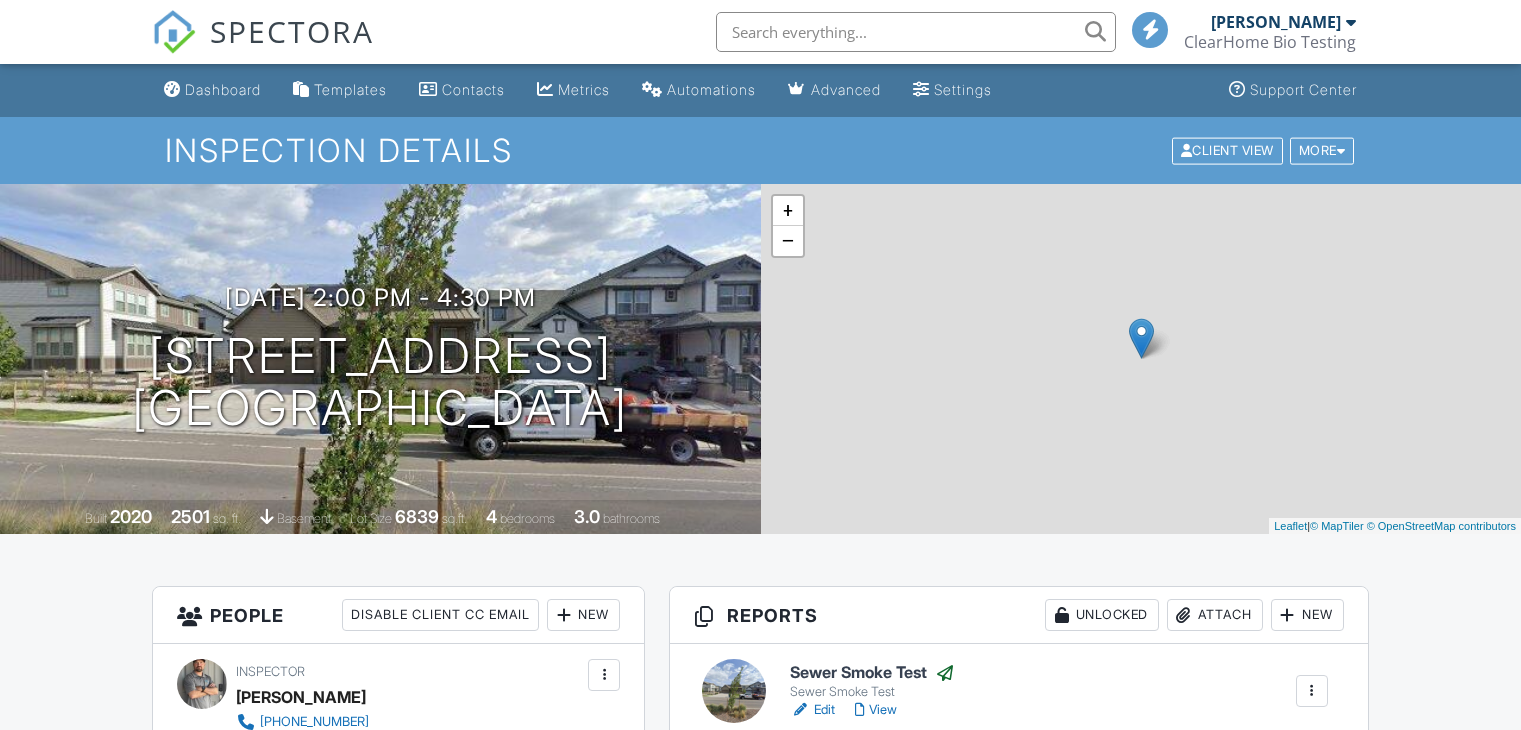 scroll, scrollTop: 0, scrollLeft: 0, axis: both 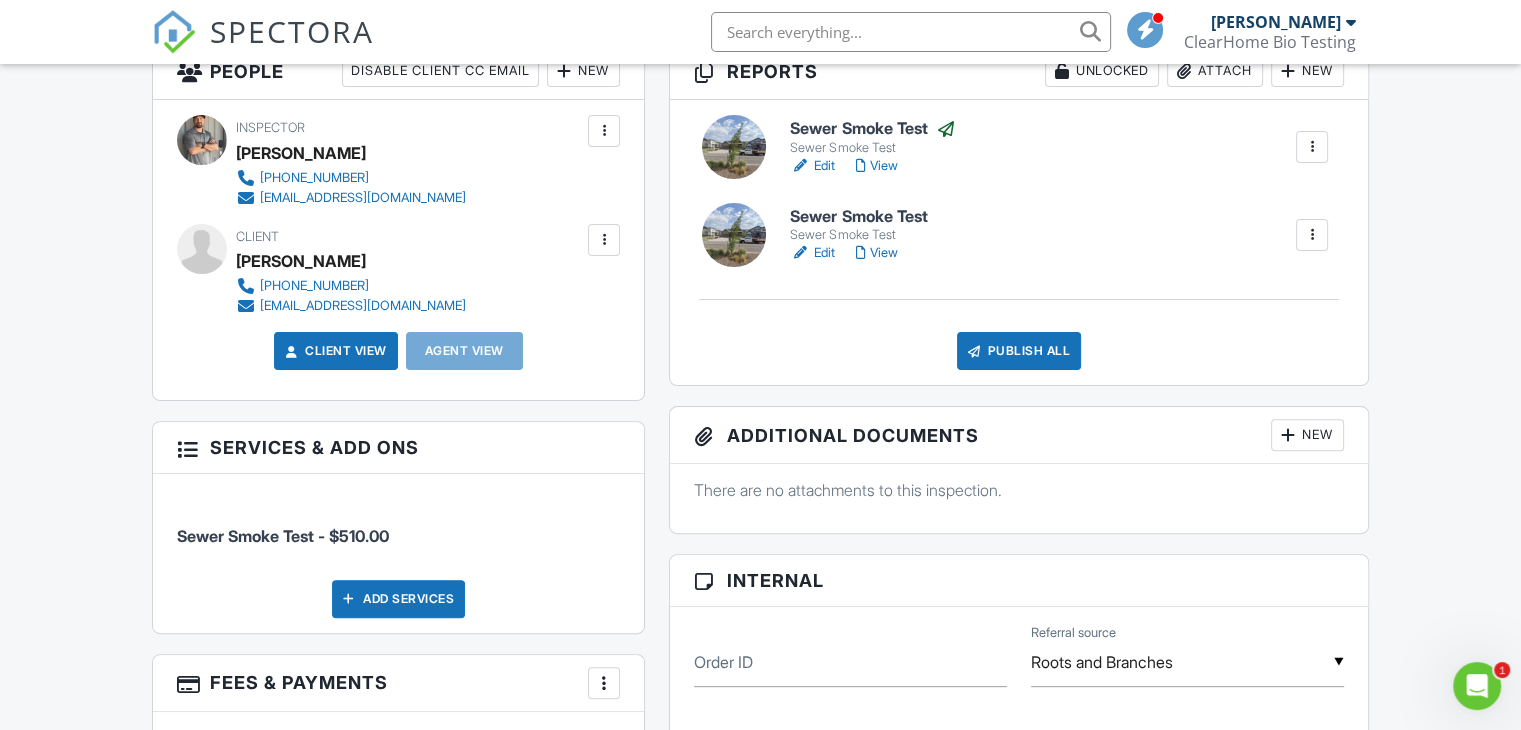 click on "View" at bounding box center (876, 166) 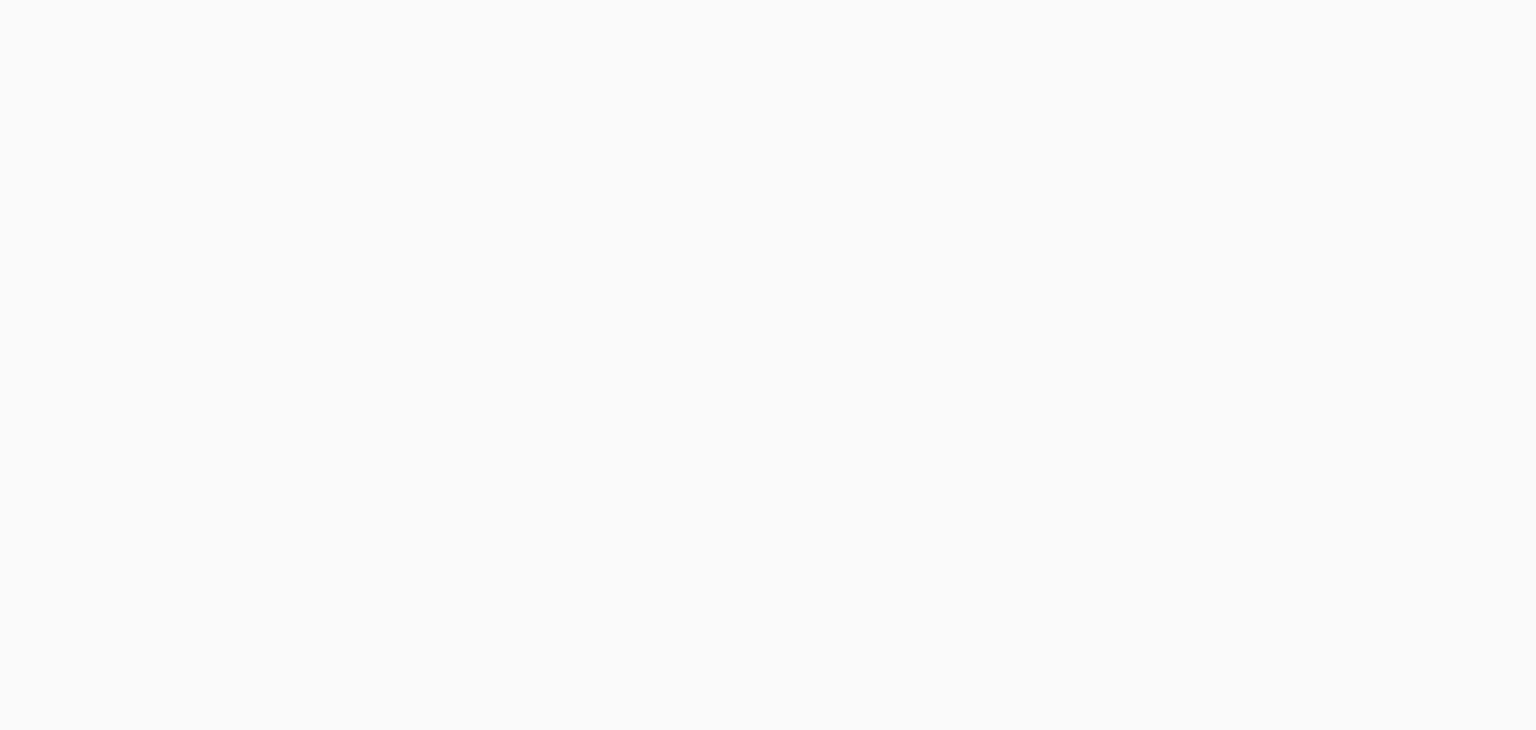 scroll, scrollTop: 0, scrollLeft: 0, axis: both 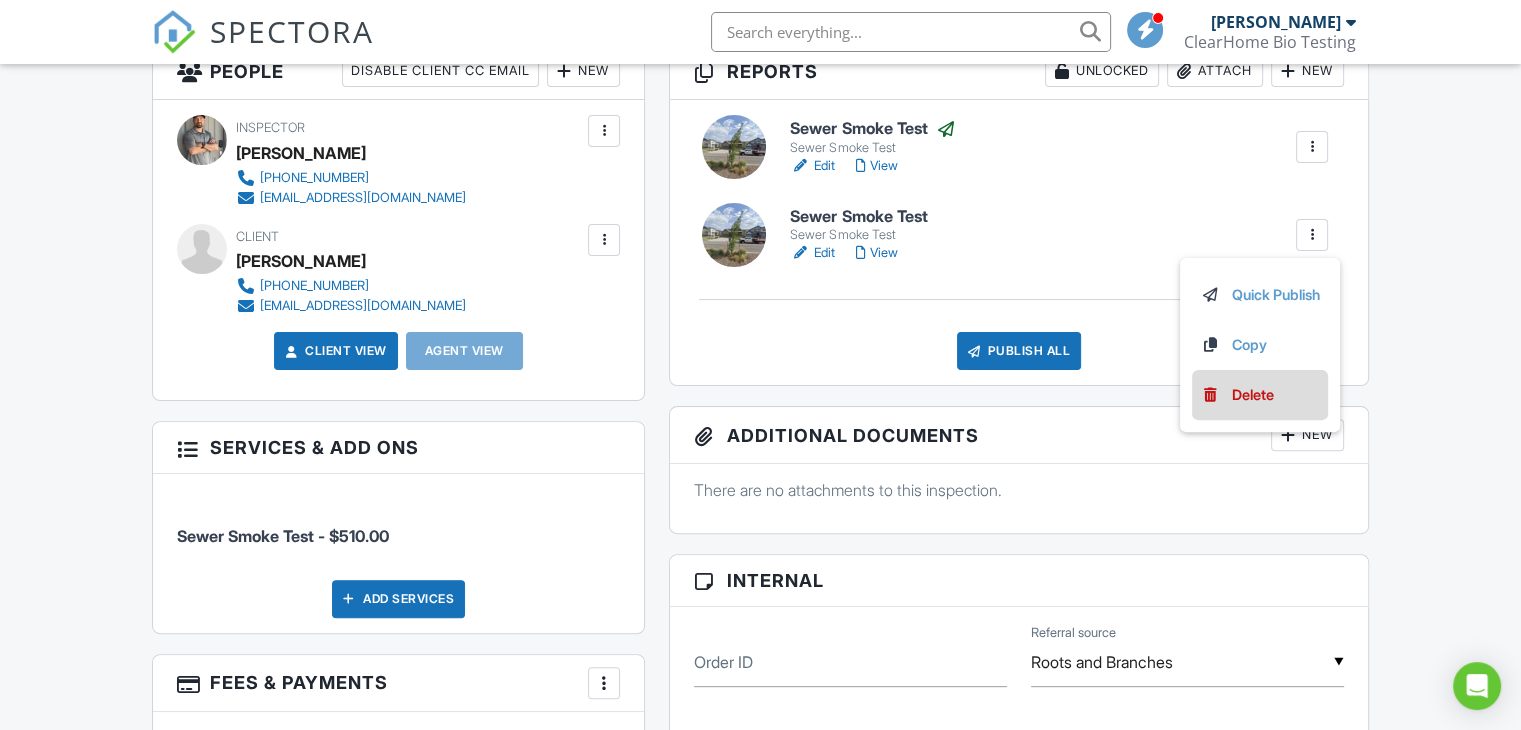 click on "Delete" at bounding box center (1253, 395) 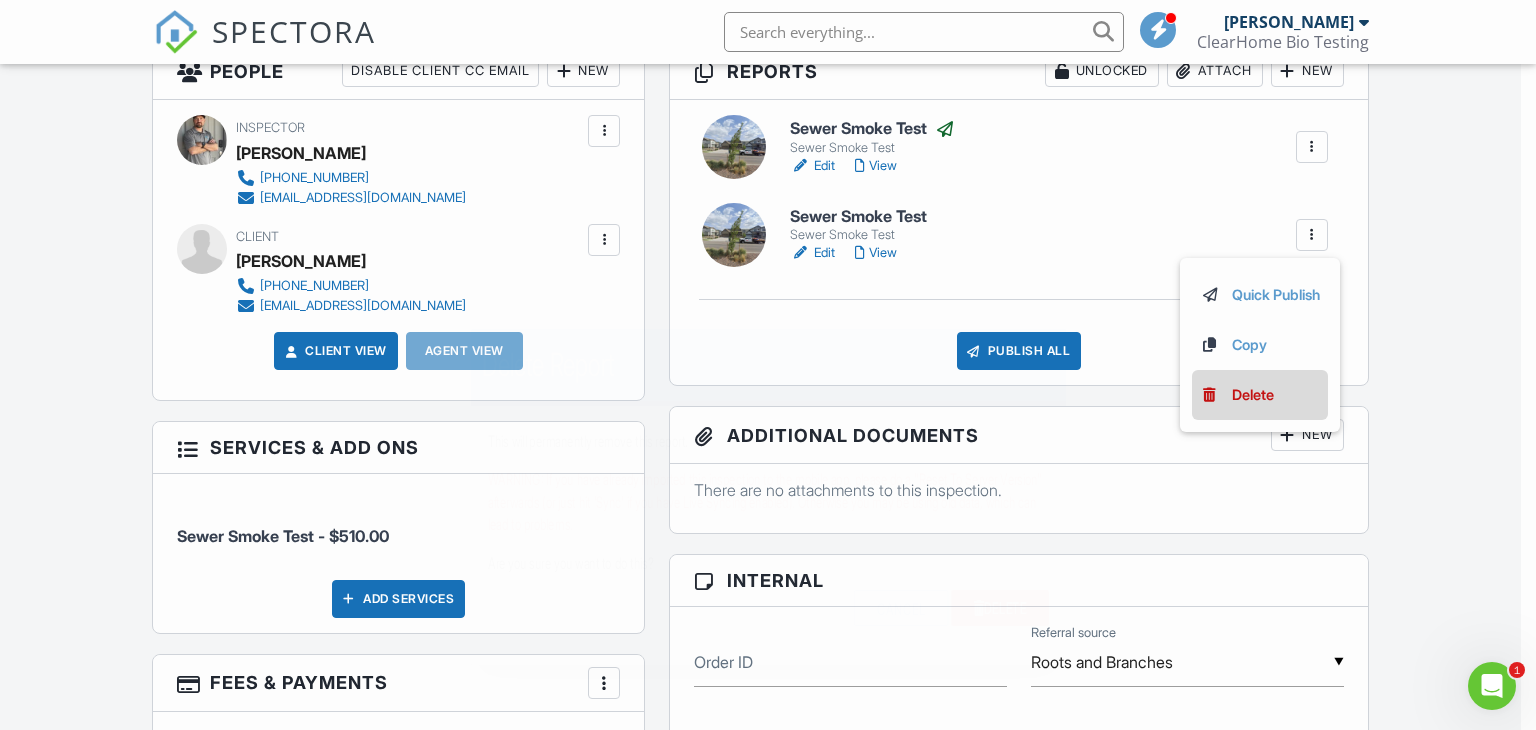 scroll, scrollTop: 0, scrollLeft: 0, axis: both 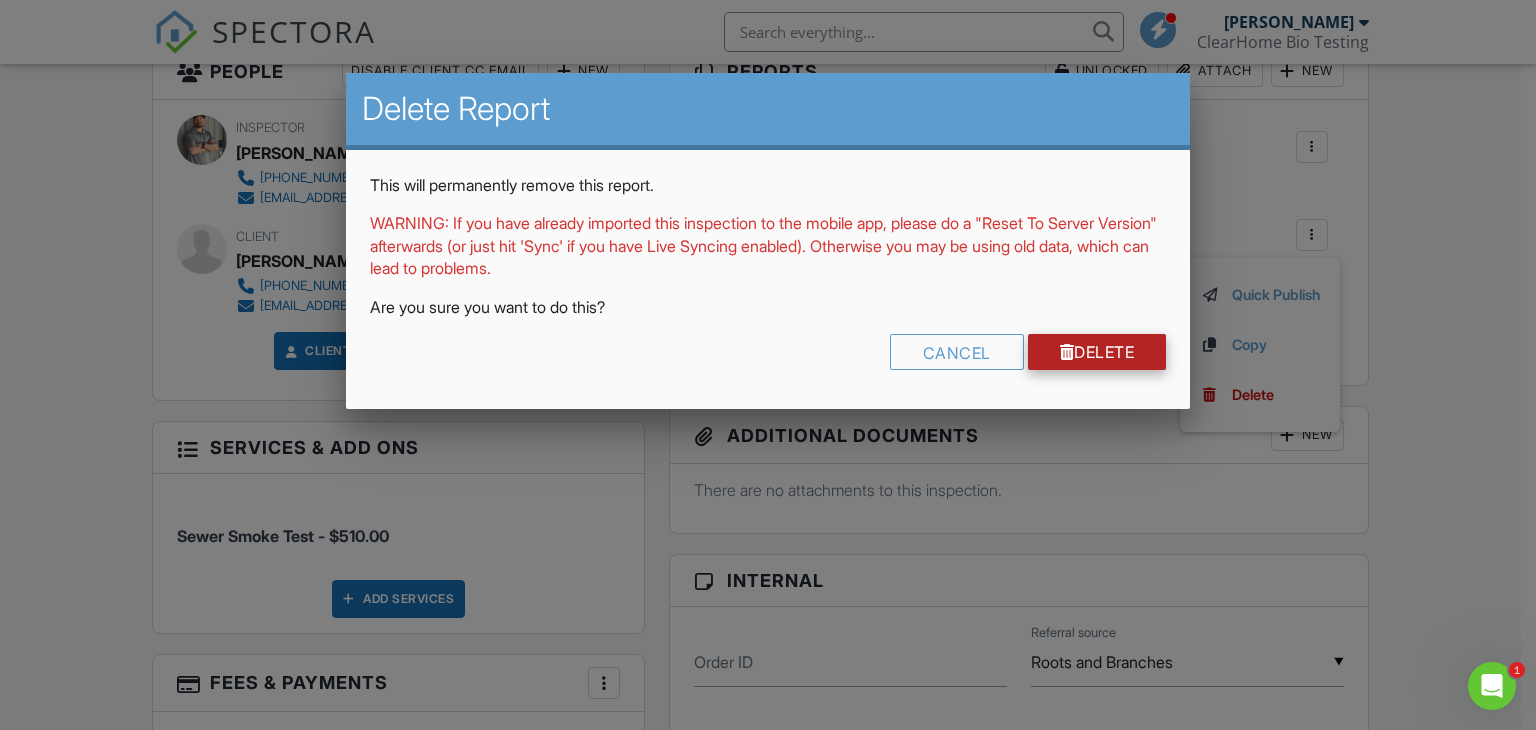 click on "Delete" at bounding box center (1097, 352) 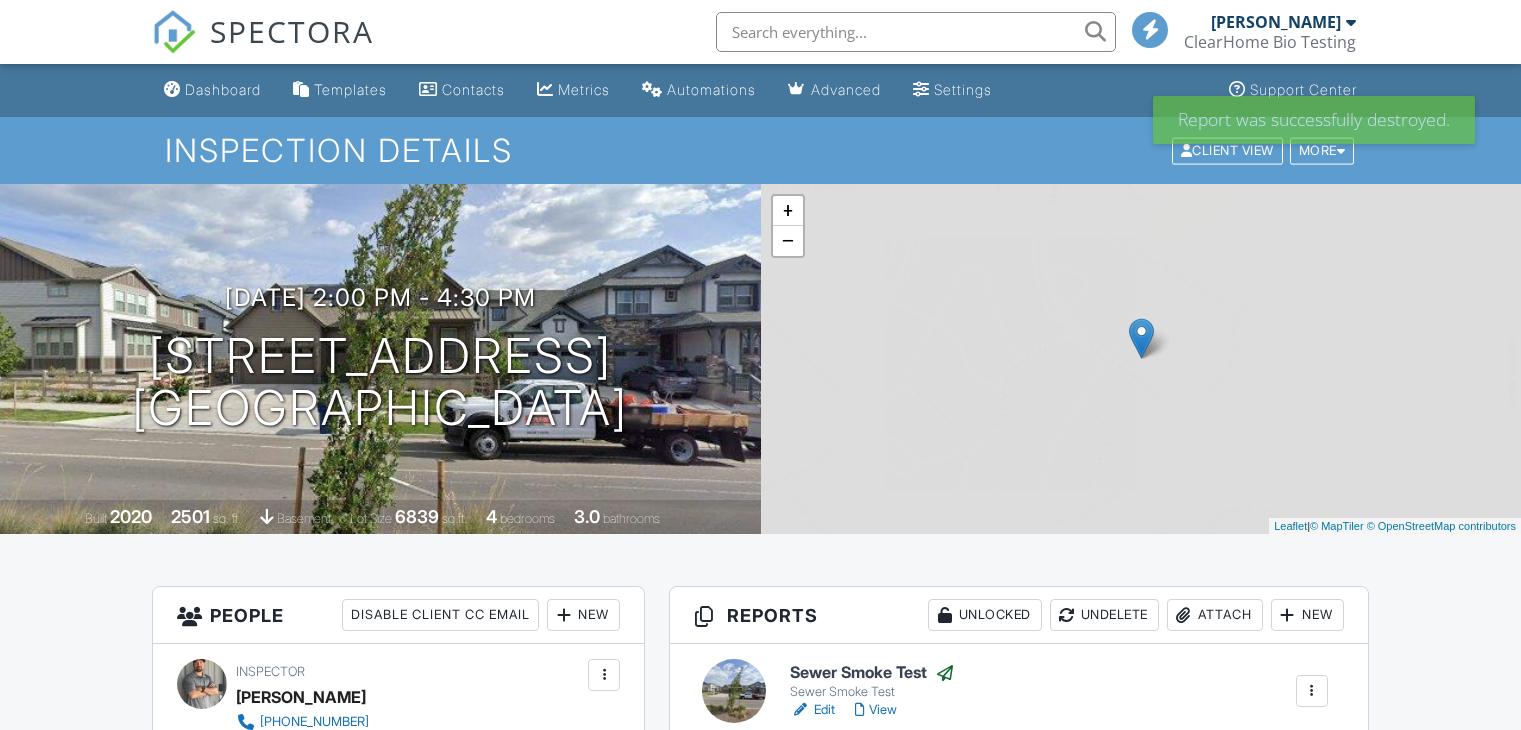 scroll, scrollTop: 0, scrollLeft: 0, axis: both 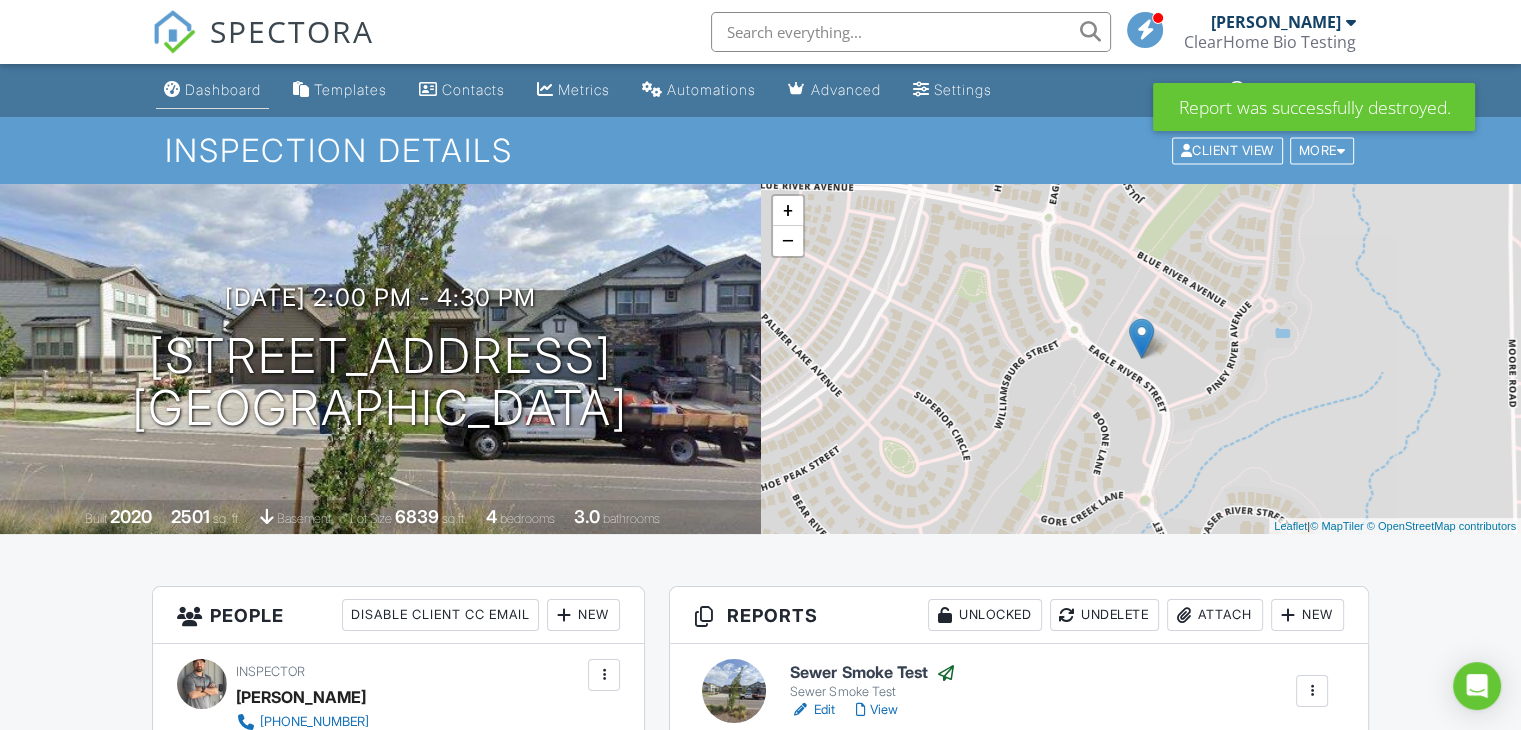 click on "Dashboard" at bounding box center (212, 90) 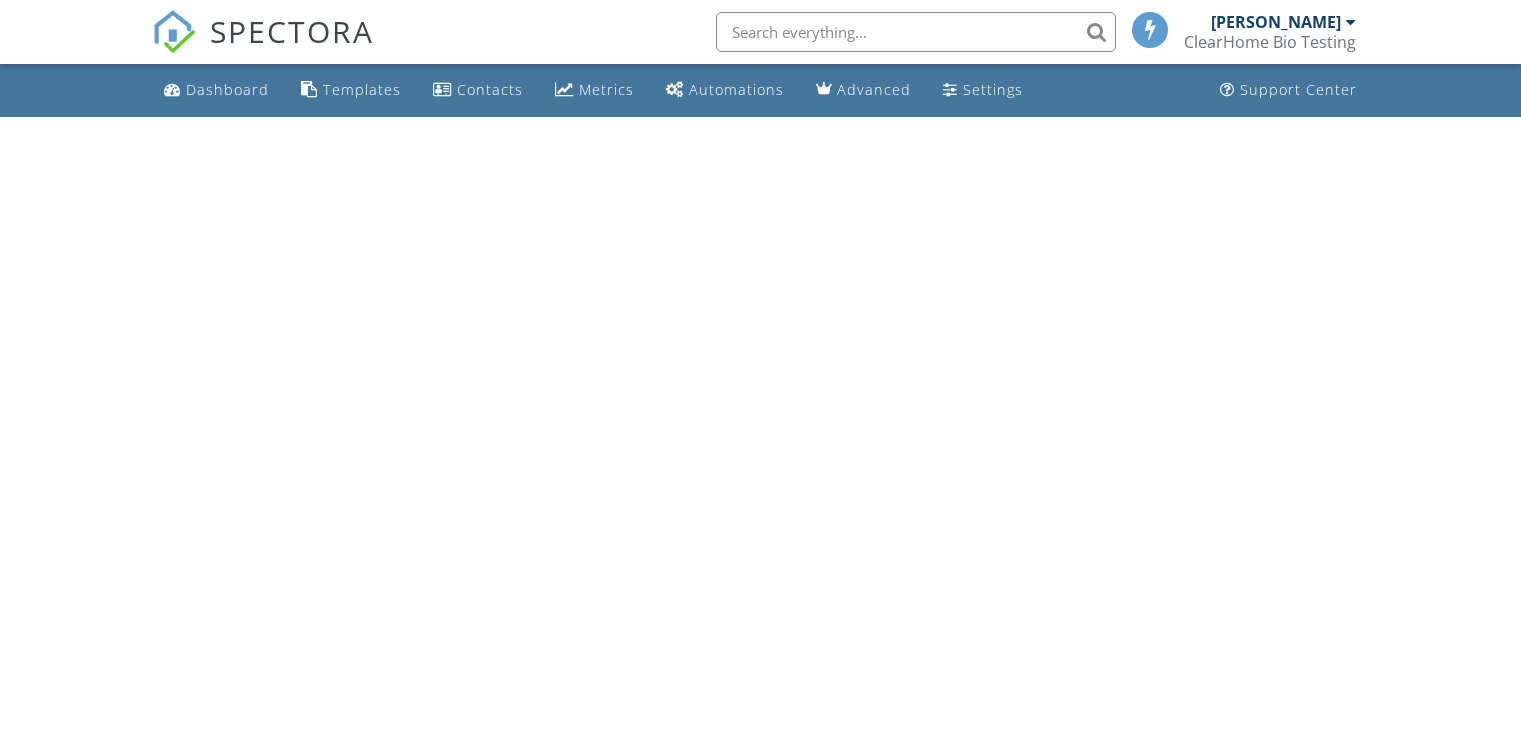 scroll, scrollTop: 0, scrollLeft: 0, axis: both 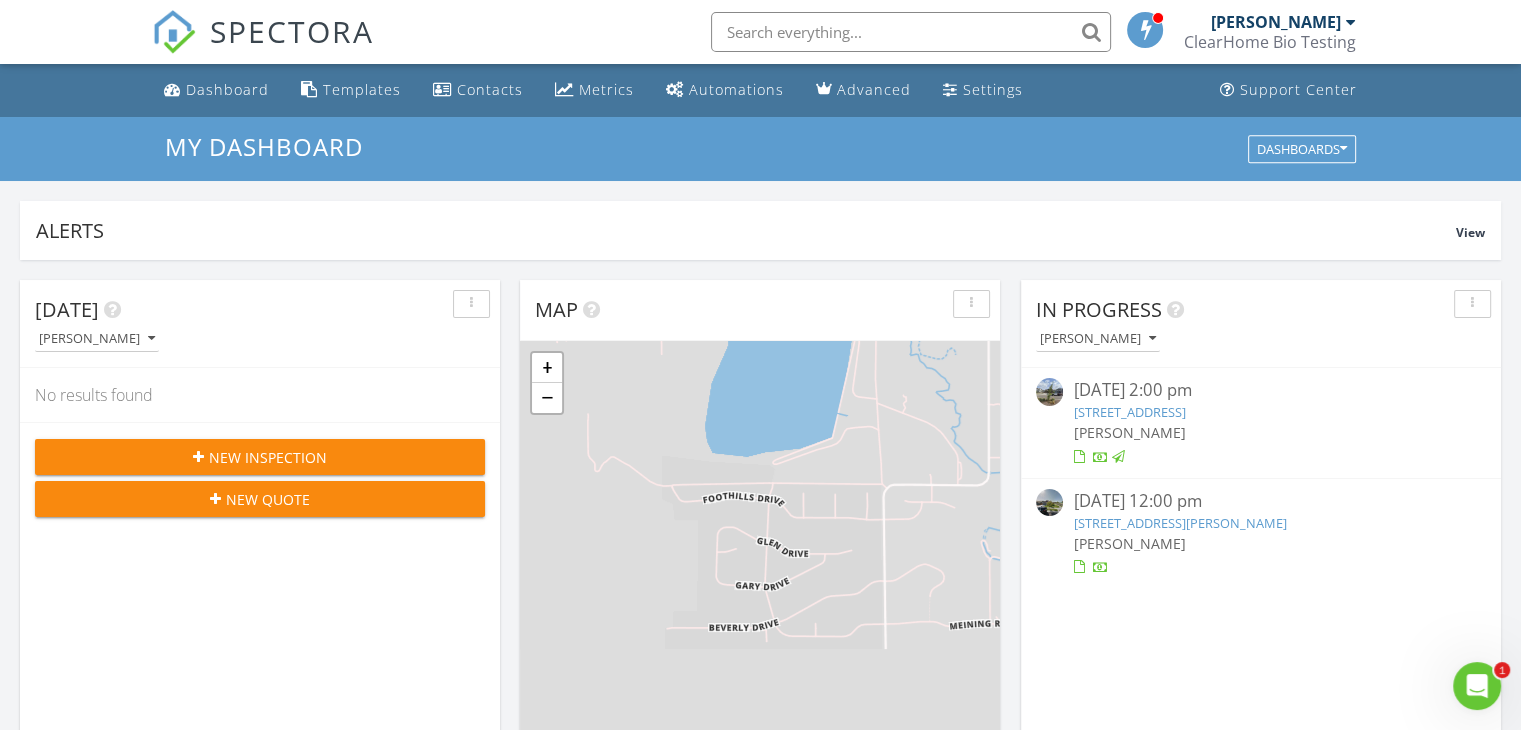 click on "601 Stoney Brook Rd, Fort Collins, CO 80525" at bounding box center [1179, 523] 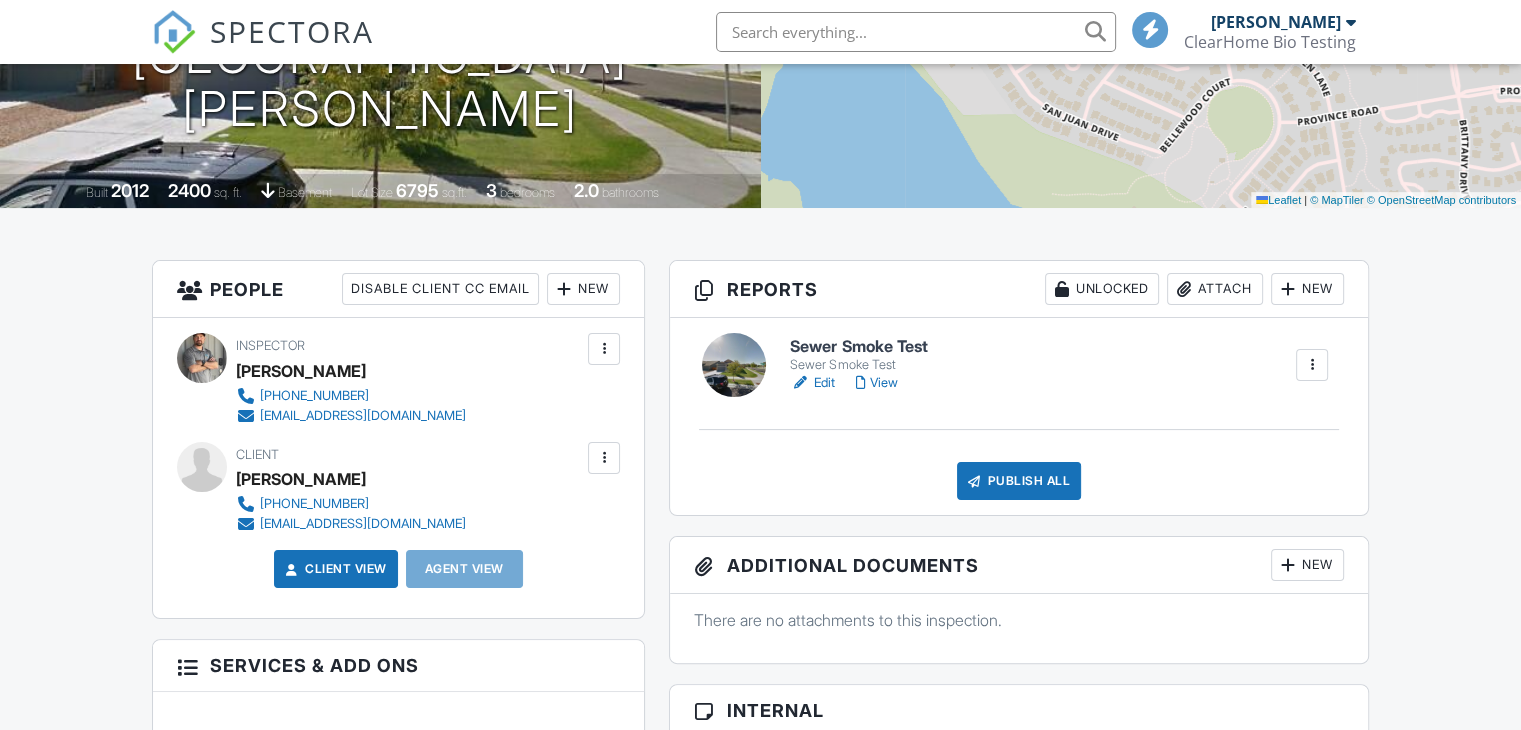 scroll, scrollTop: 370, scrollLeft: 0, axis: vertical 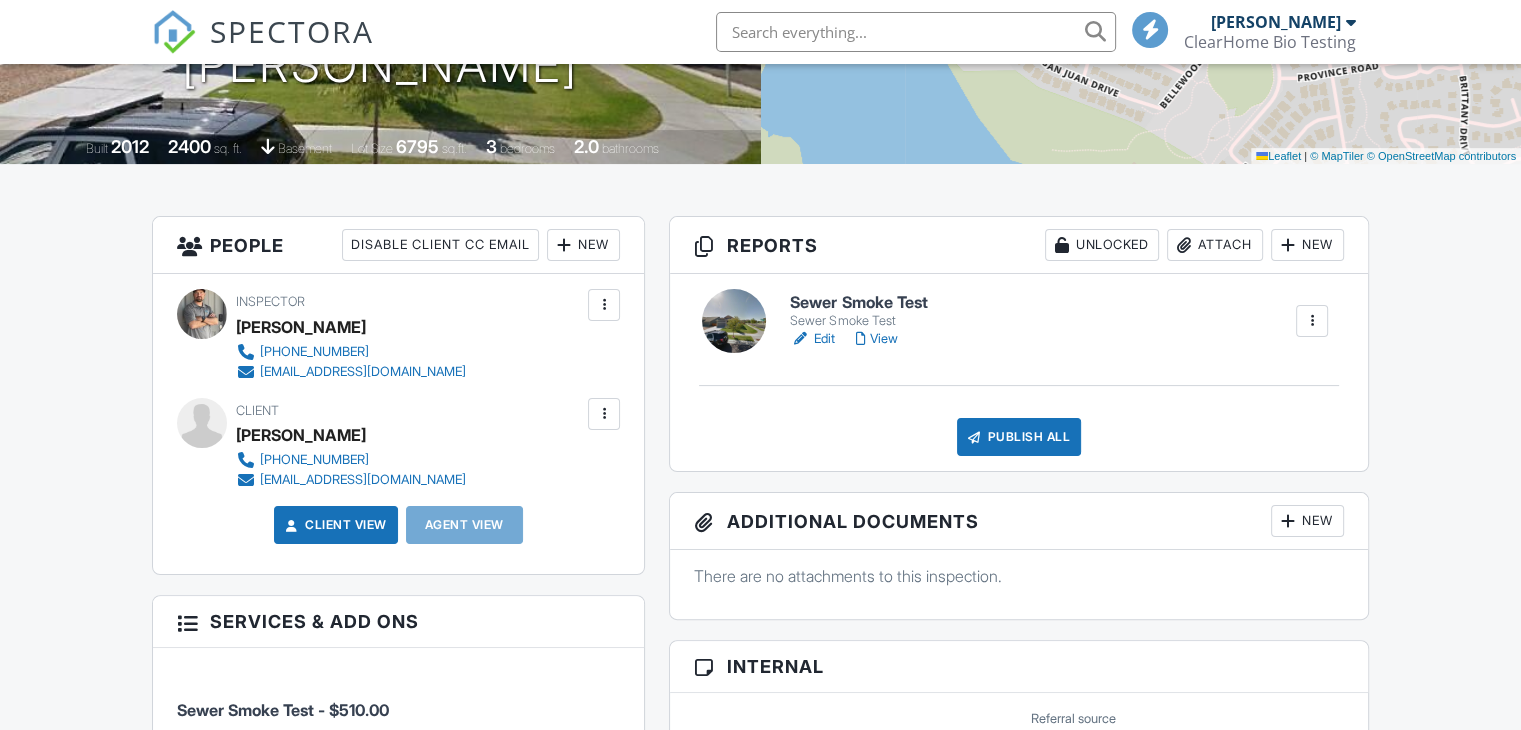 click on "Edit" at bounding box center (812, 339) 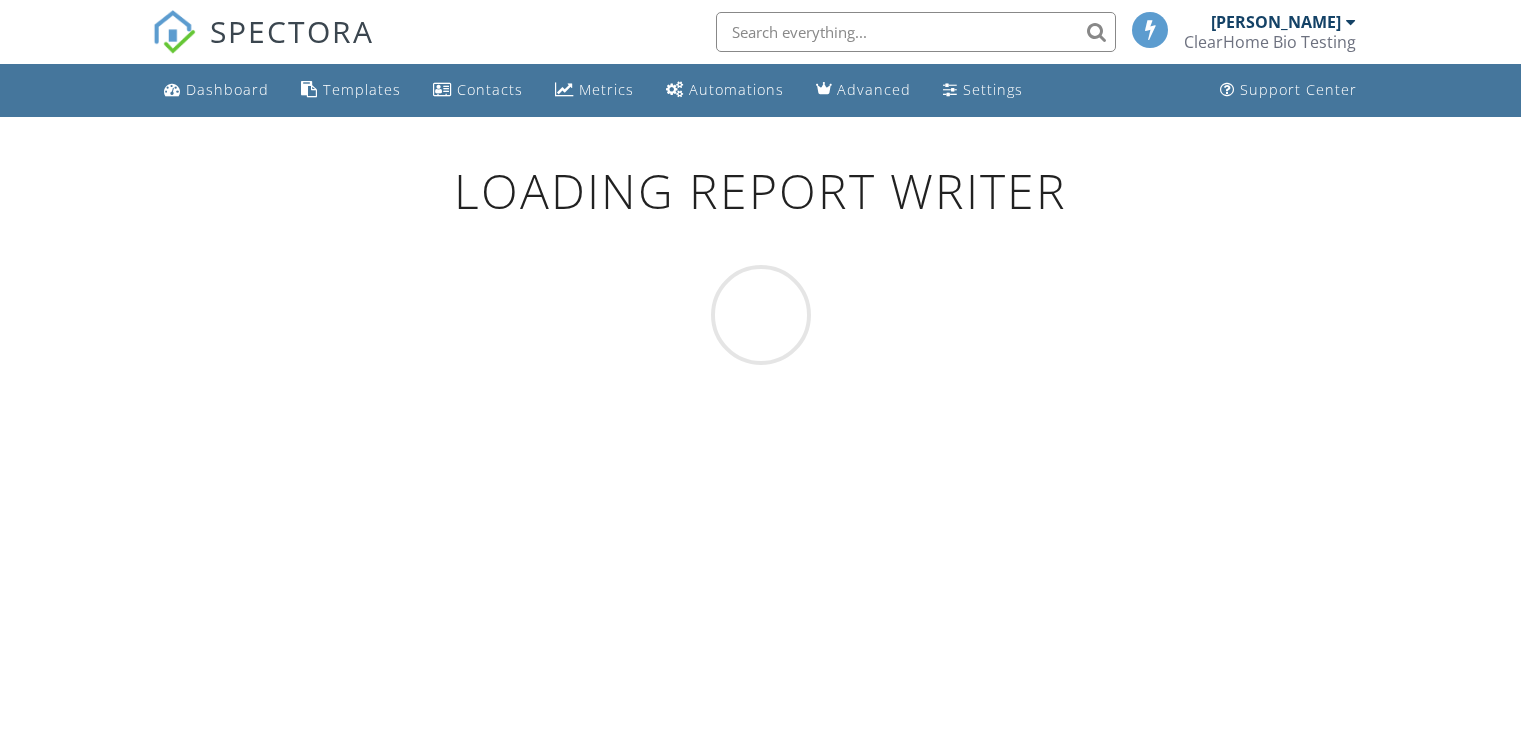 scroll, scrollTop: 0, scrollLeft: 0, axis: both 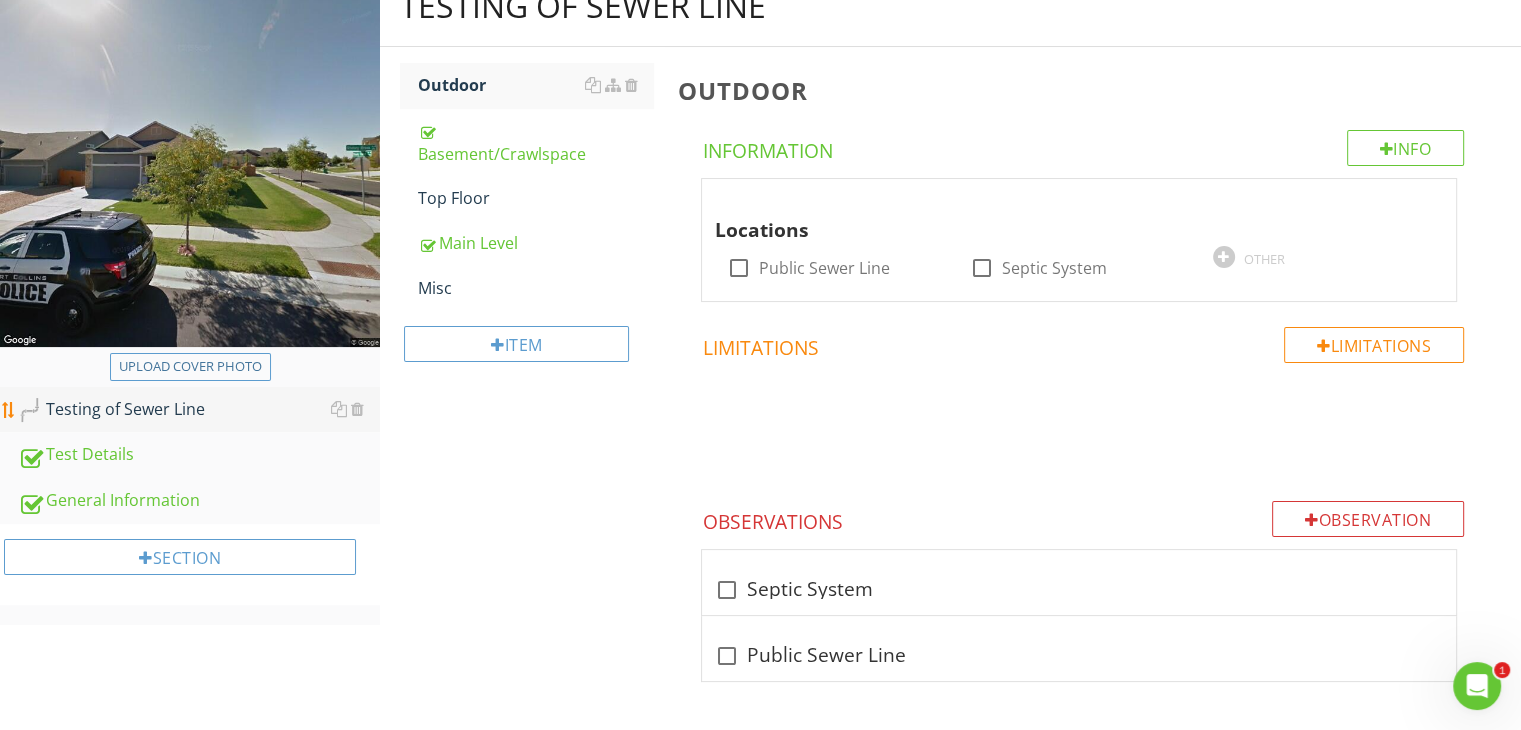 click on "Testing of Sewer Line" at bounding box center (199, 410) 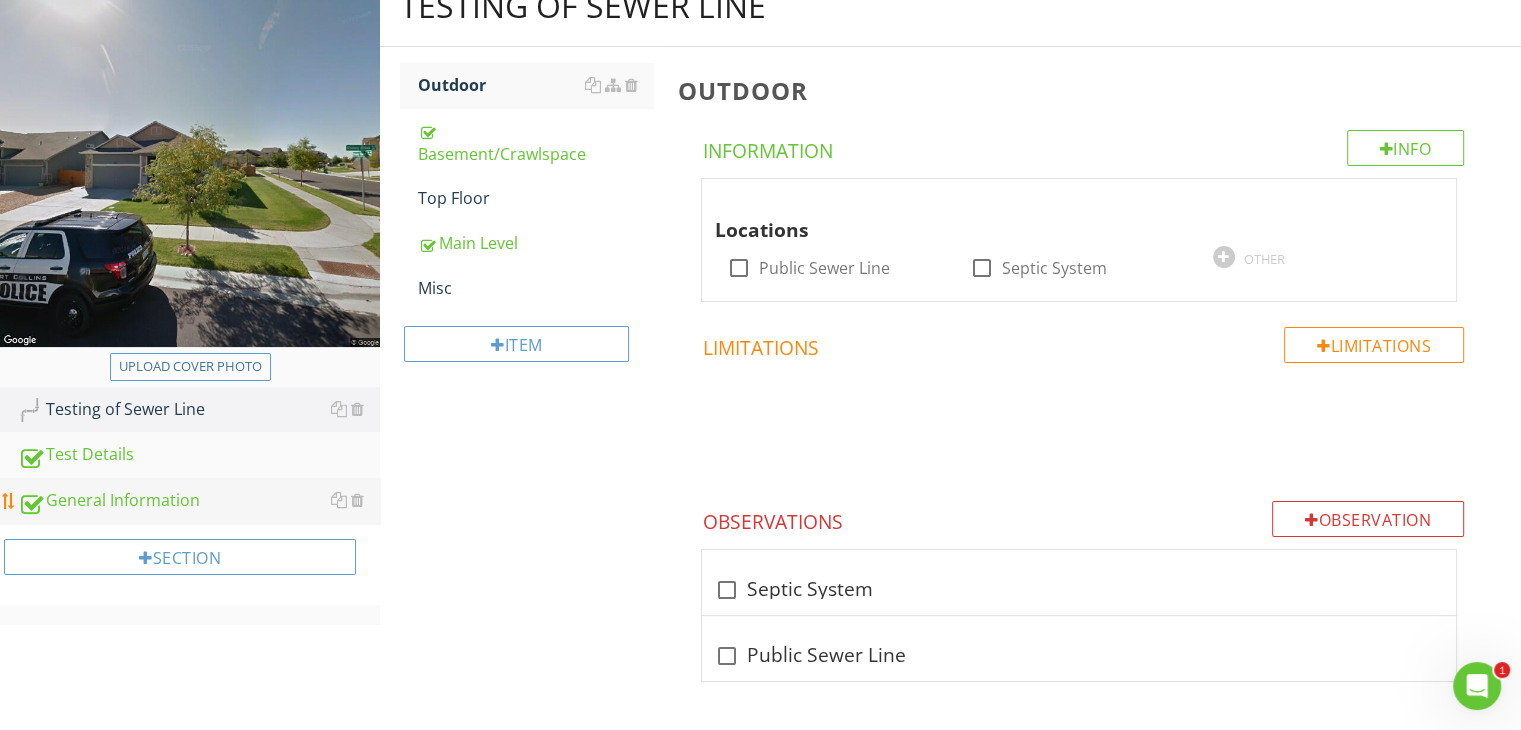 click on "General Information" at bounding box center (199, 501) 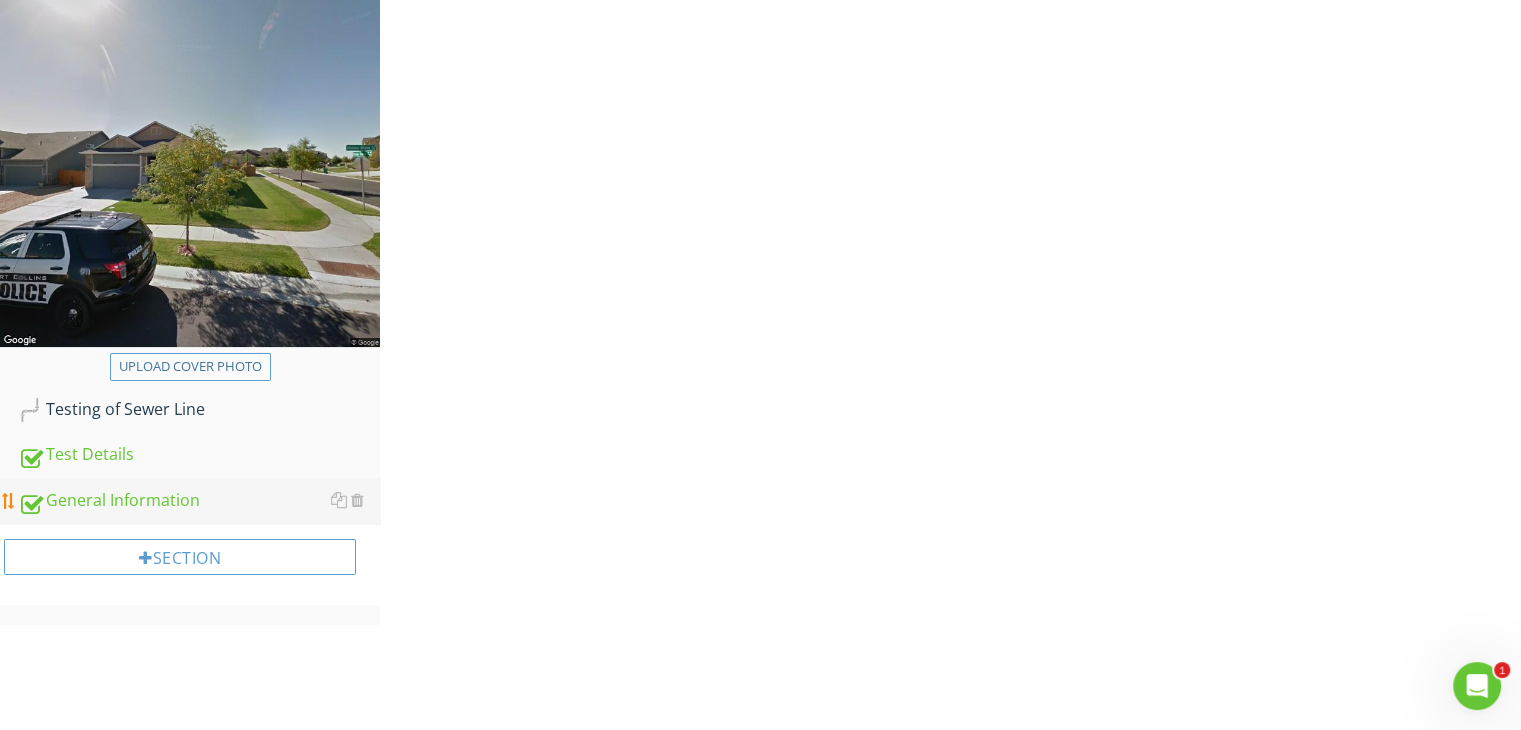 scroll, scrollTop: 232, scrollLeft: 0, axis: vertical 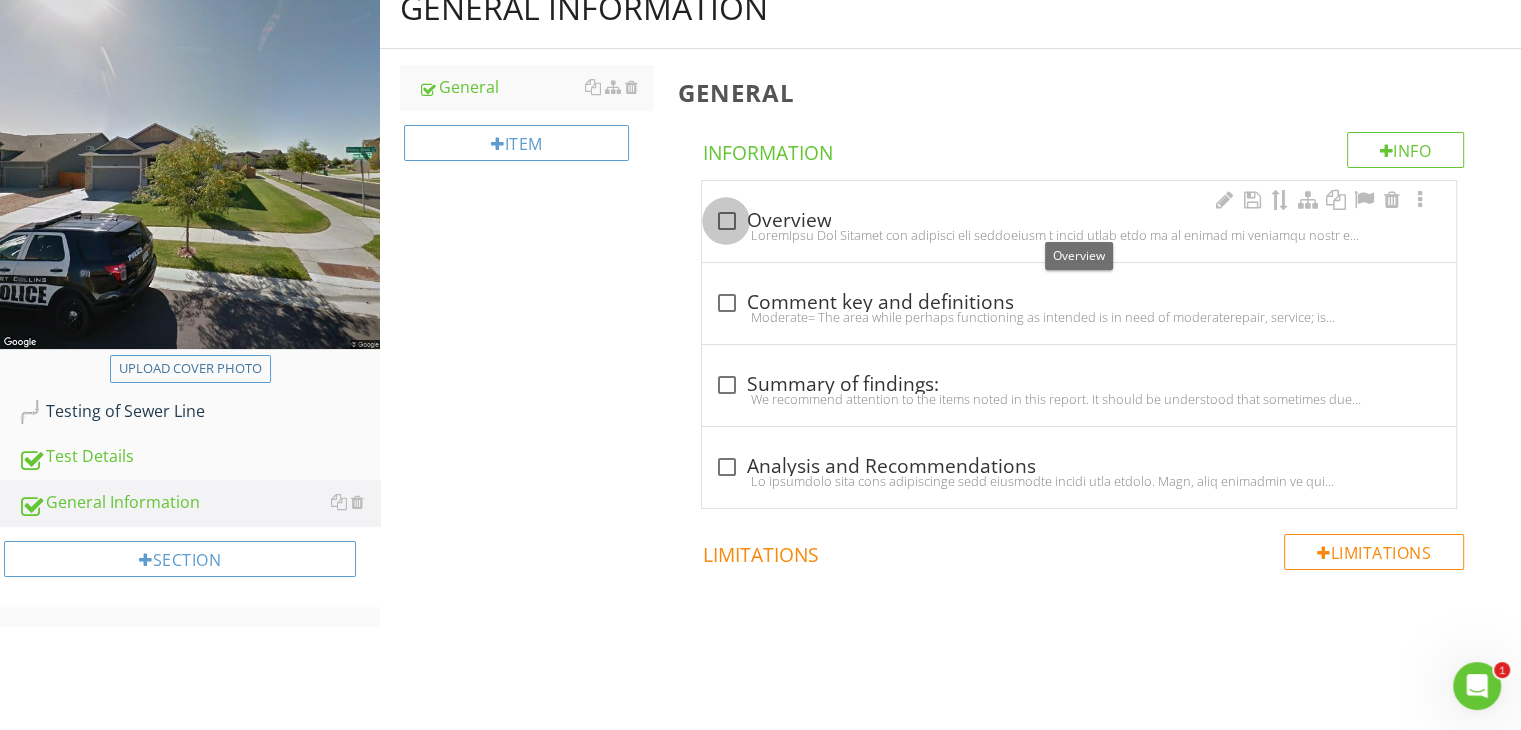 click at bounding box center [726, 221] 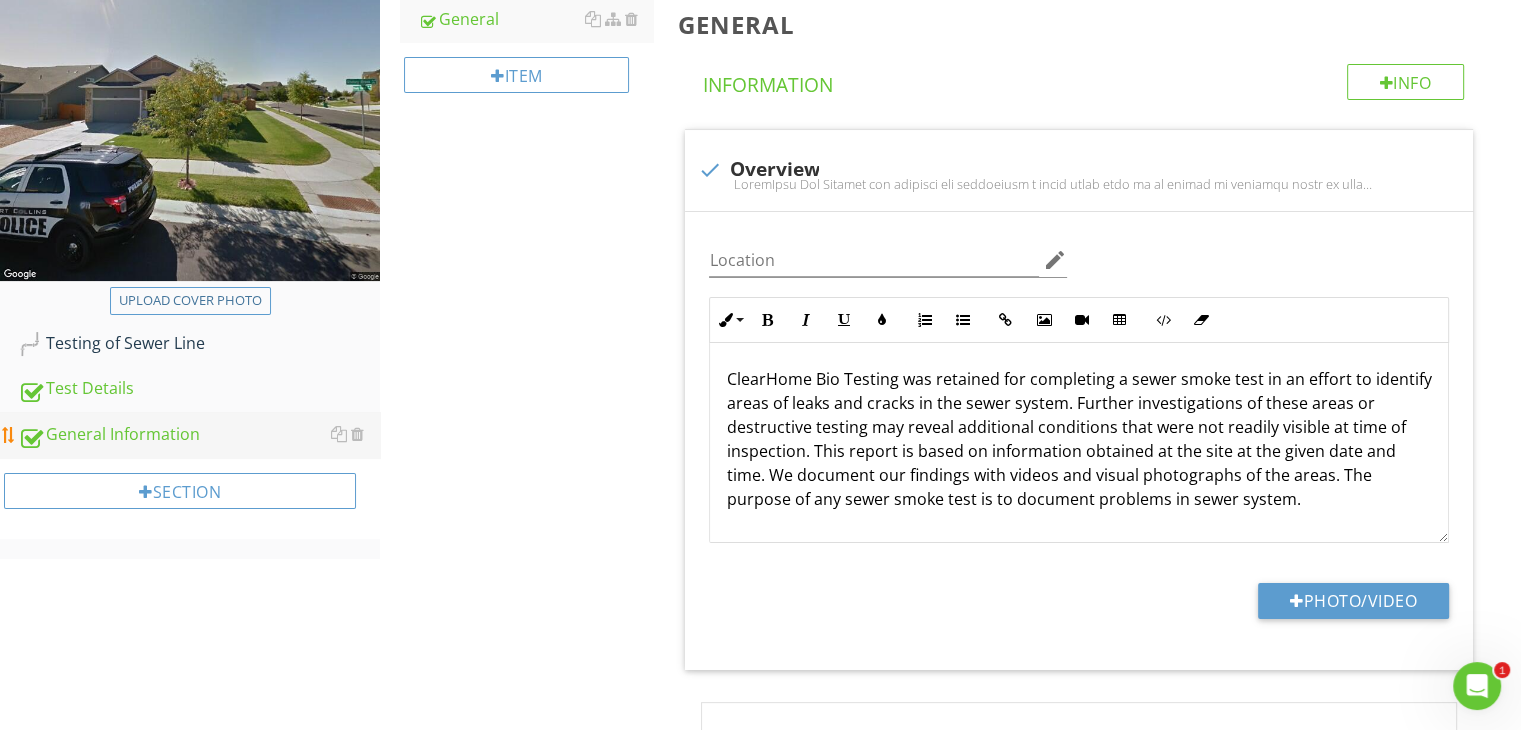 scroll, scrollTop: 304, scrollLeft: 0, axis: vertical 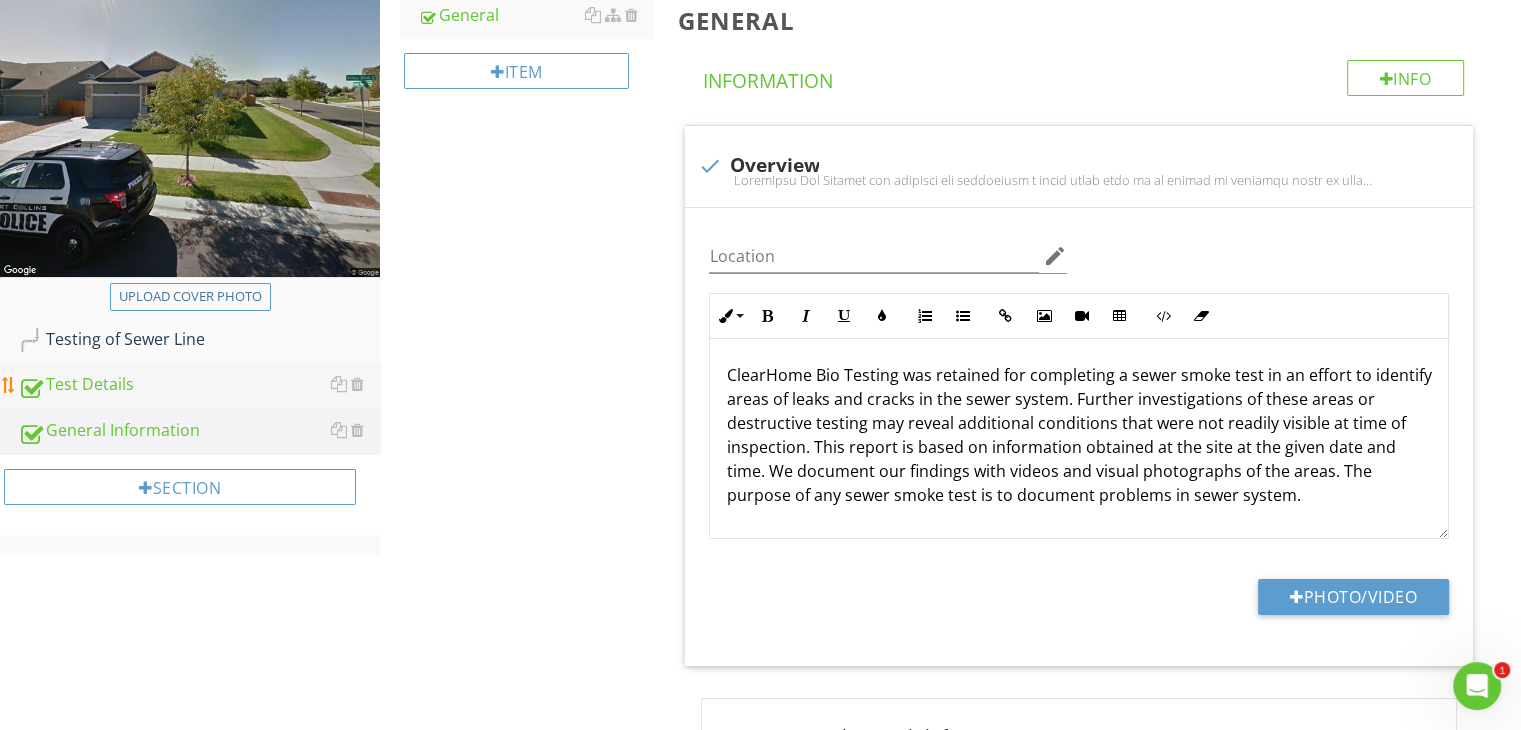 click on "Test Details" at bounding box center (199, 385) 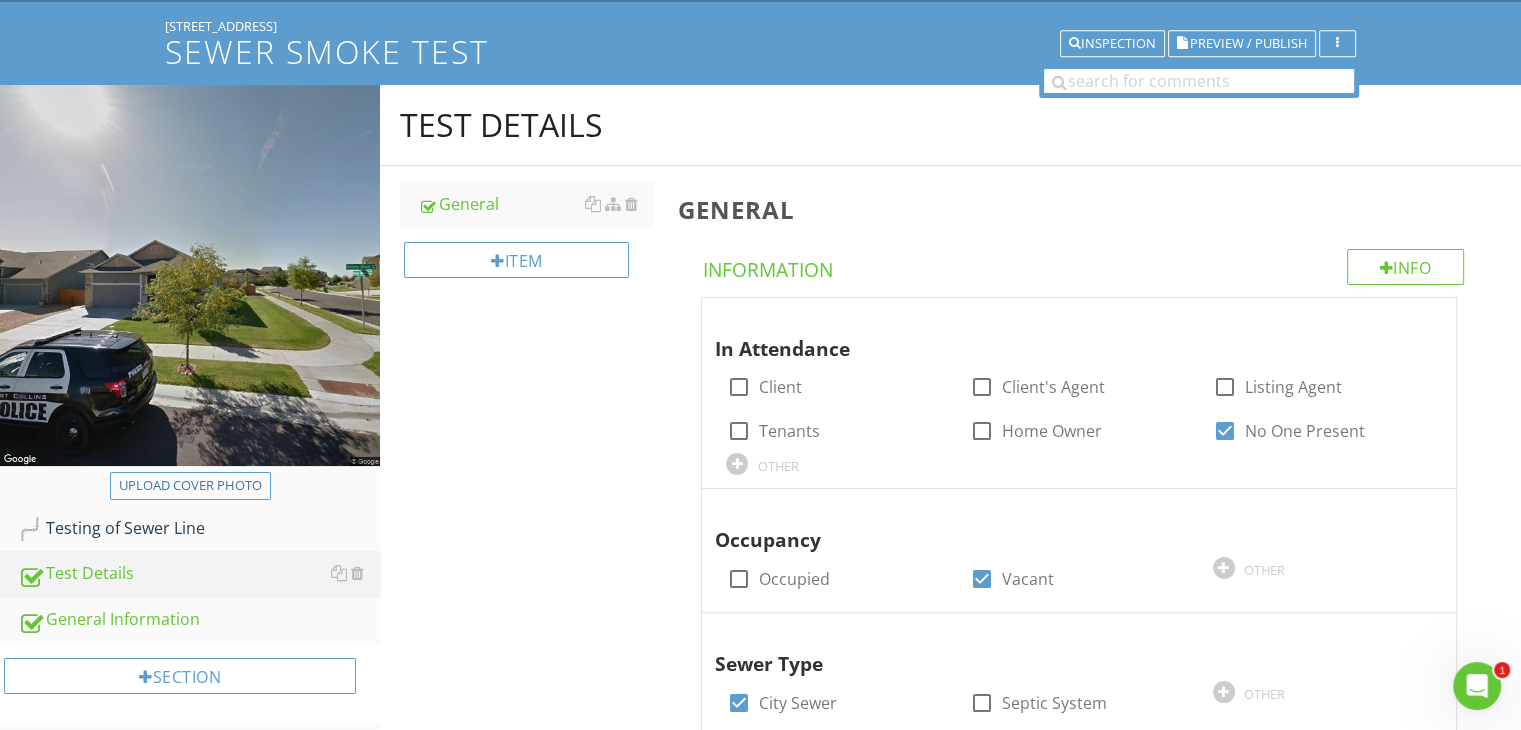 scroll, scrollTop: 126, scrollLeft: 0, axis: vertical 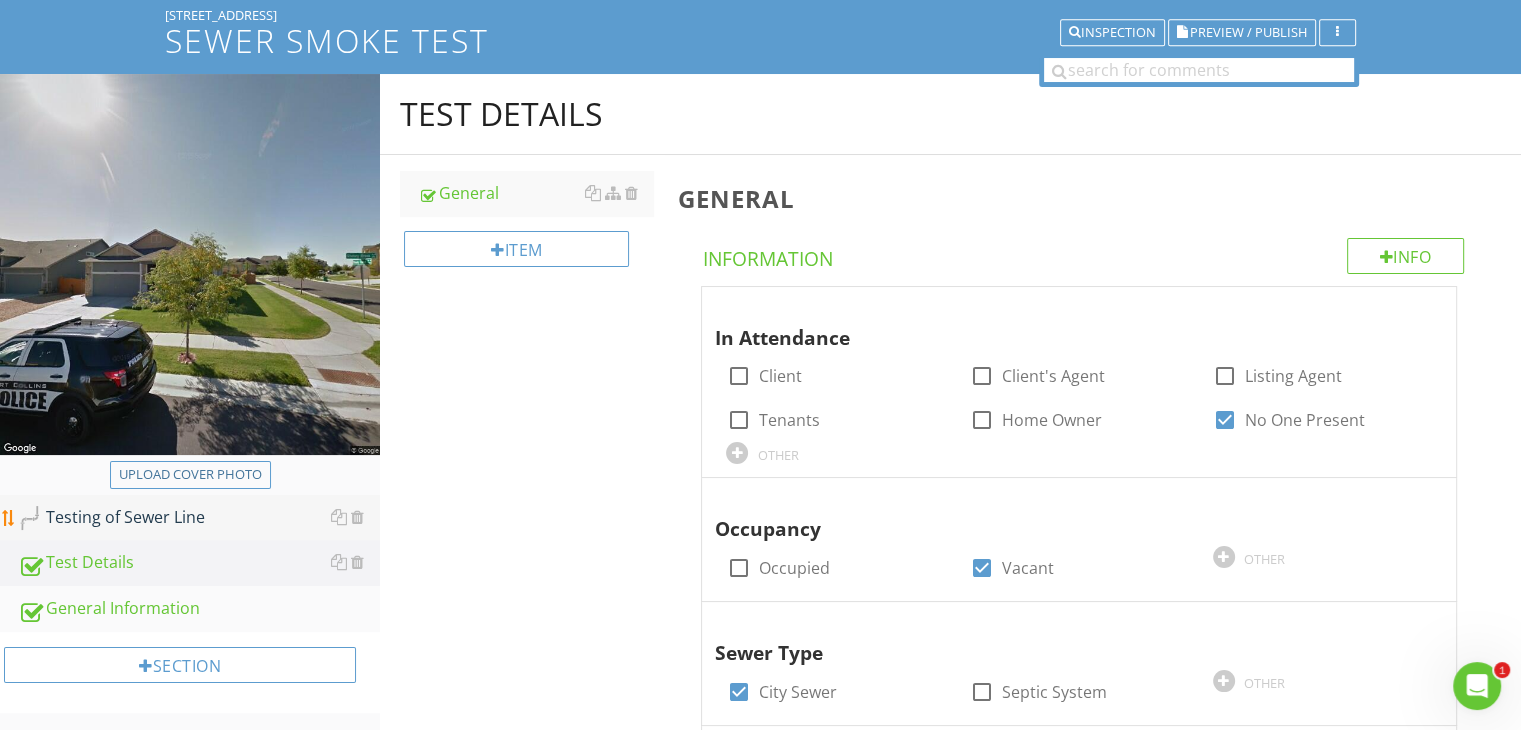 click on "Testing of Sewer Line" at bounding box center [199, 518] 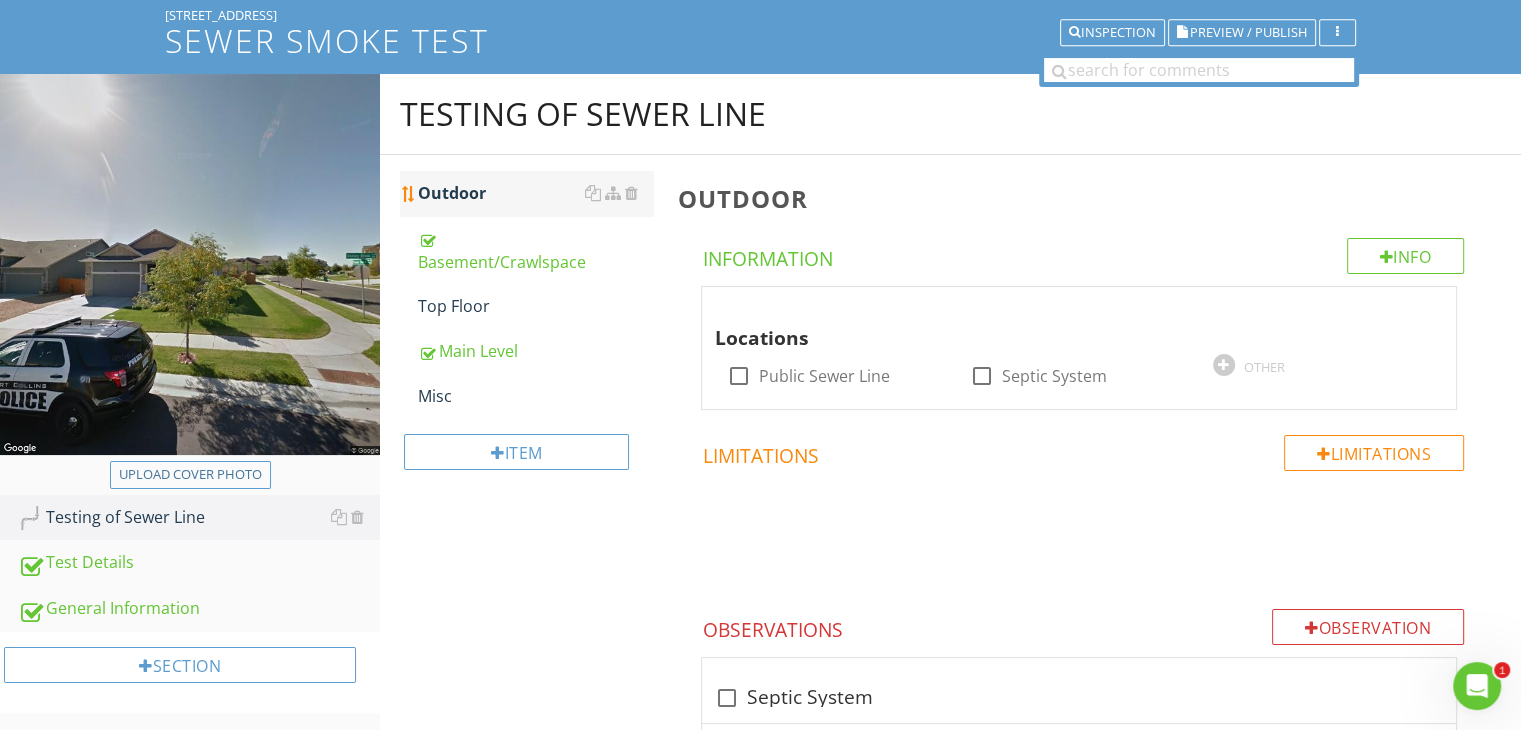 click on "Outdoor" at bounding box center (535, 193) 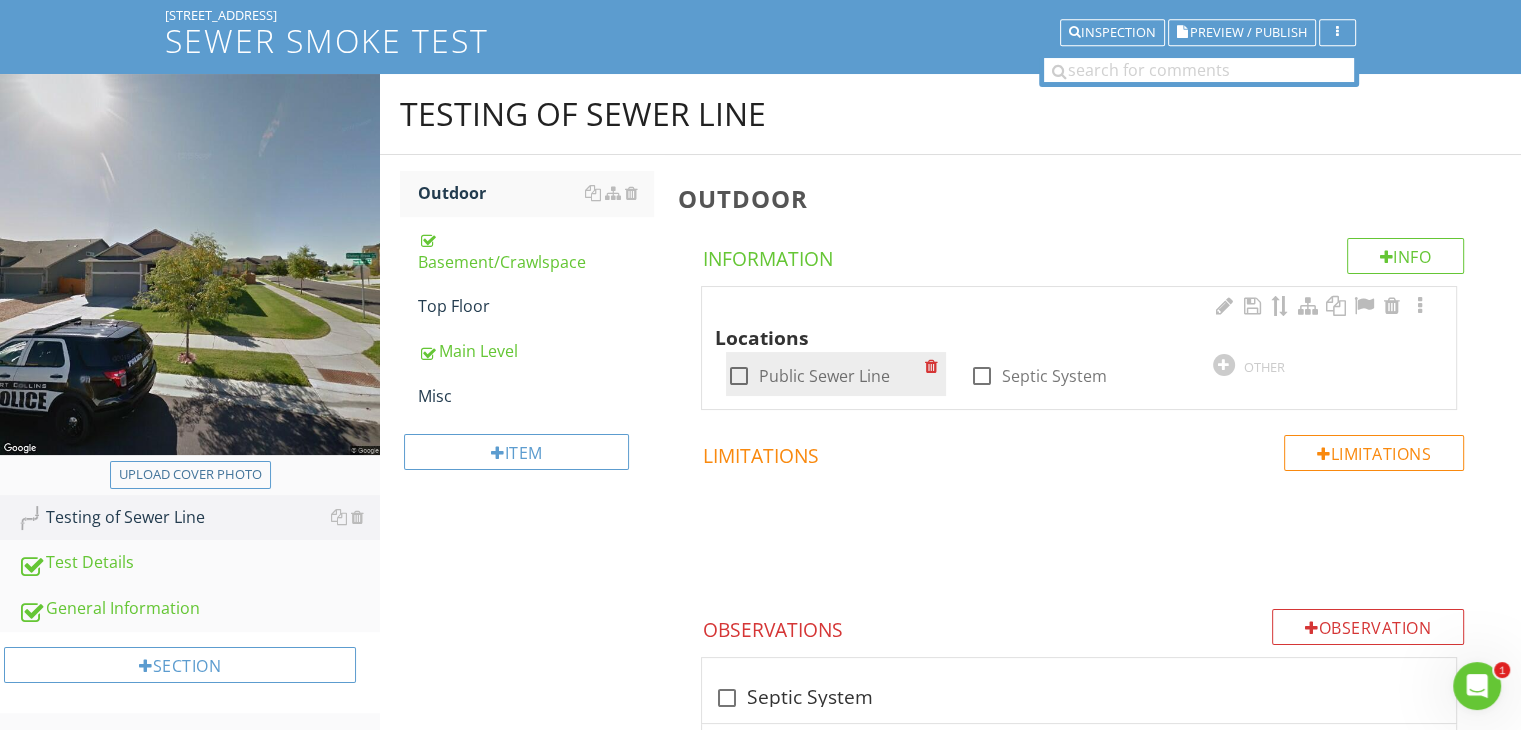 click at bounding box center (738, 376) 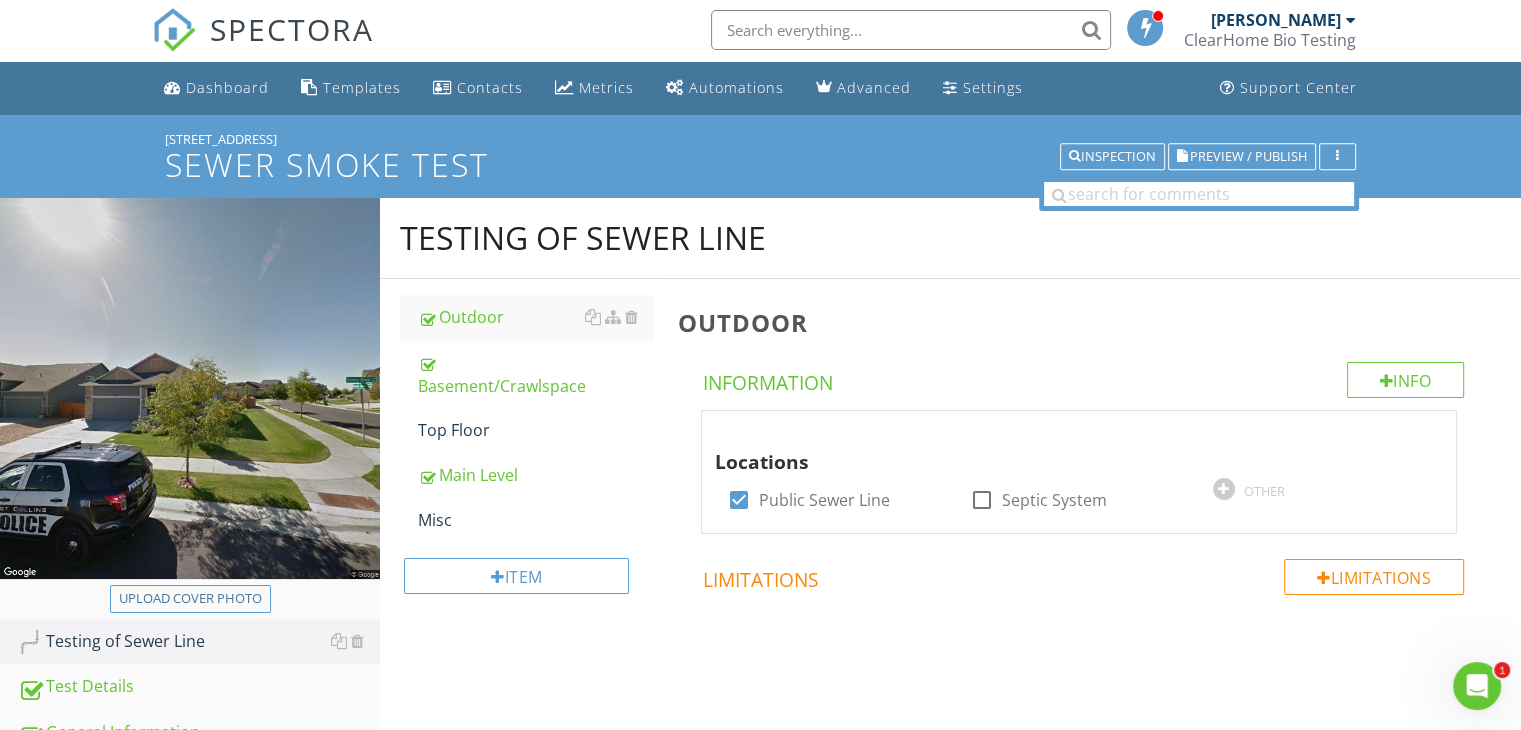 scroll, scrollTop: 0, scrollLeft: 0, axis: both 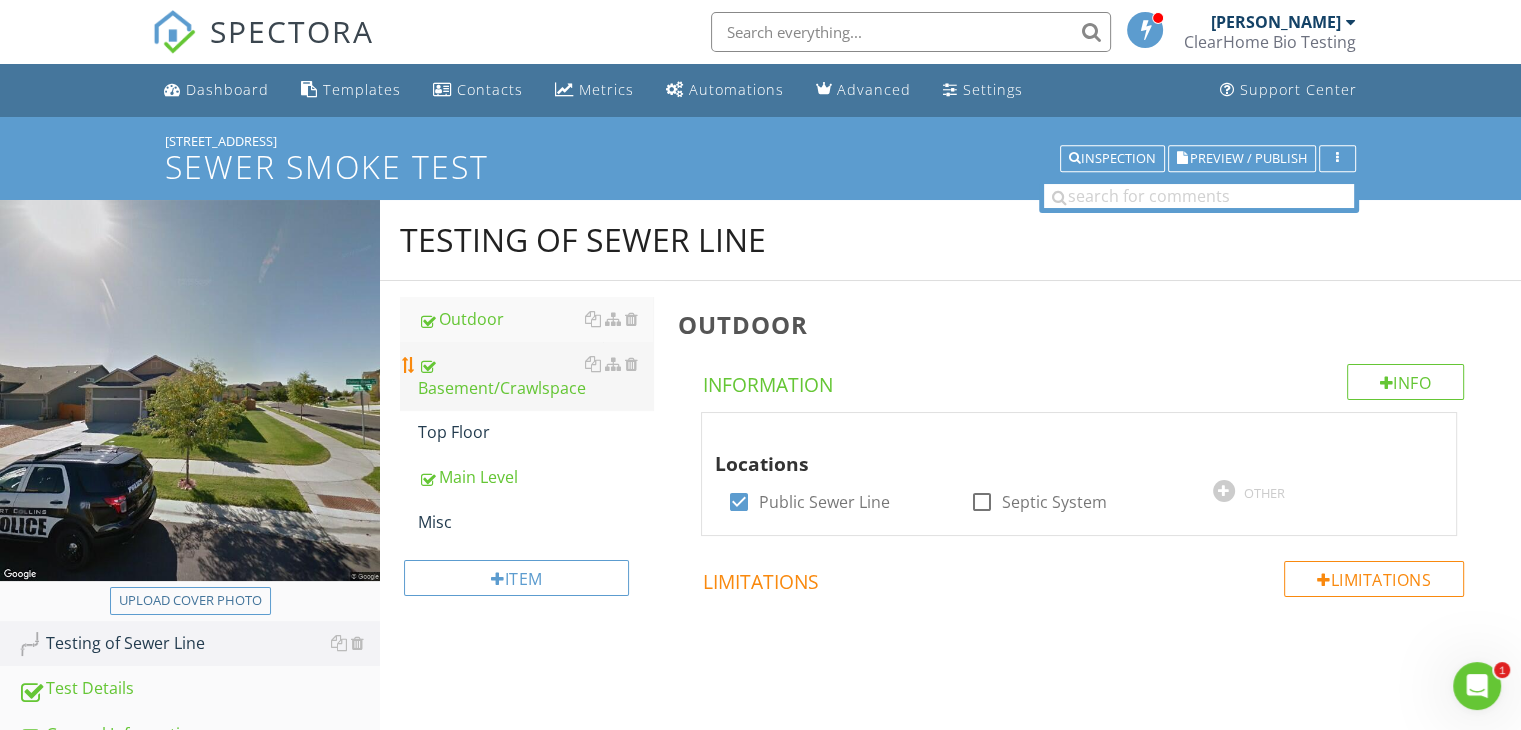 click on "Basement/Crawlspace" at bounding box center (535, 376) 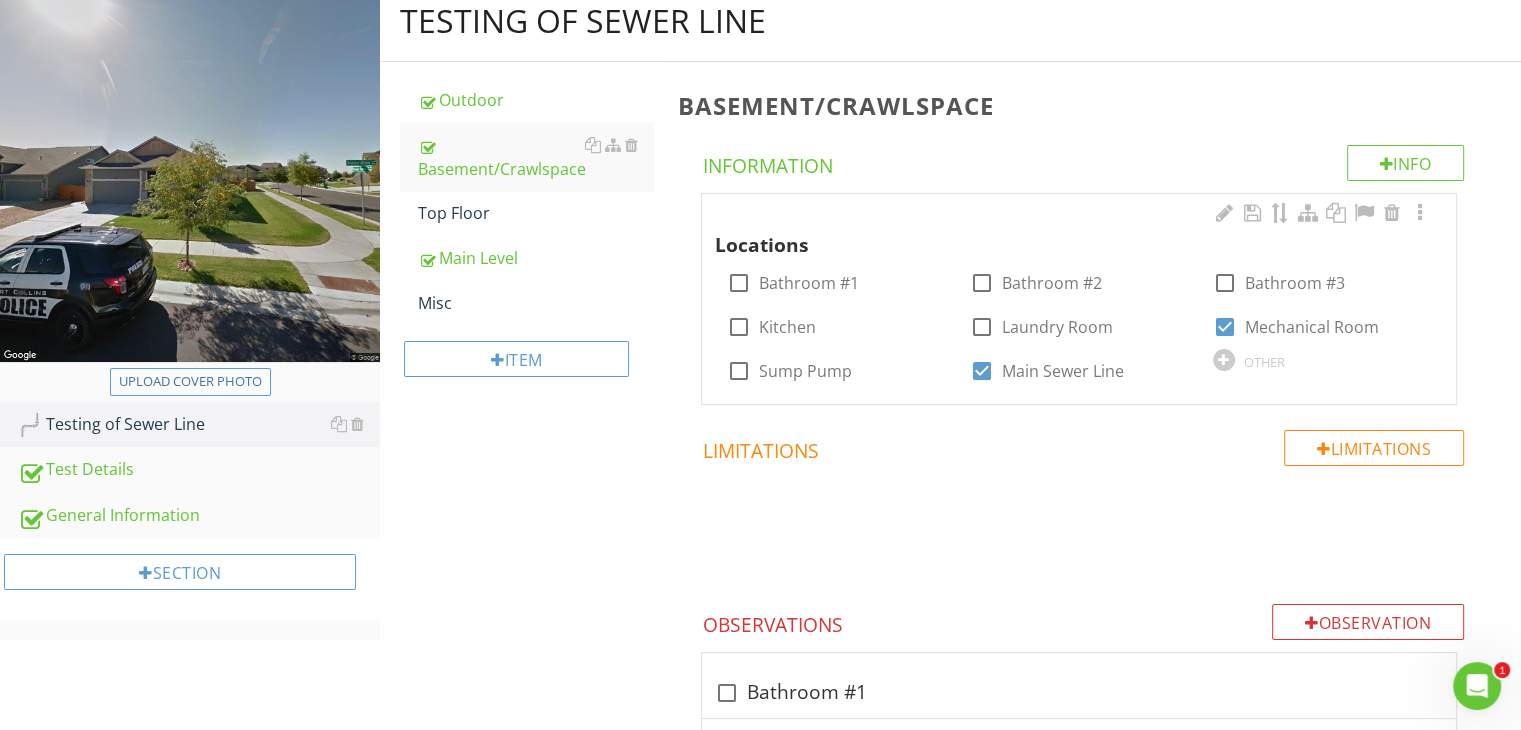 scroll, scrollTop: 0, scrollLeft: 0, axis: both 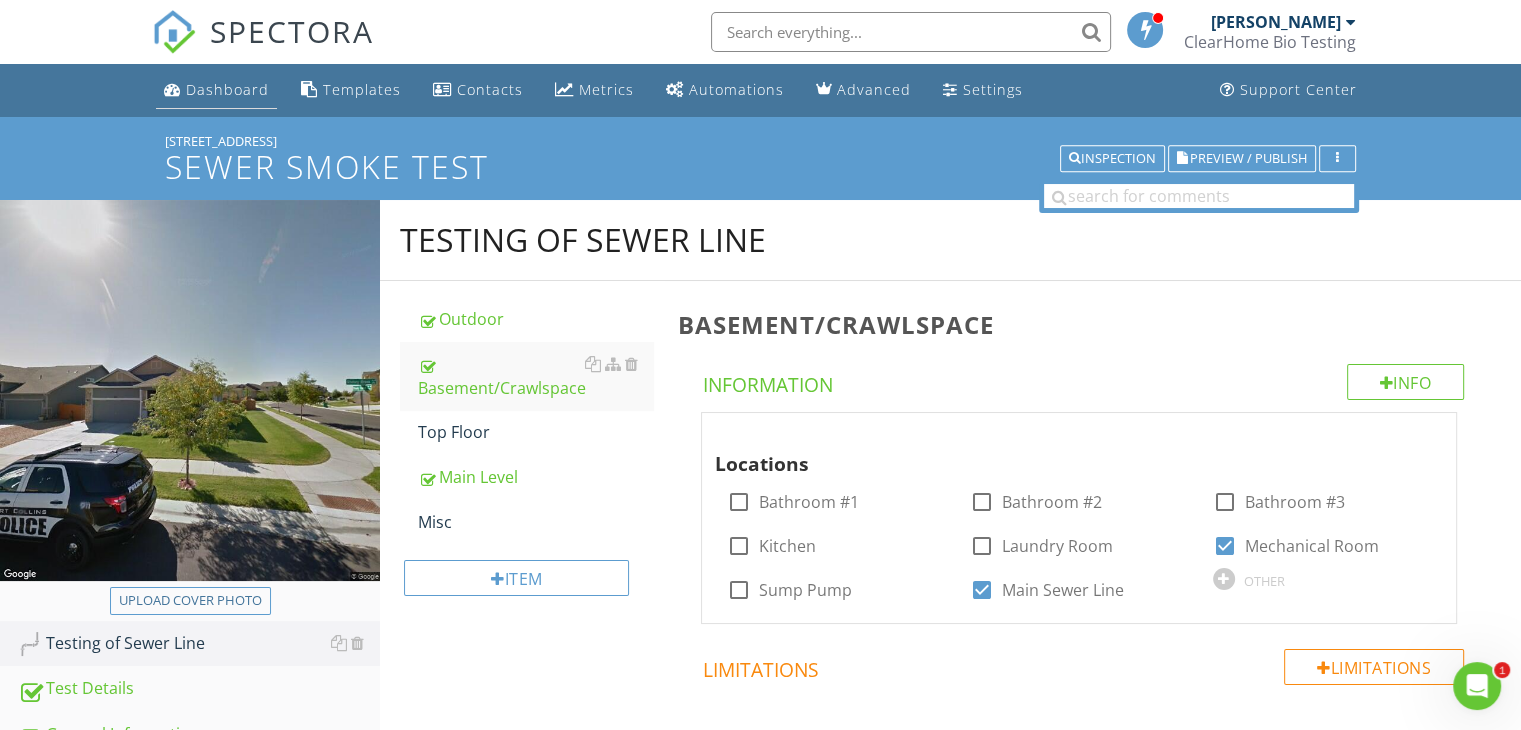 click on "Dashboard" at bounding box center [227, 89] 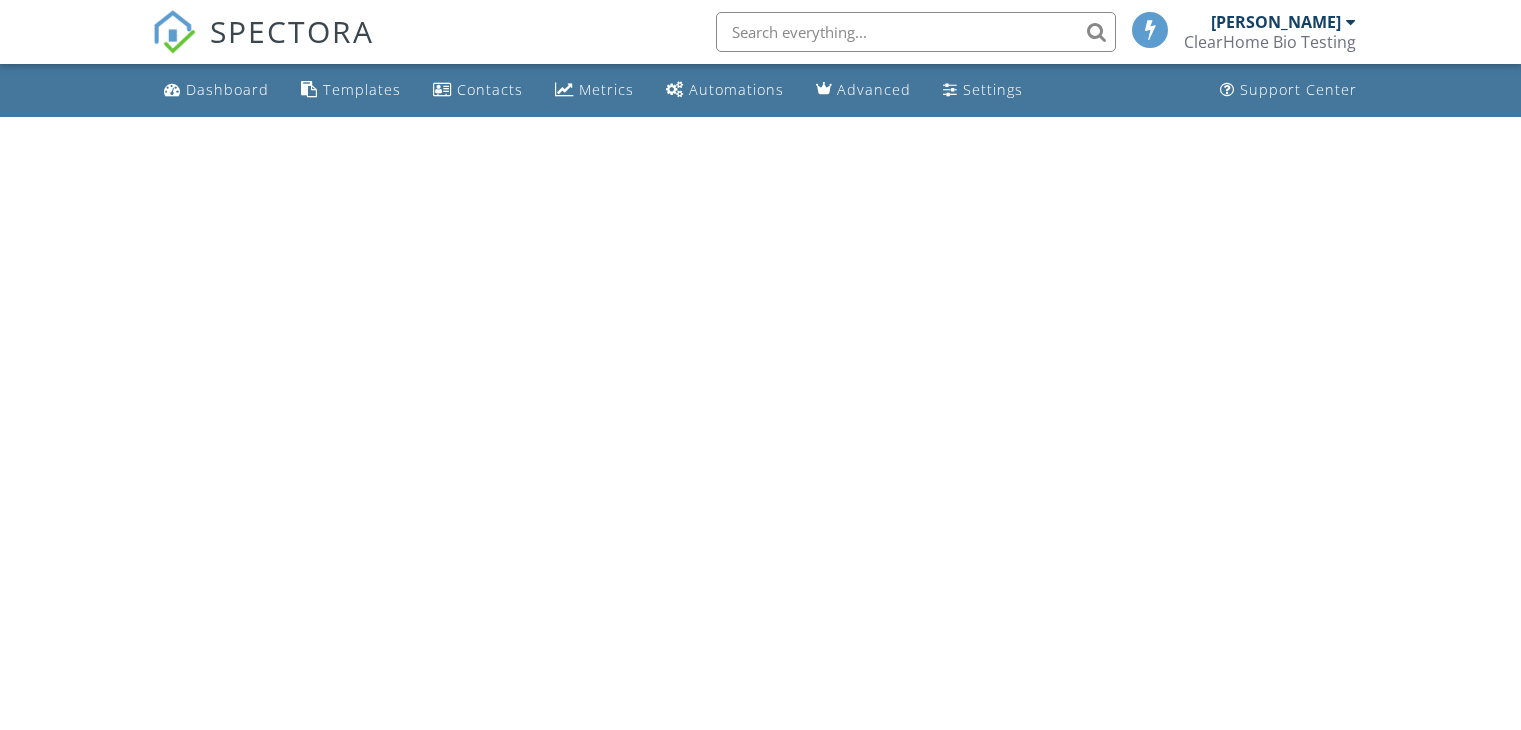 scroll, scrollTop: 0, scrollLeft: 0, axis: both 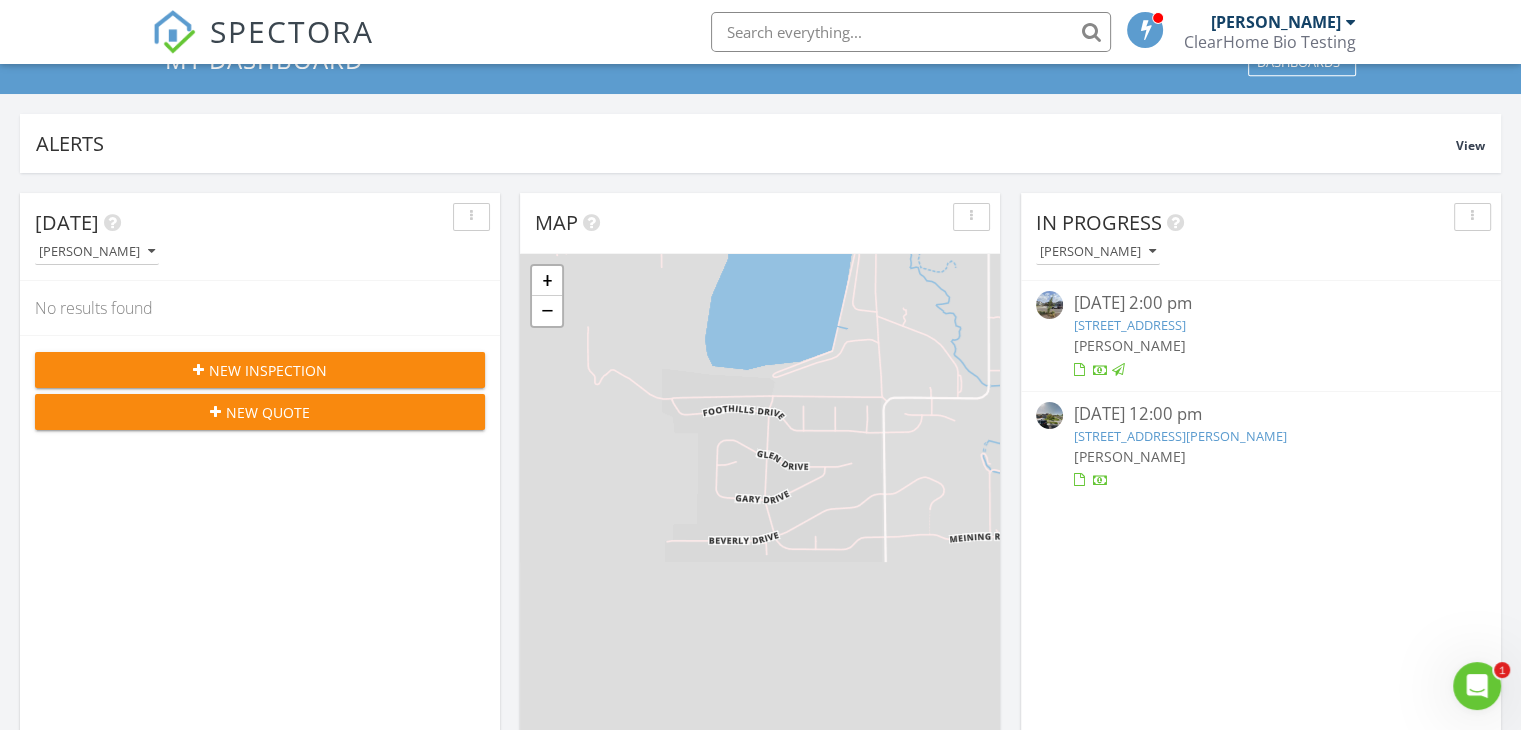 click on "[STREET_ADDRESS]" at bounding box center (1129, 325) 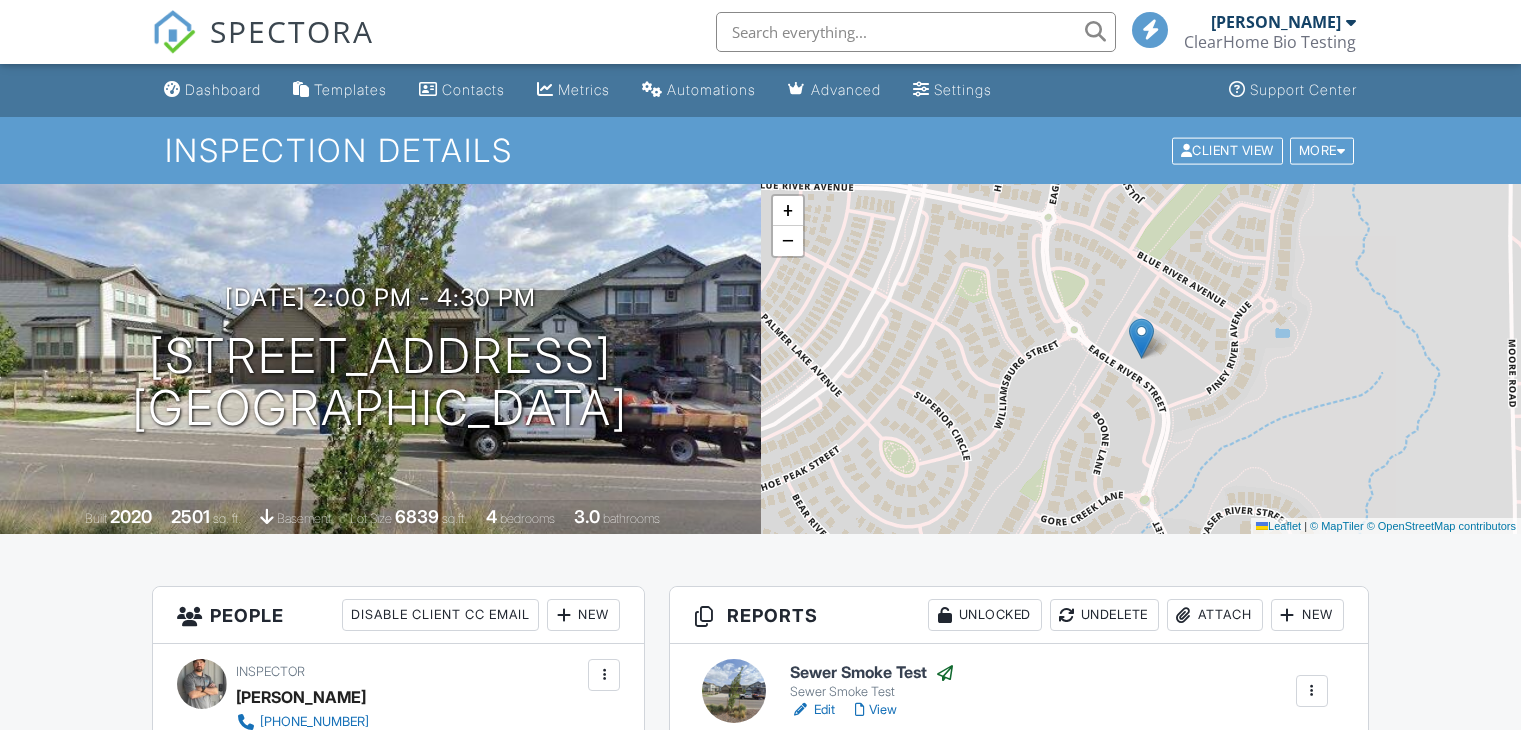 click on "View" at bounding box center (876, 710) 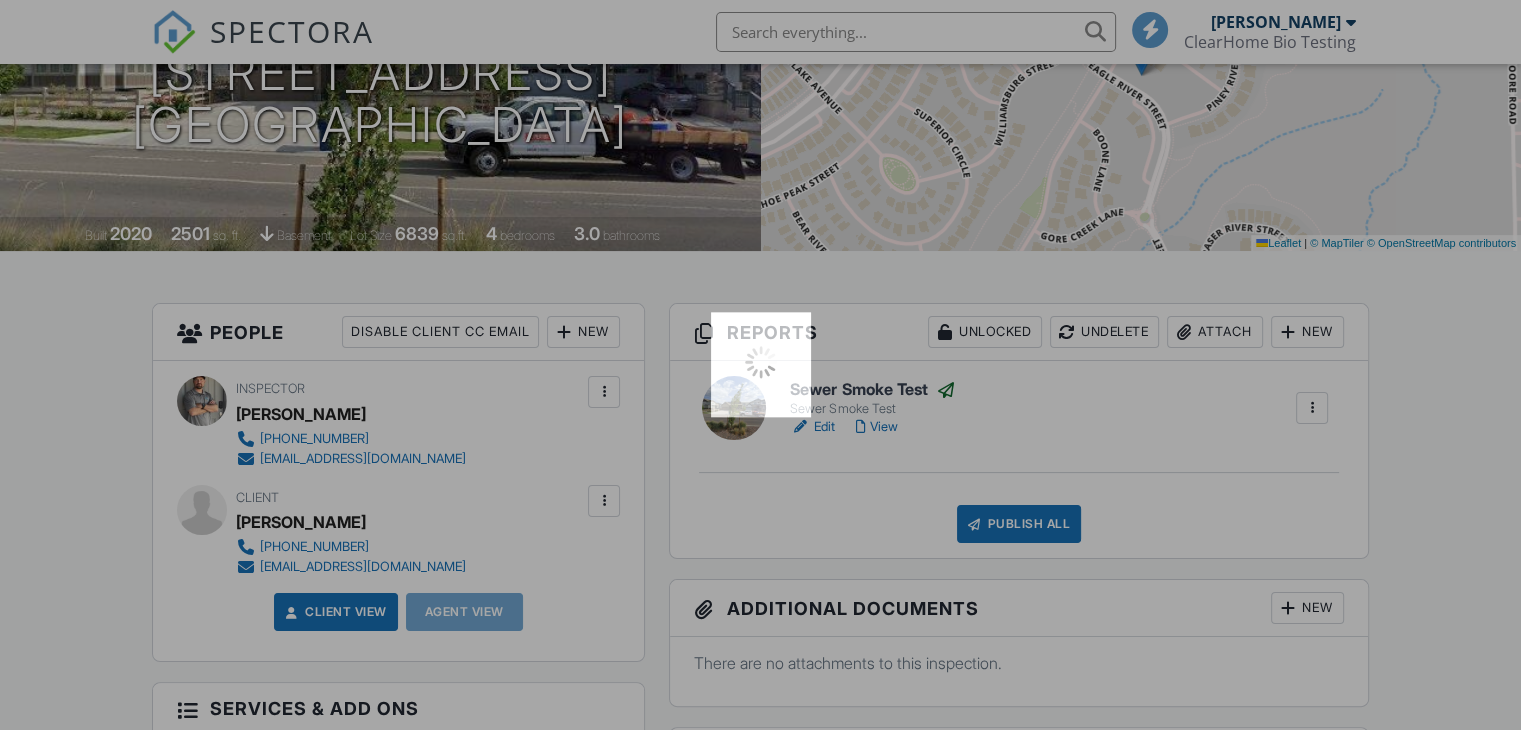 scroll, scrollTop: 283, scrollLeft: 0, axis: vertical 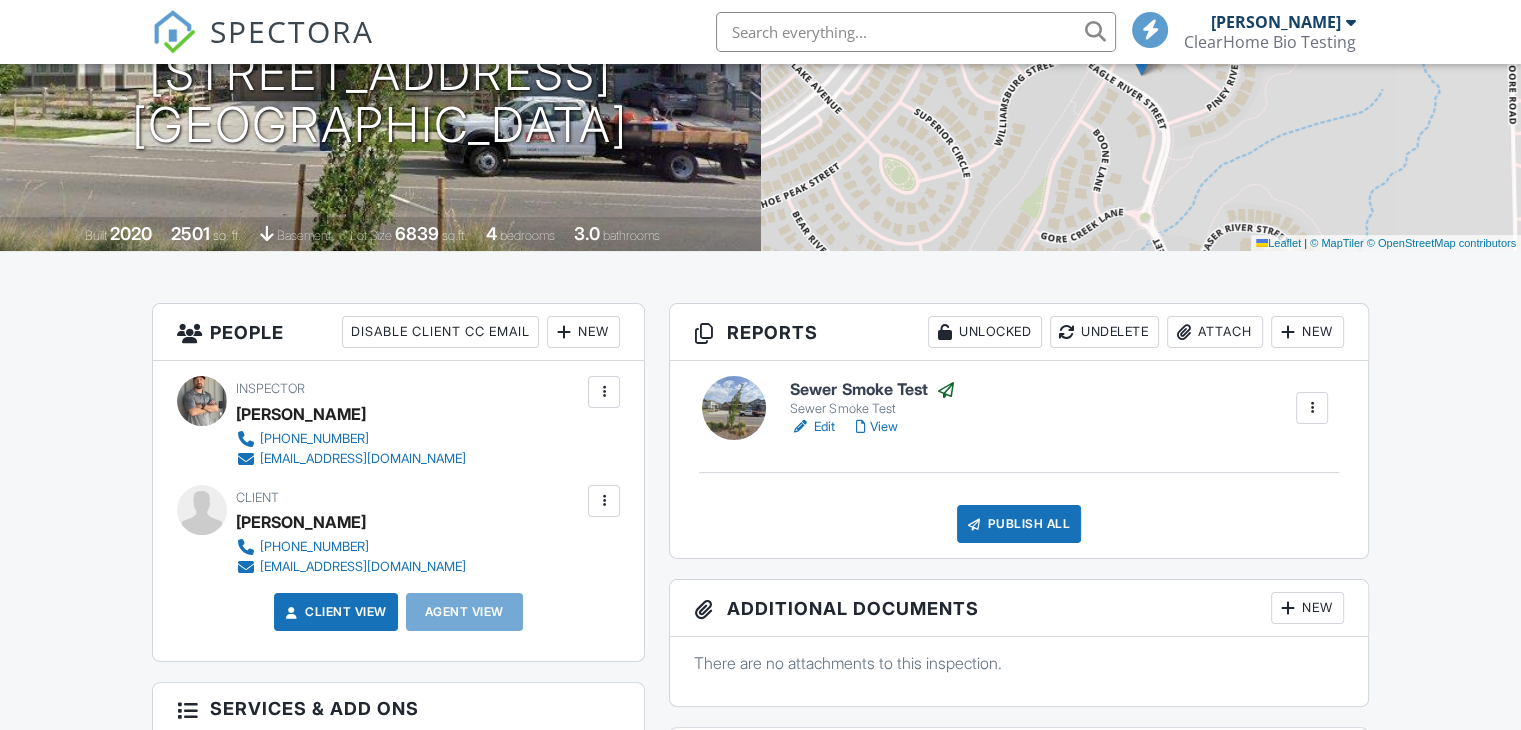 click on "Publish All" at bounding box center (1019, 524) 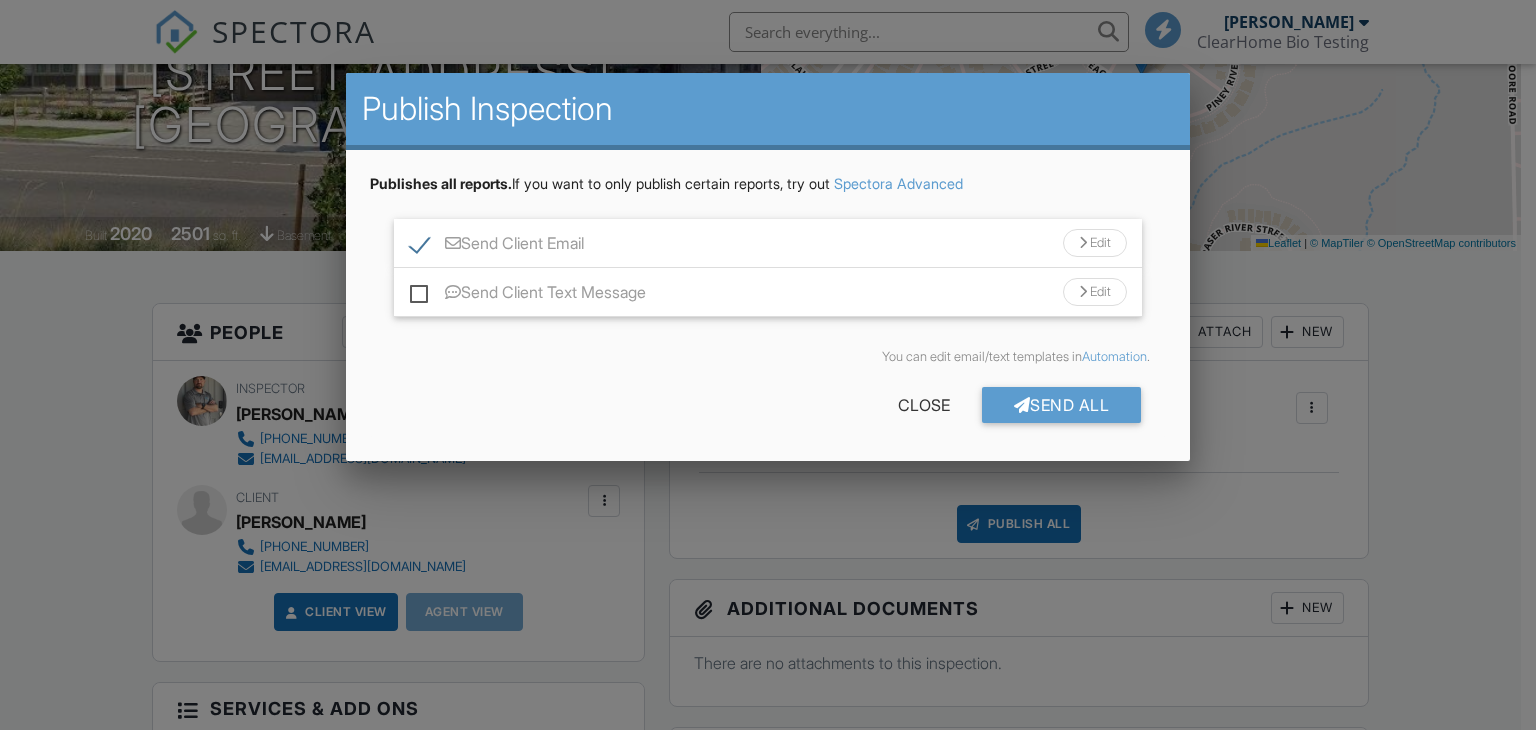 click on "Send Client Email" at bounding box center (497, 246) 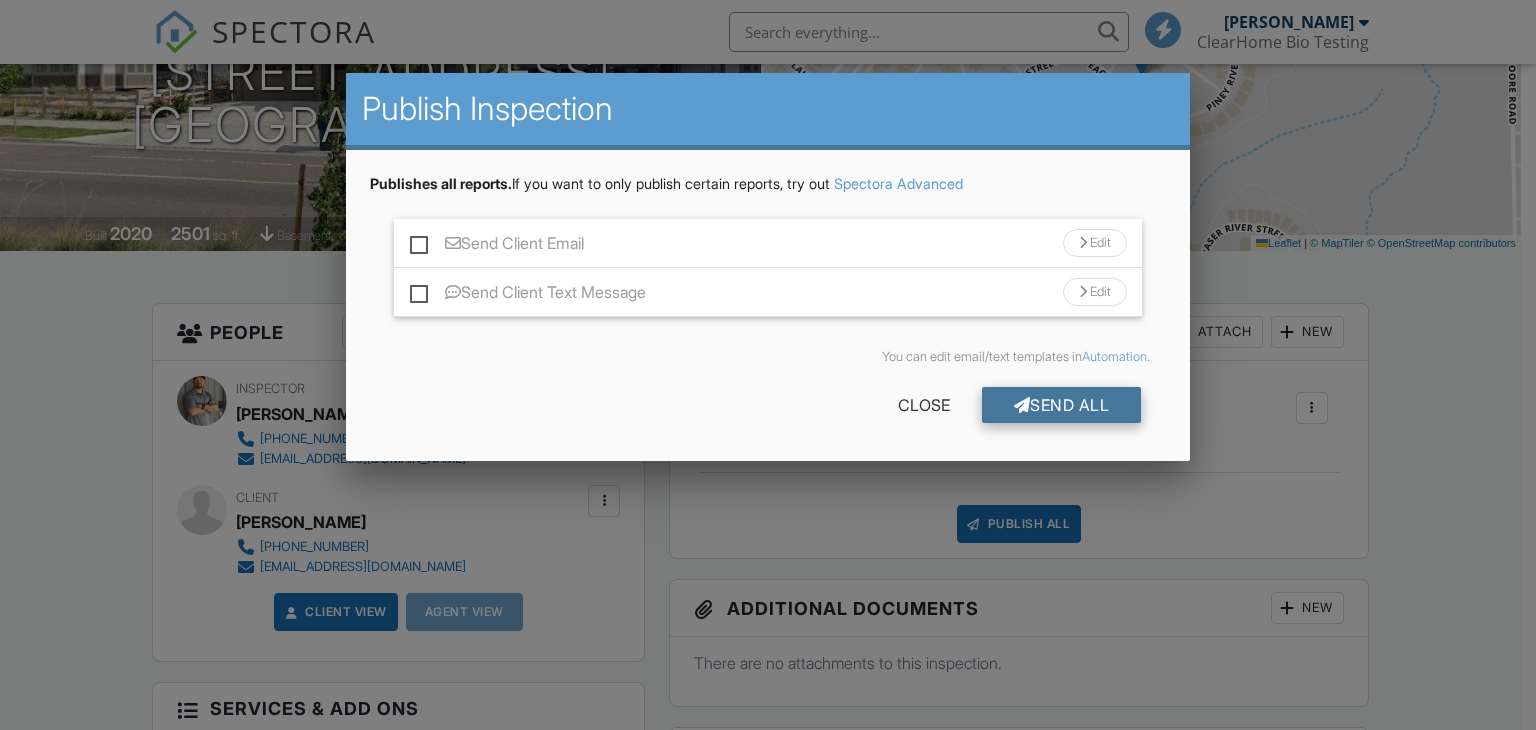 click on "Send All" at bounding box center [1062, 405] 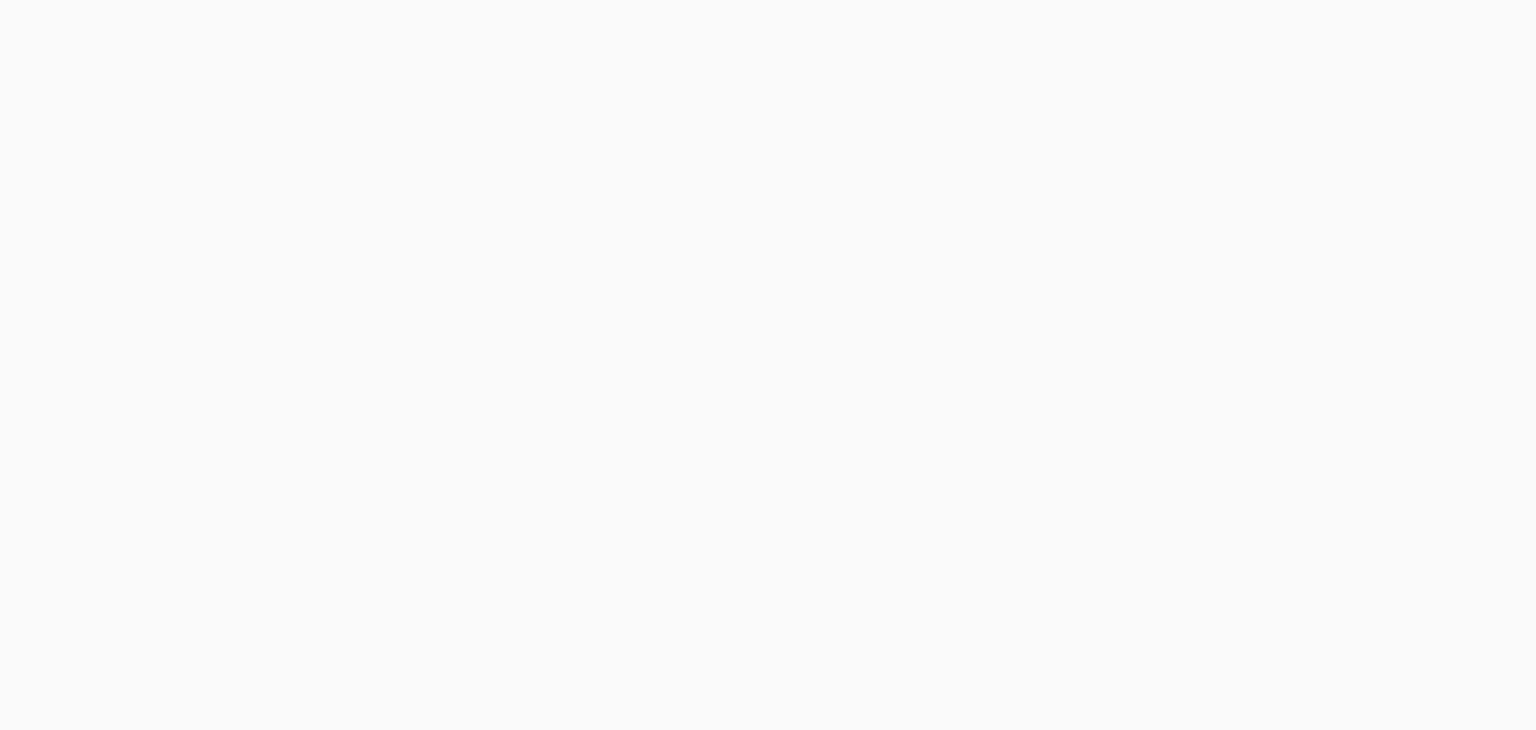 scroll, scrollTop: 0, scrollLeft: 0, axis: both 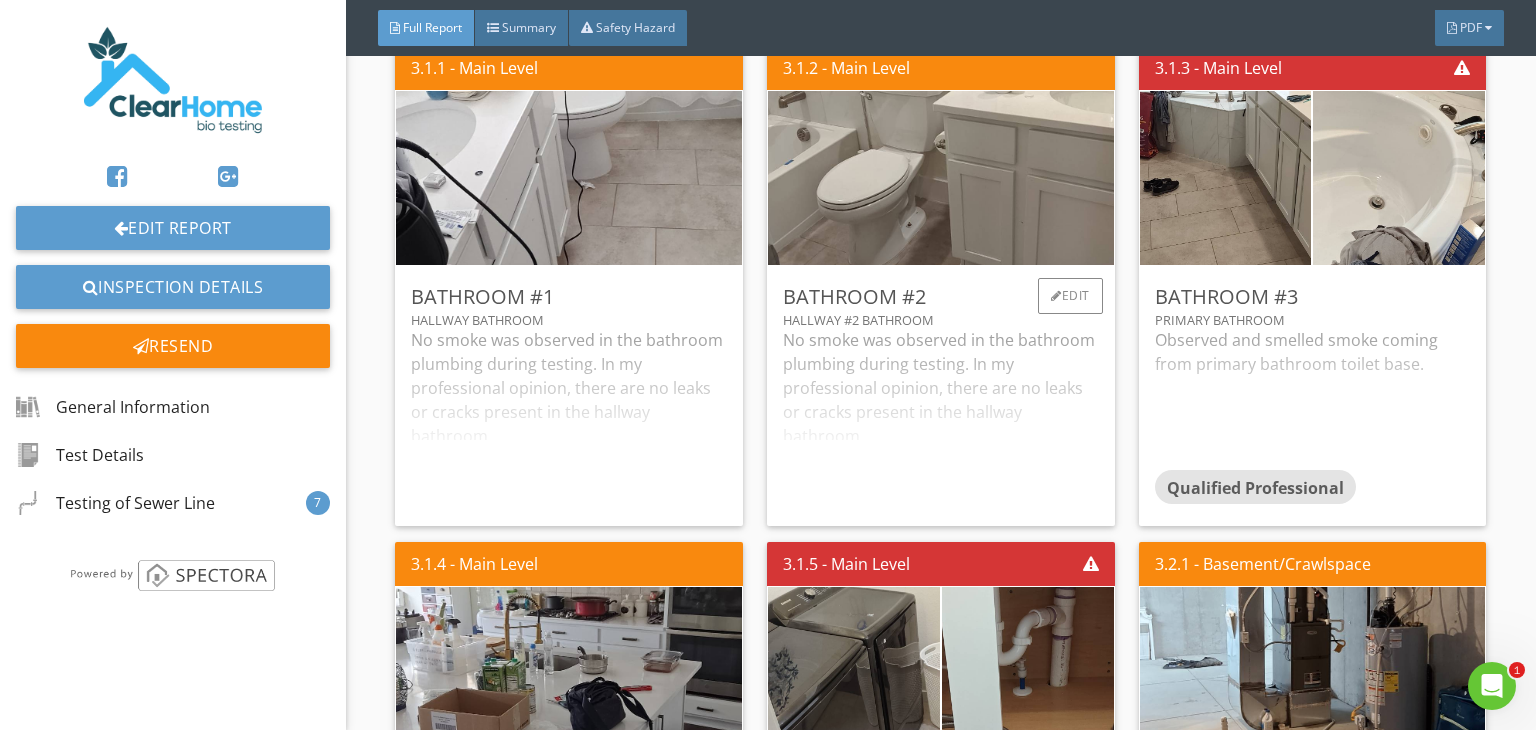 click on "No smoke was observed in the bathroom plumbing during testing. In my professional opinion, there are no leaks or cracks present in the hallway bathroom." at bounding box center [941, 419] 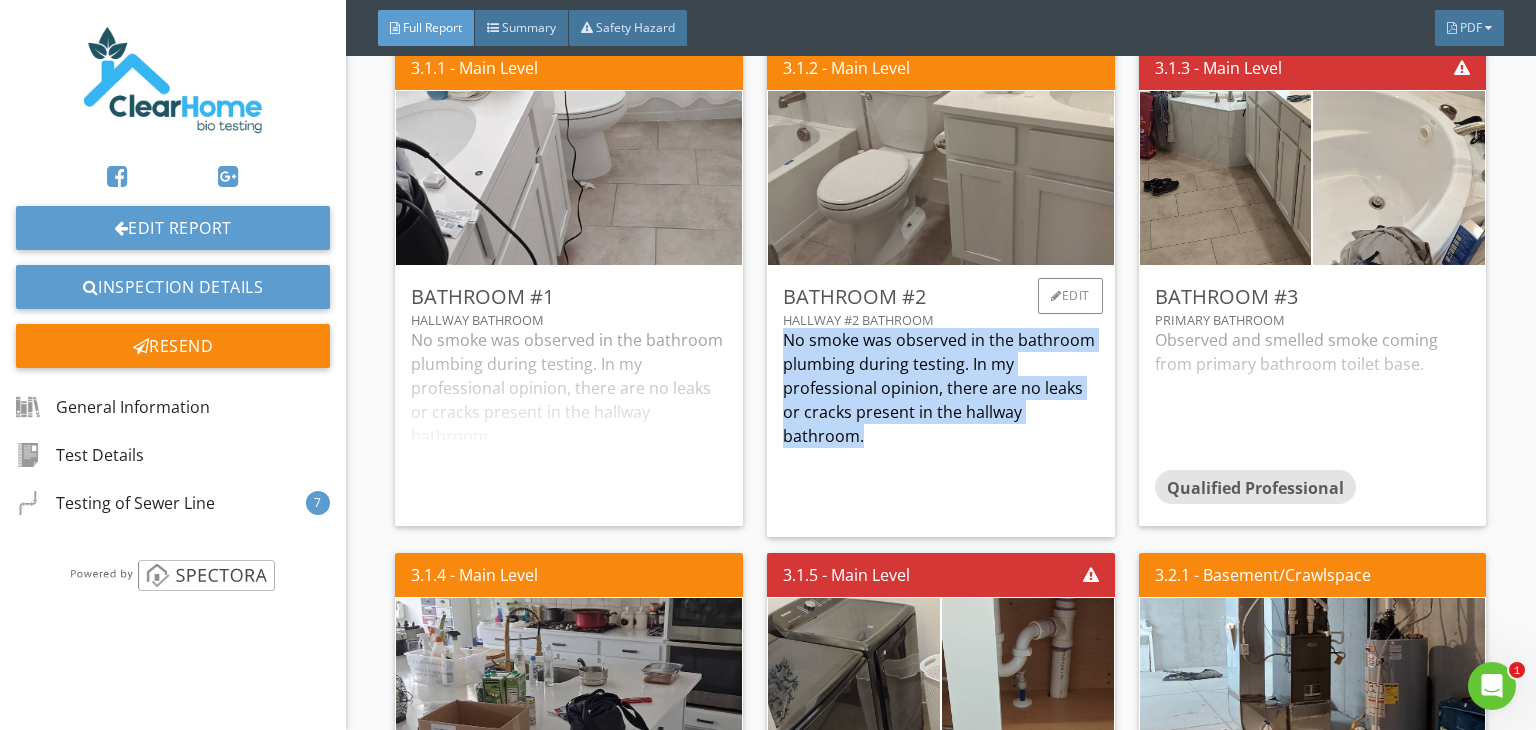 drag, startPoint x: 857, startPoint y: 456, endPoint x: 775, endPoint y: 350, distance: 134.01492 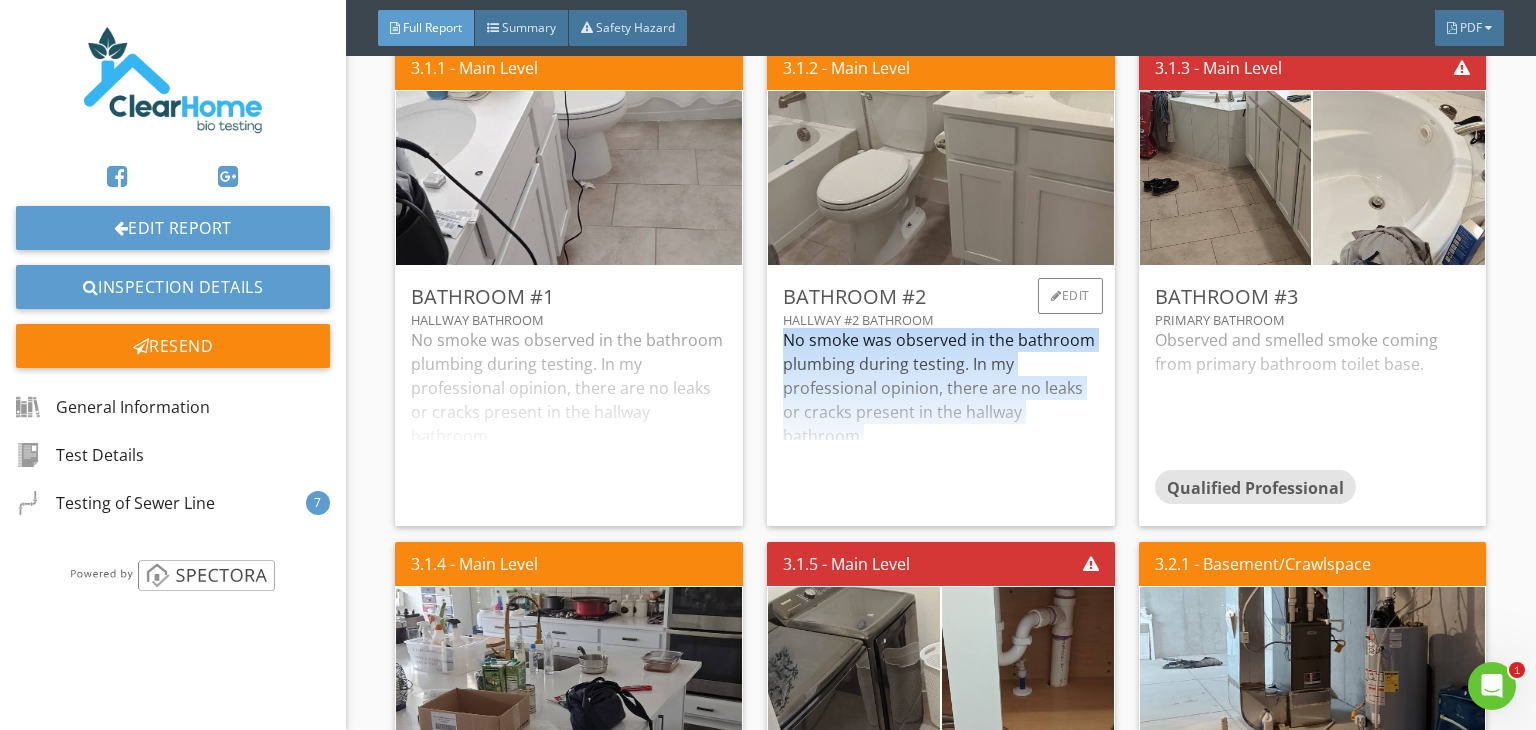 copy on "No smoke was observed in the bathroom plumbing during testing. In my professional opinion, there are no leaks or cracks present in the hallway bathroom." 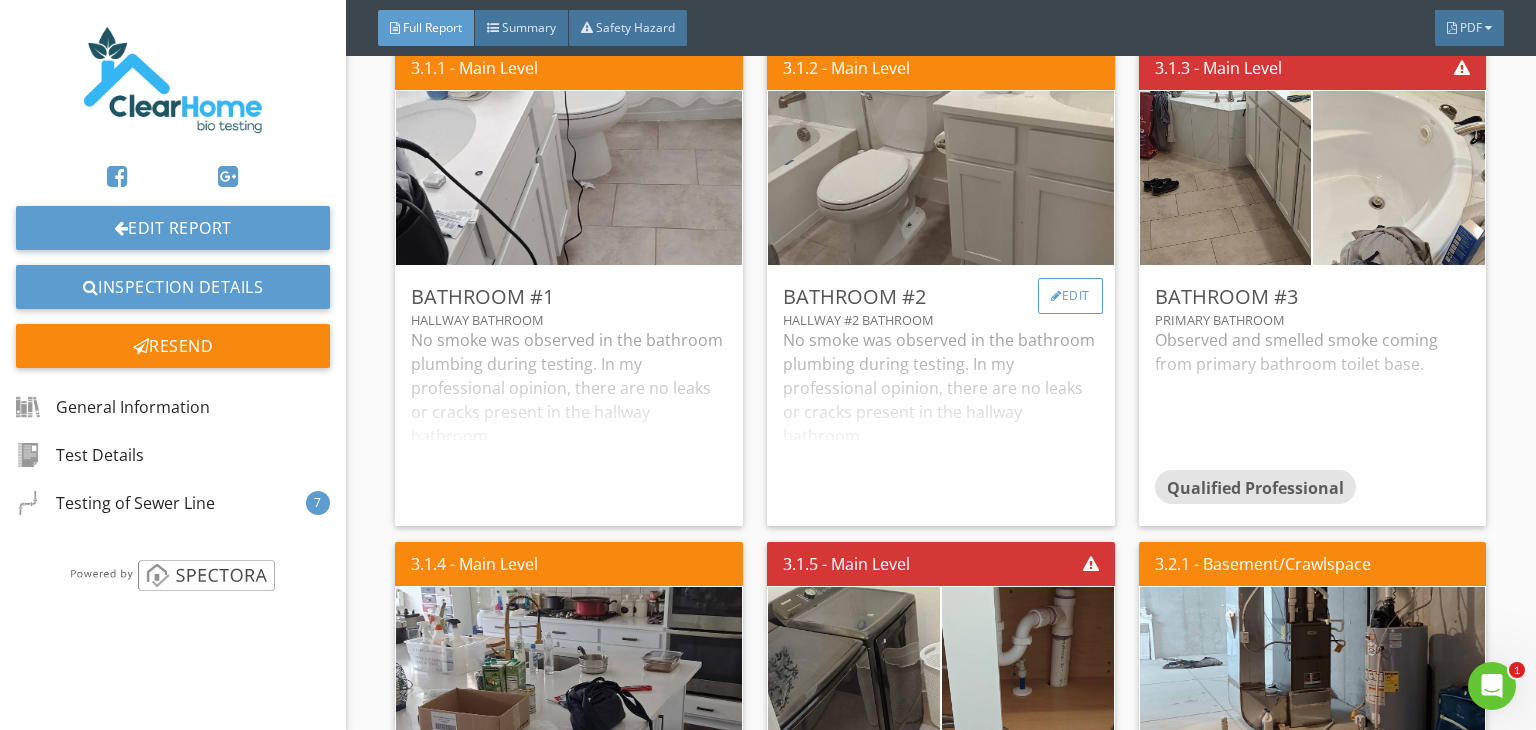 click at bounding box center (1056, 296) 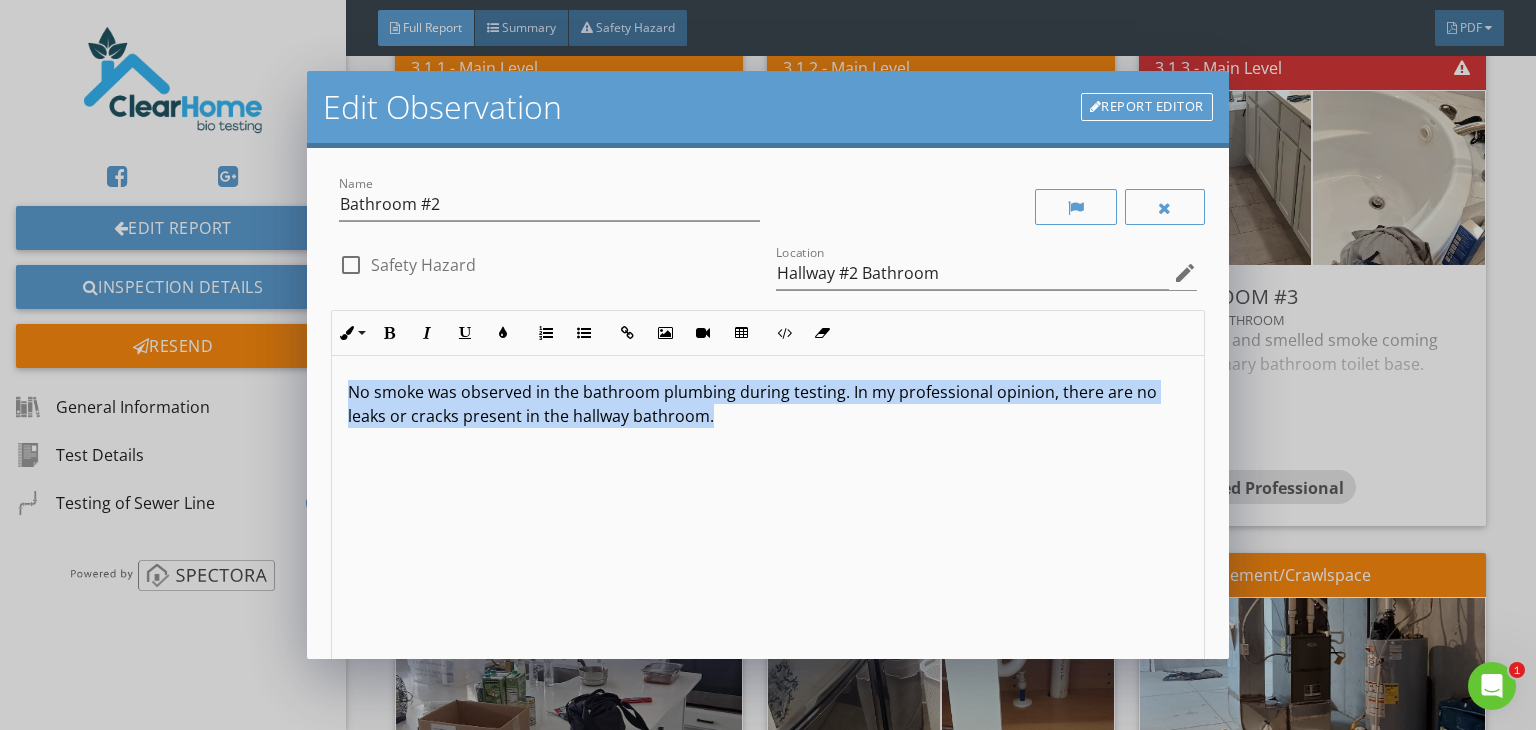 drag, startPoint x: 750, startPoint y: 433, endPoint x: 327, endPoint y: 386, distance: 425.6031 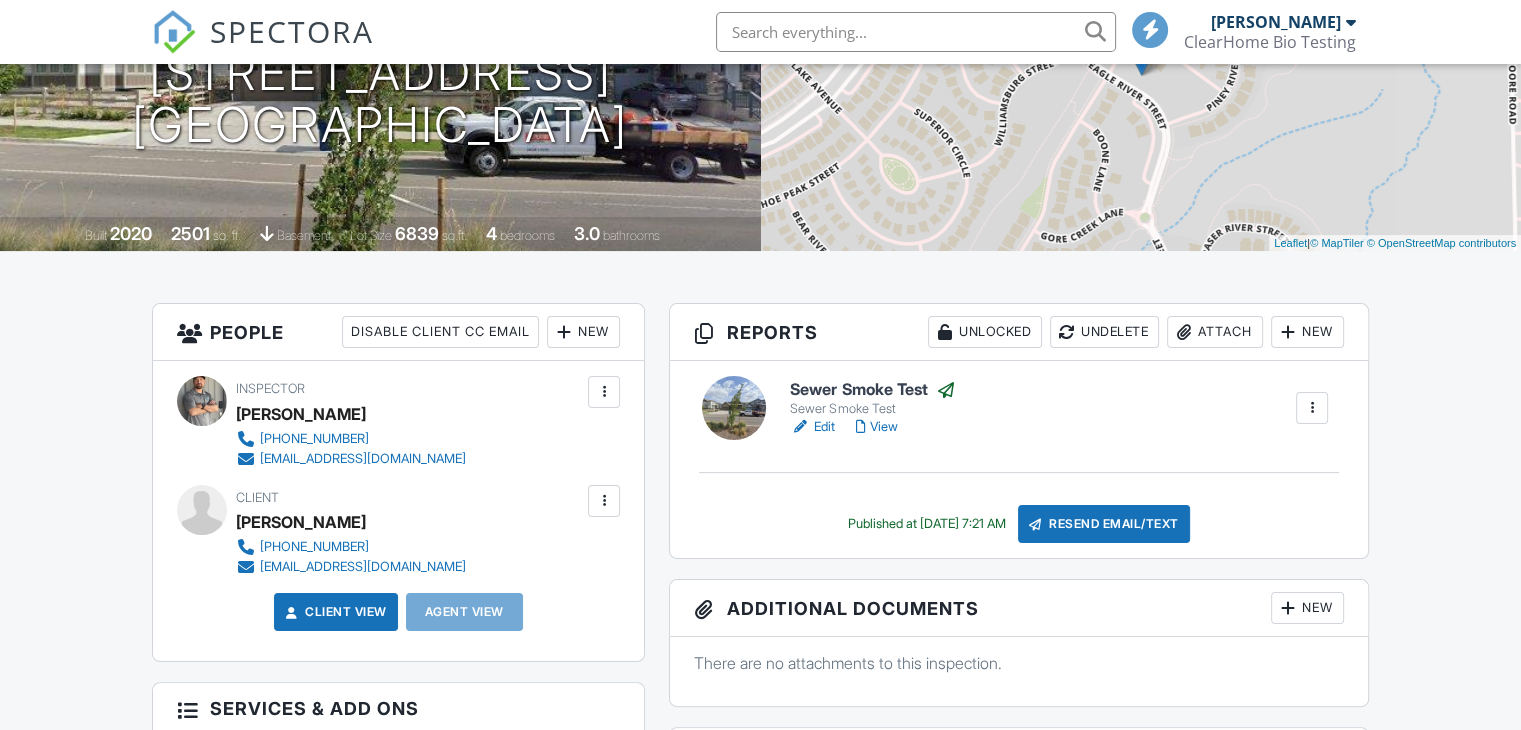 scroll, scrollTop: 283, scrollLeft: 0, axis: vertical 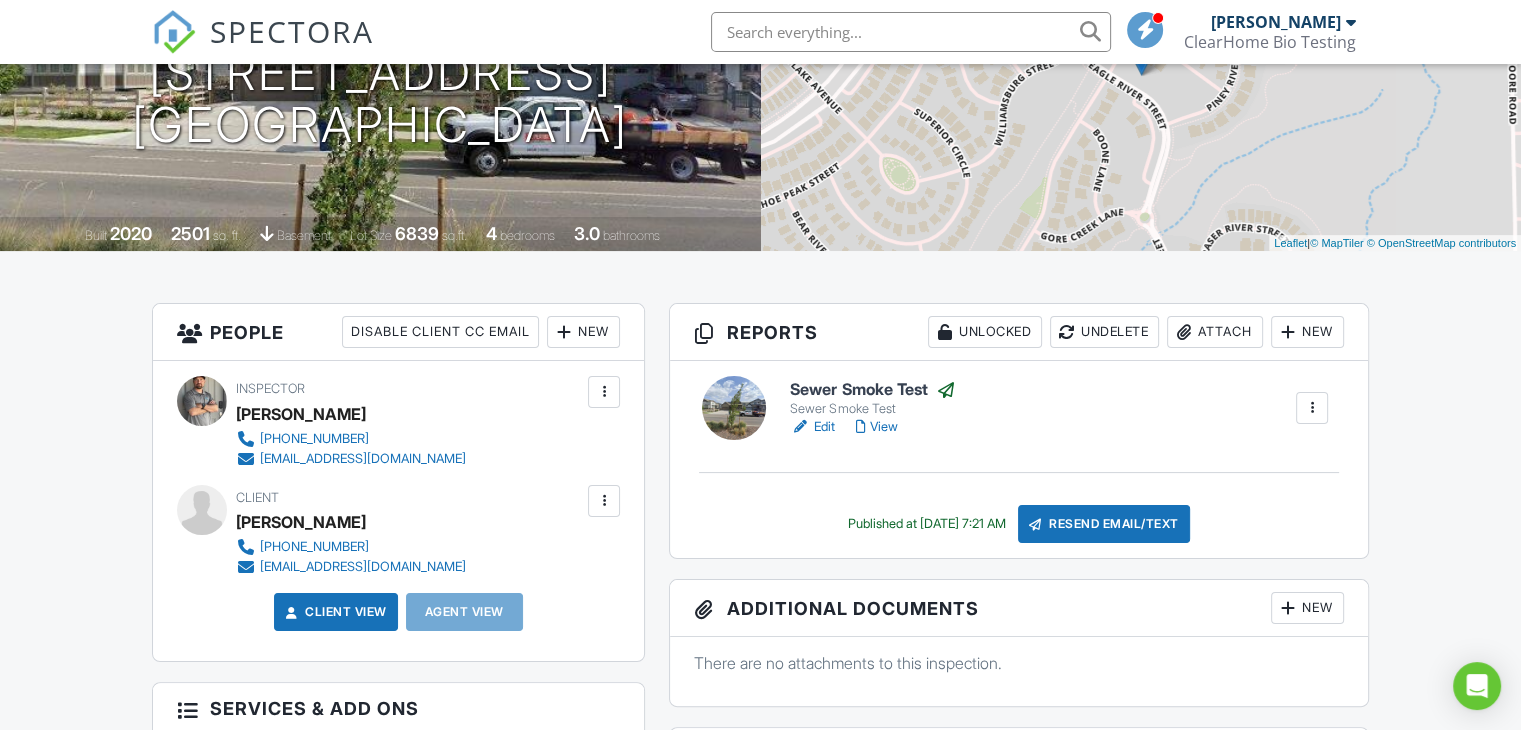 click on "SPECTORA" at bounding box center (263, 48) 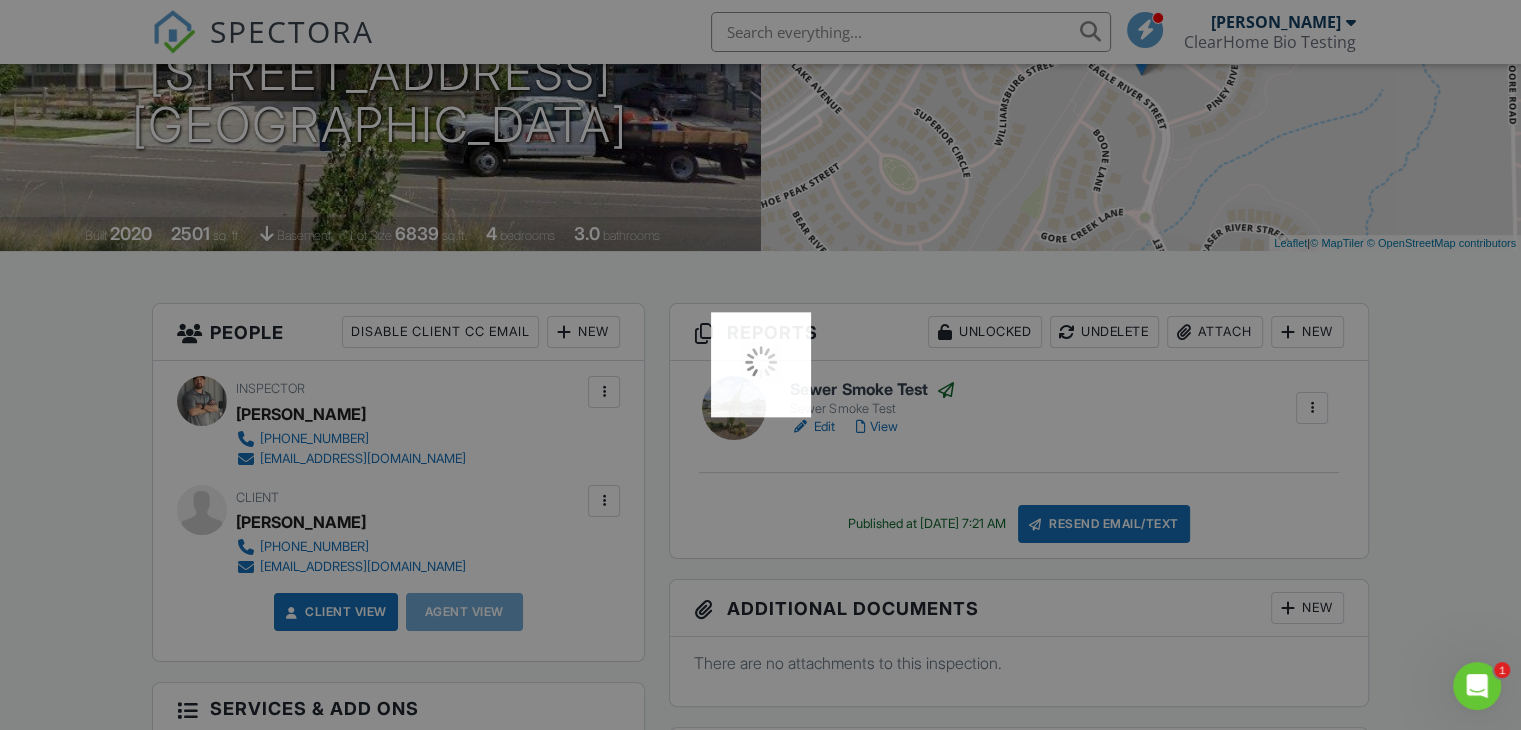 scroll, scrollTop: 0, scrollLeft: 0, axis: both 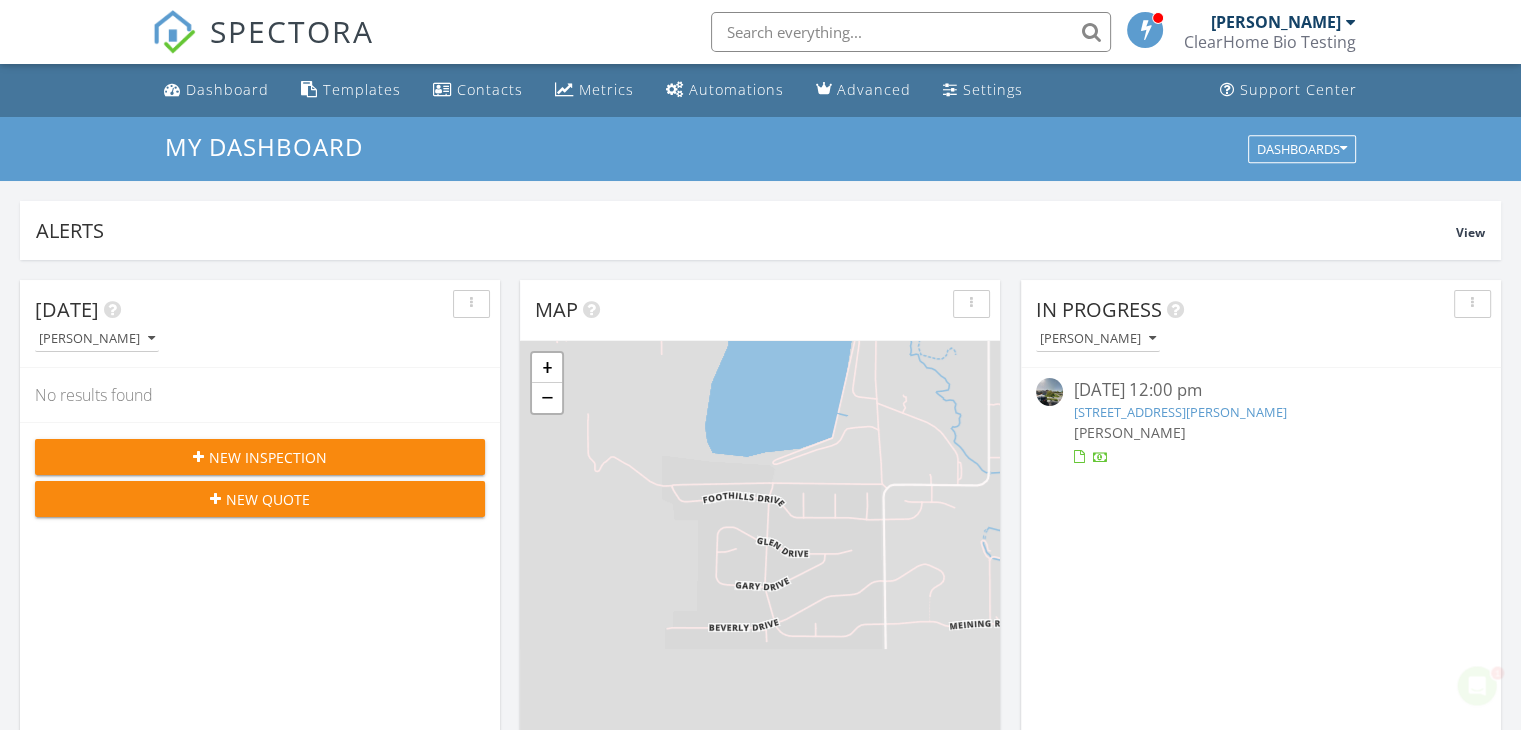 click on "[STREET_ADDRESS][PERSON_NAME]" at bounding box center (1179, 412) 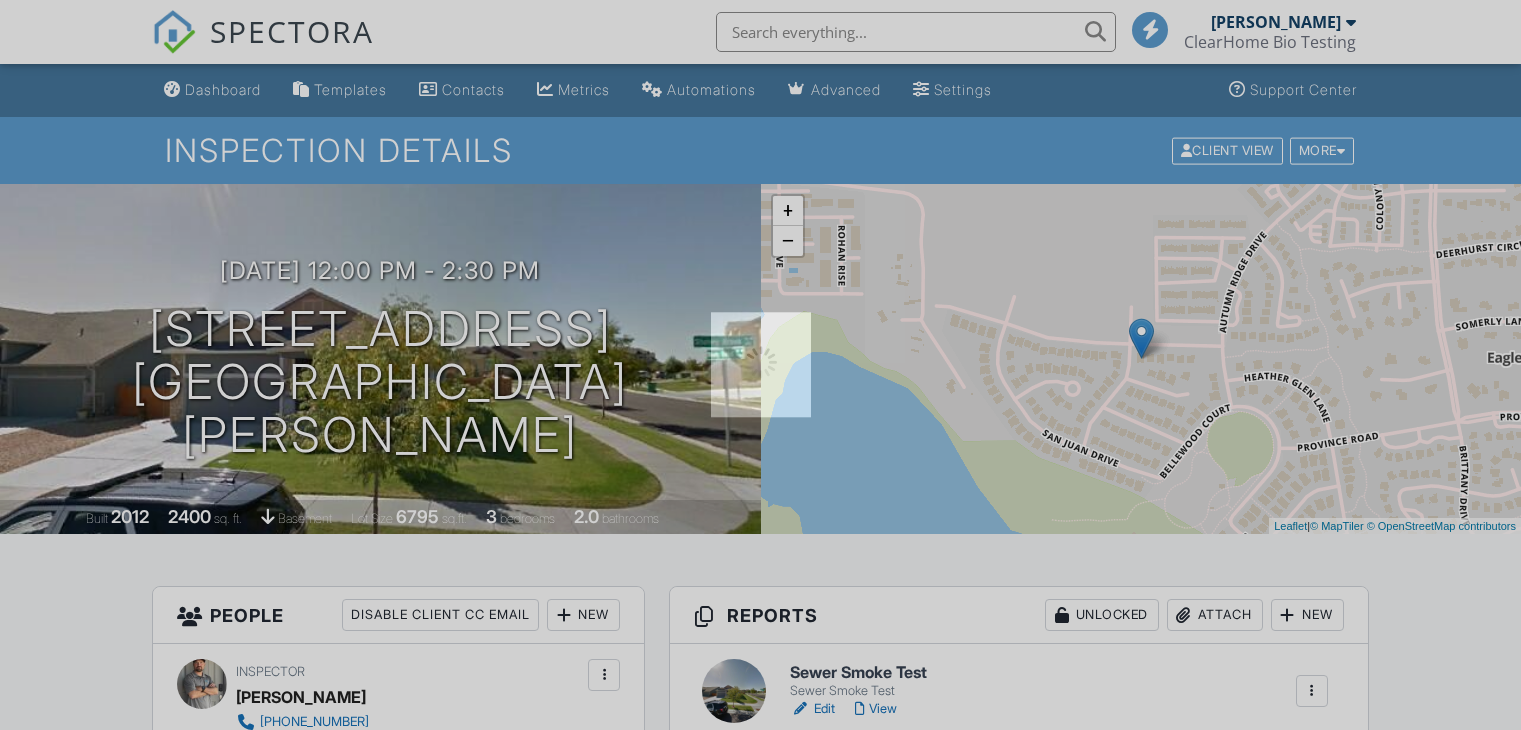 scroll, scrollTop: 292, scrollLeft: 0, axis: vertical 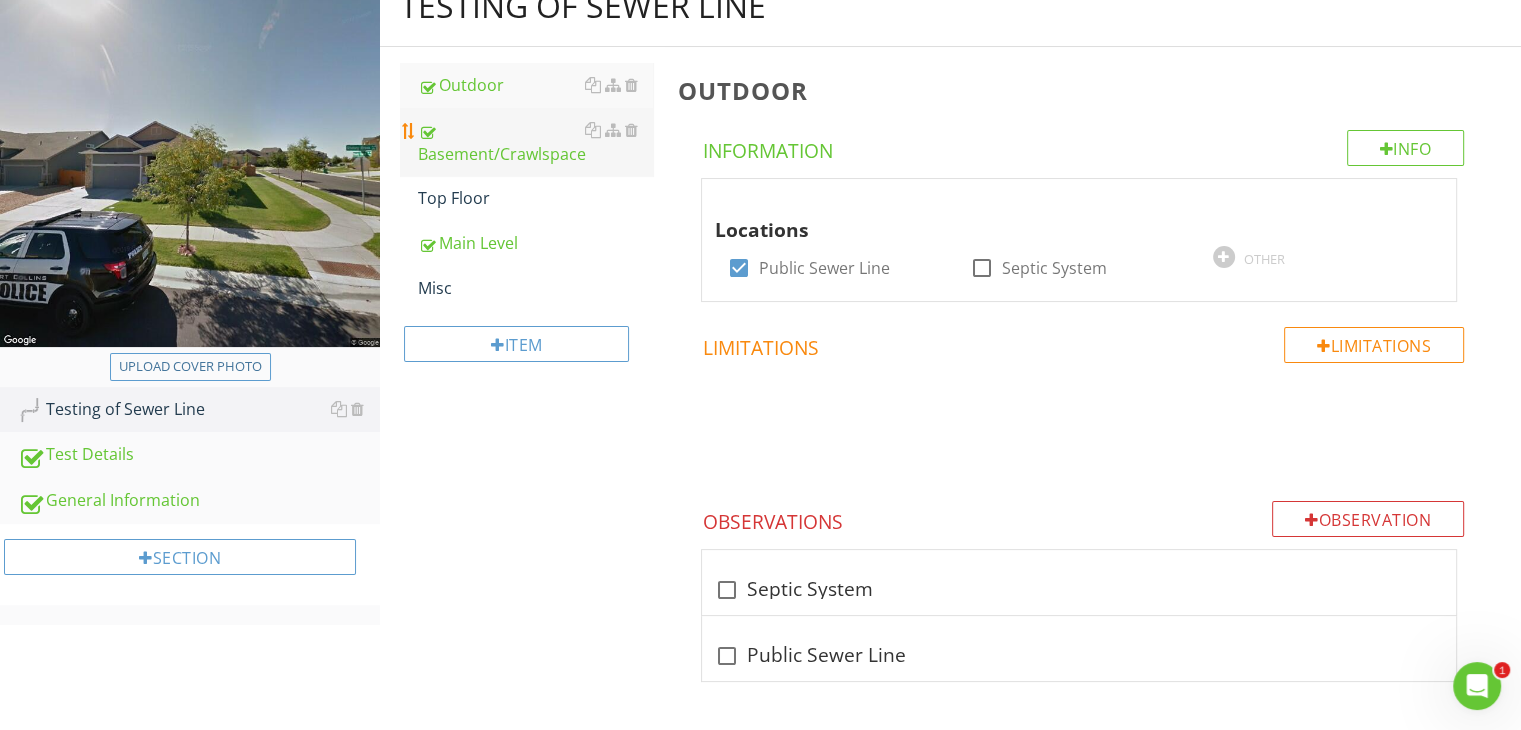 click on "Basement/Crawlspace" at bounding box center (535, 142) 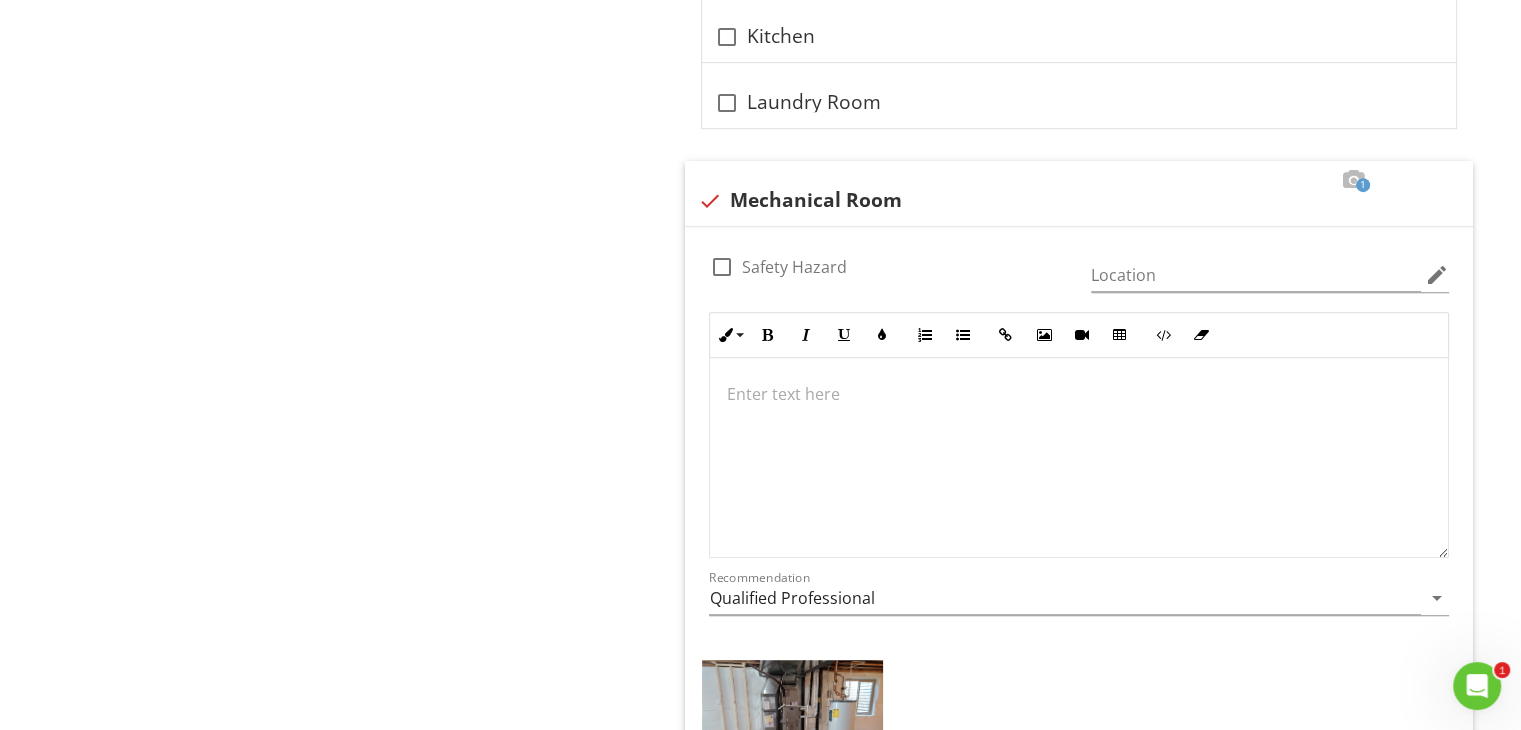 scroll, scrollTop: 1076, scrollLeft: 0, axis: vertical 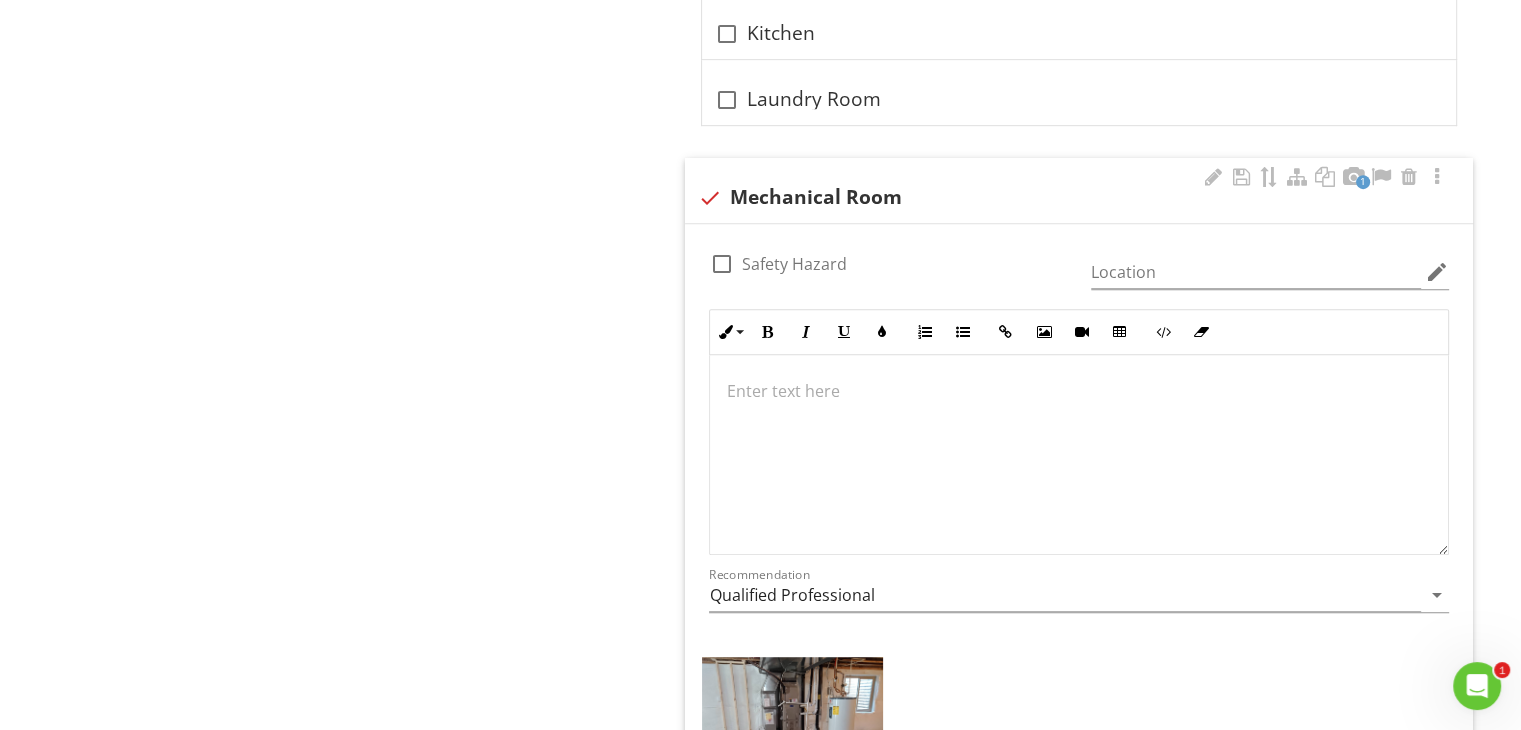 click at bounding box center (1079, 391) 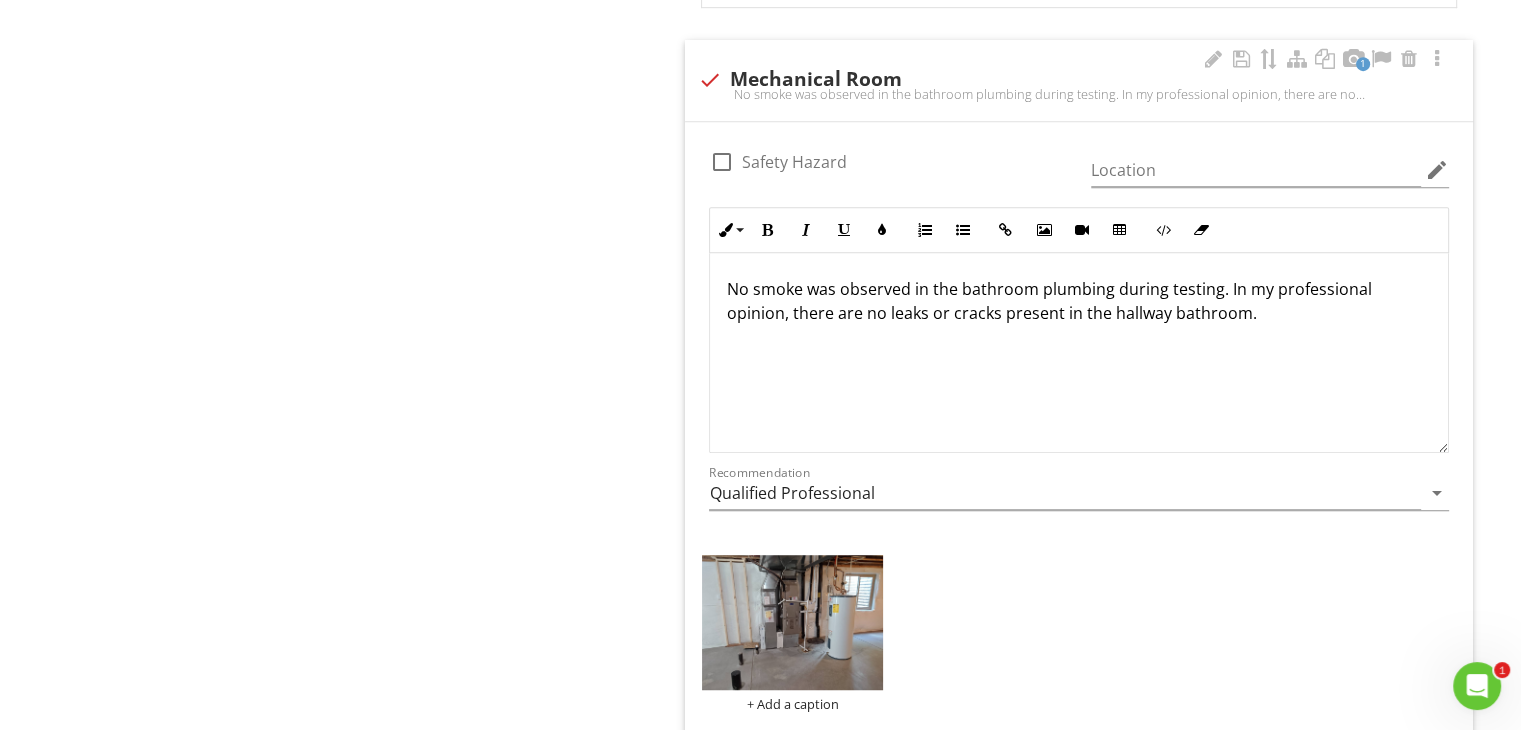 scroll, scrollTop: 1210, scrollLeft: 0, axis: vertical 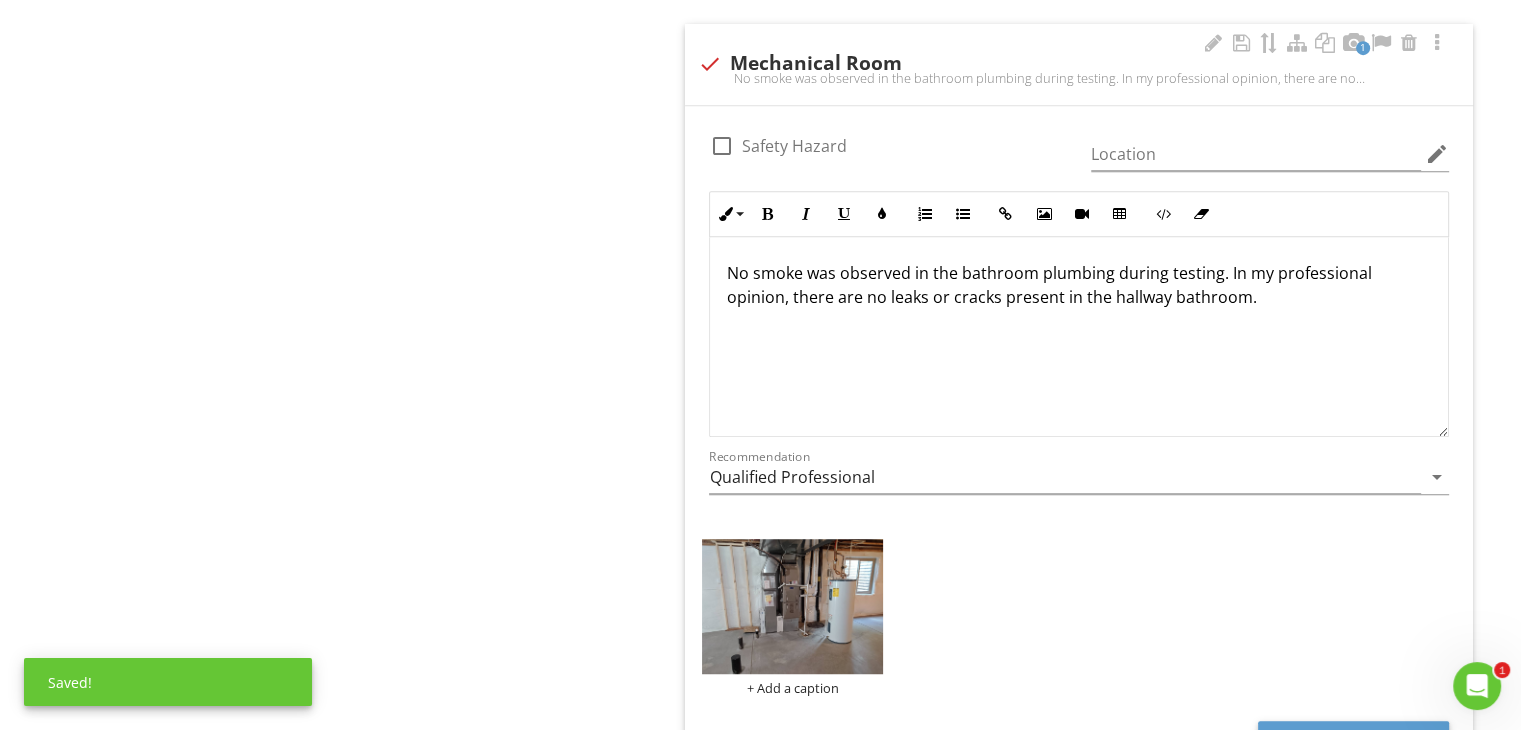 click on "No smoke was observed in the bathroom plumbing during testing. In my professional opinion, there are no leaks or cracks present in the hallway bathroom." at bounding box center [1079, 285] 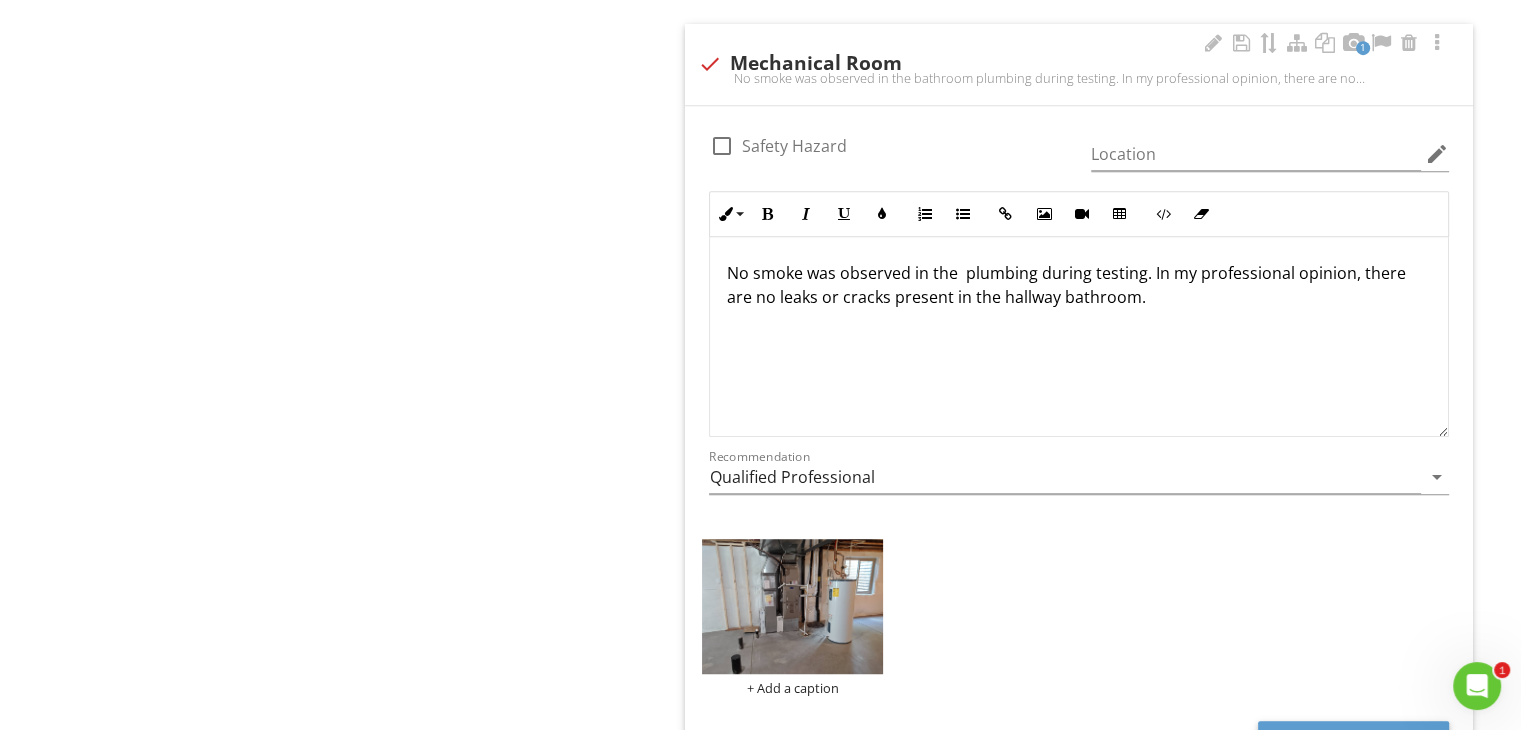 type 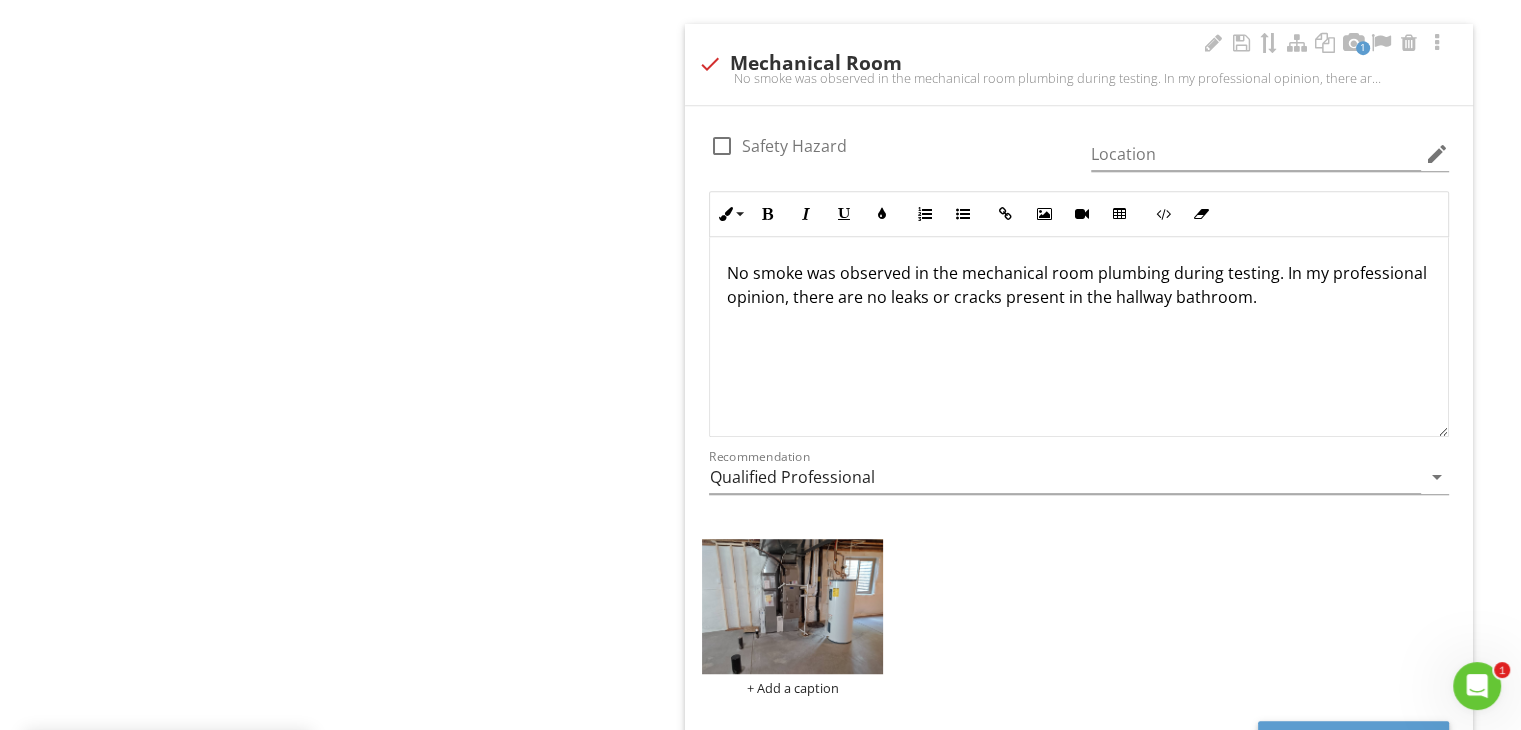 click on "No smoke was observed in the mechanical room plumbing during testing. In my professional opinion, there are no leaks or cracks present in the hallway bathroom." at bounding box center (1079, 285) 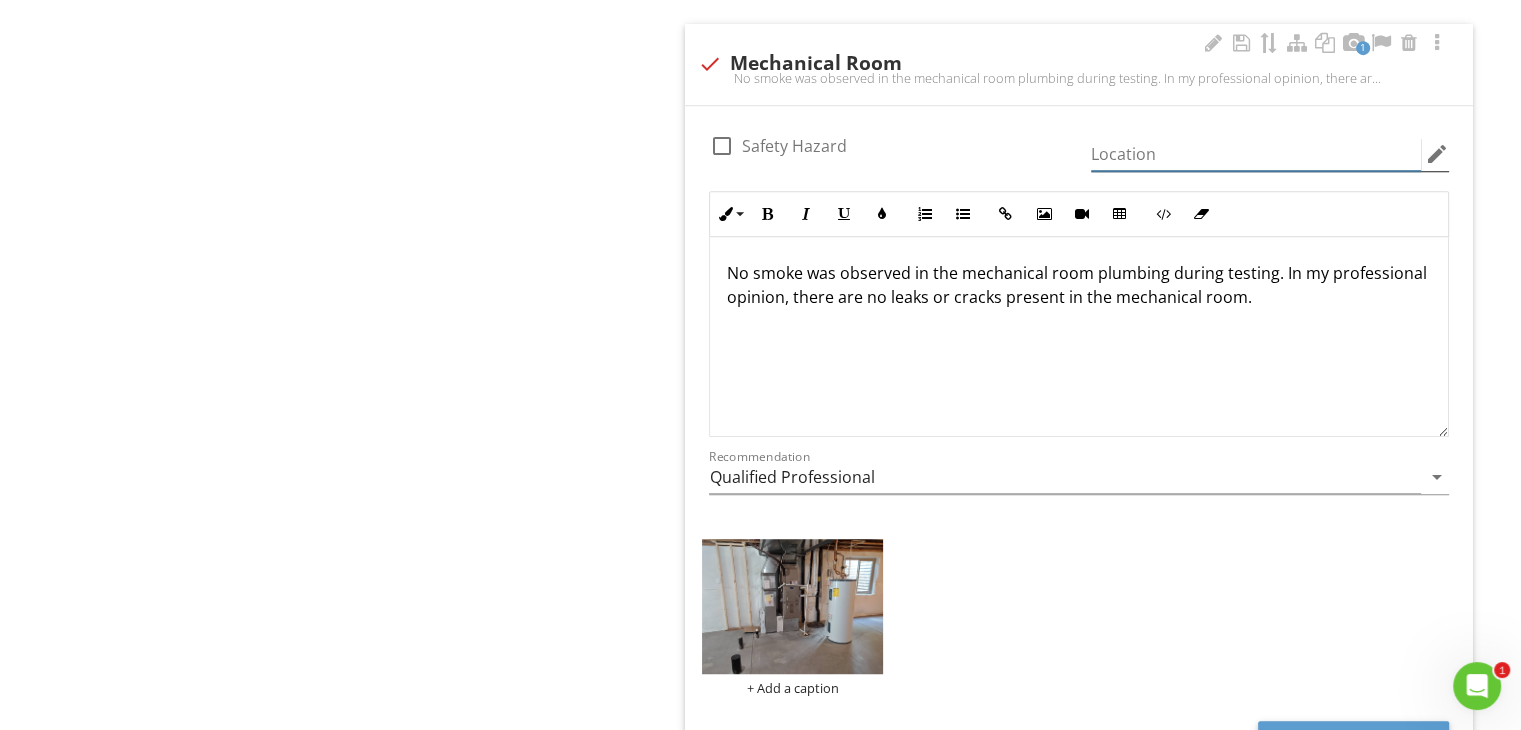click at bounding box center (1256, 154) 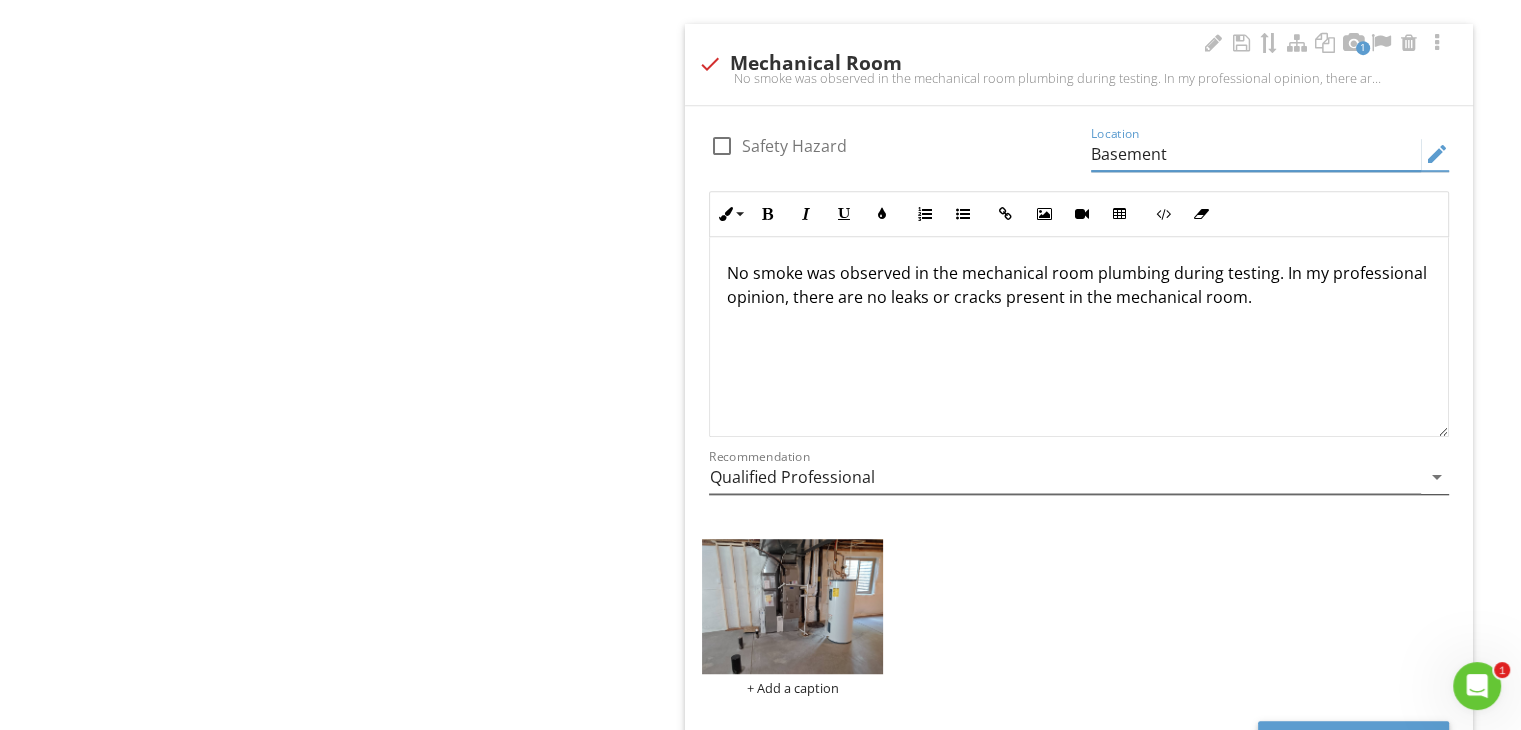 type on "Basement" 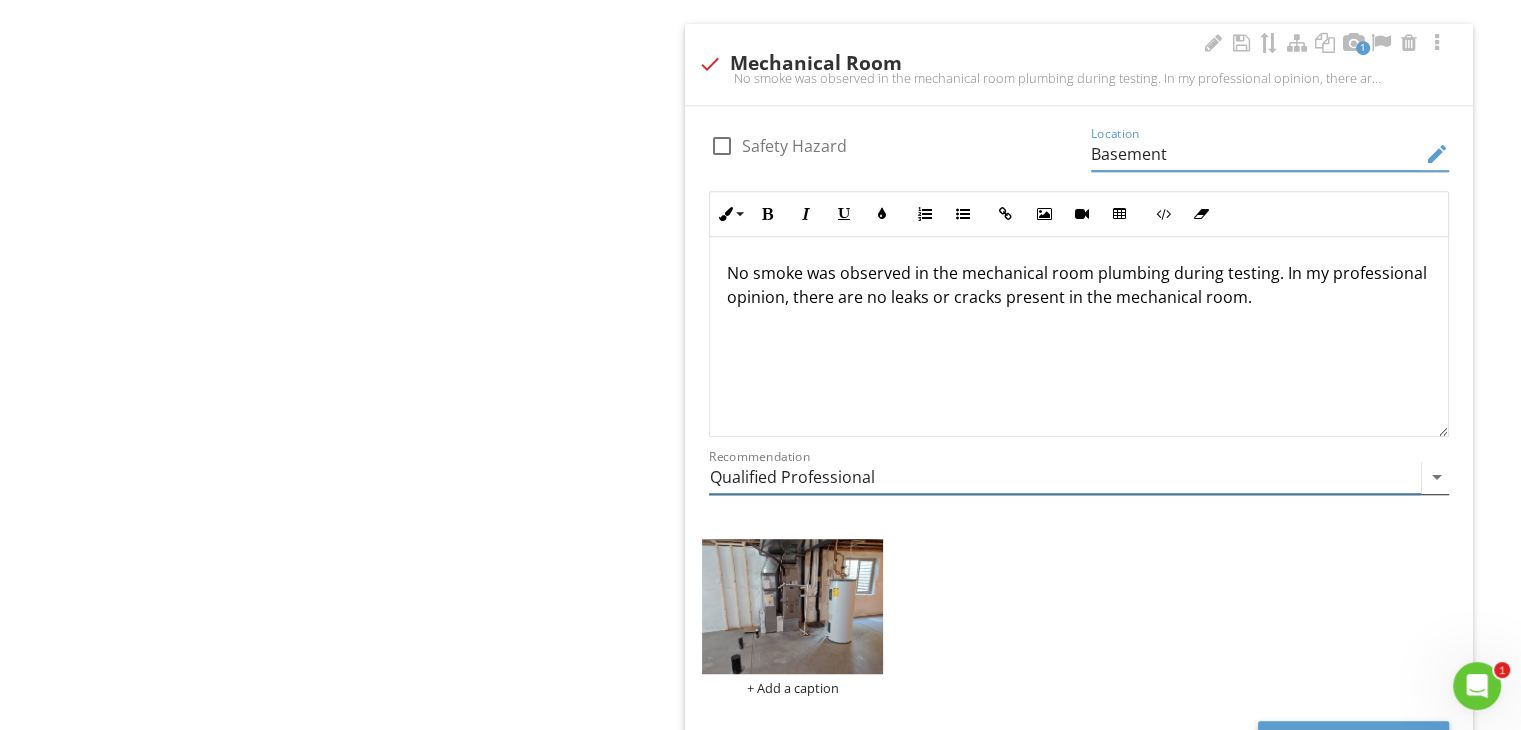 click on "Qualified Professional" at bounding box center [1065, 477] 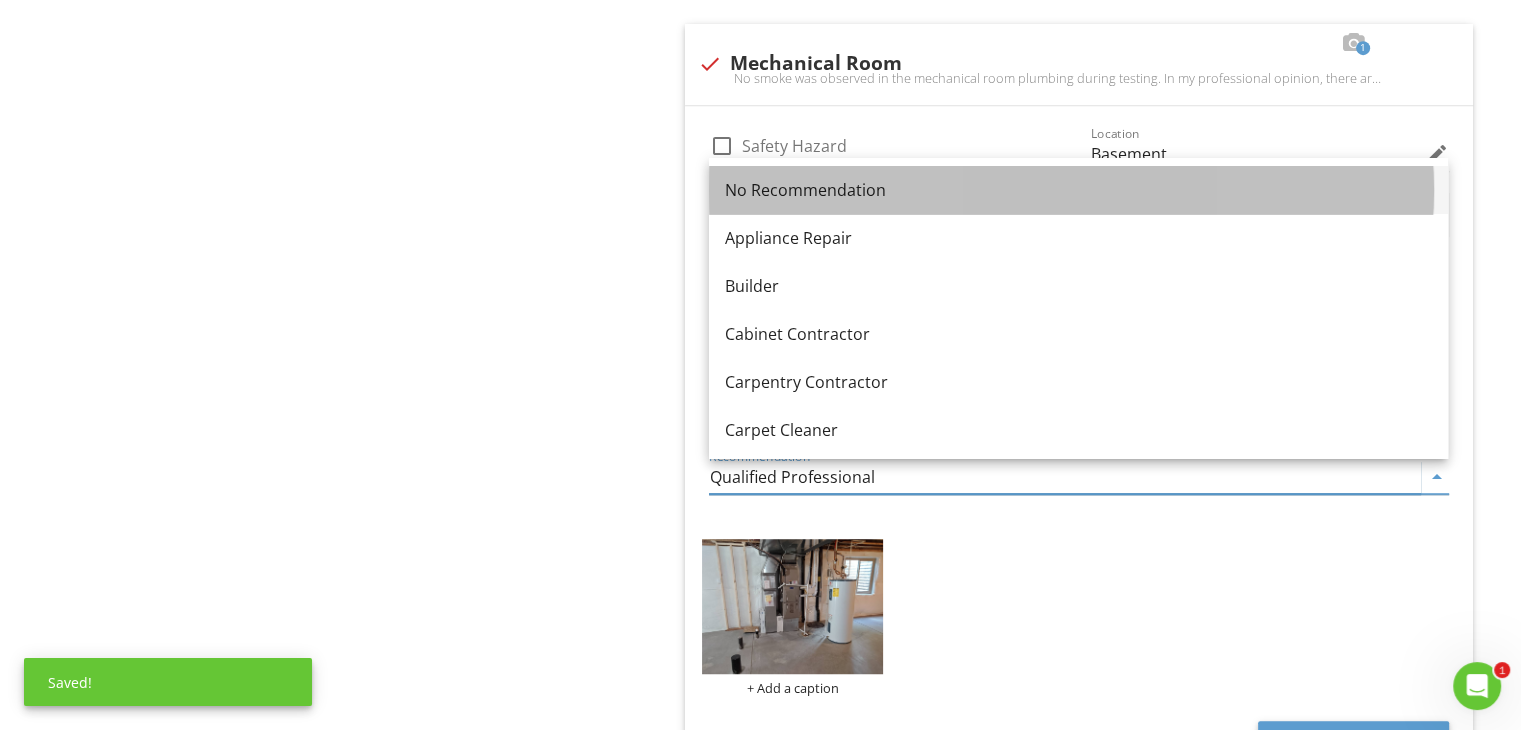 click on "No Recommendation" at bounding box center (1078, 190) 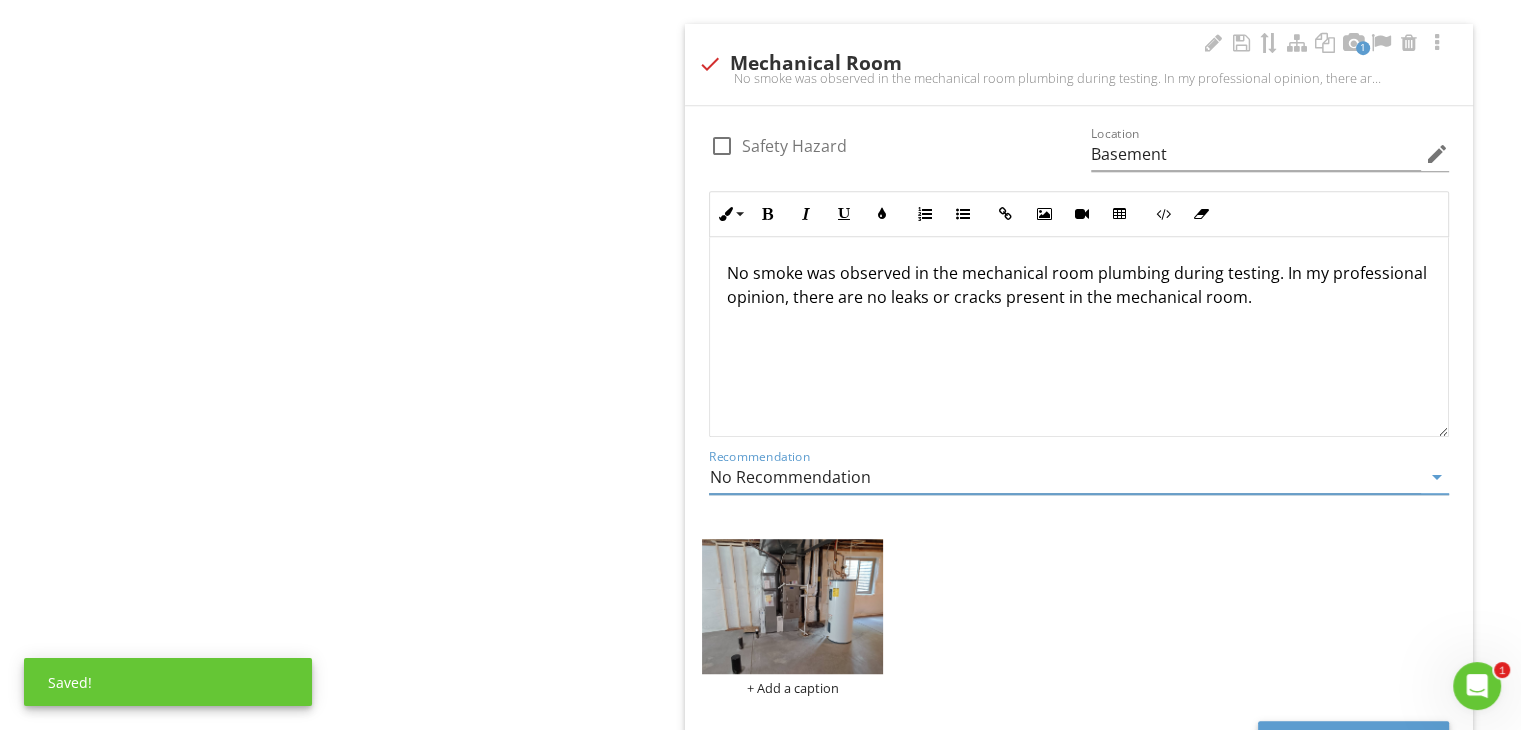 click on "+ Add a caption" at bounding box center [1079, 618] 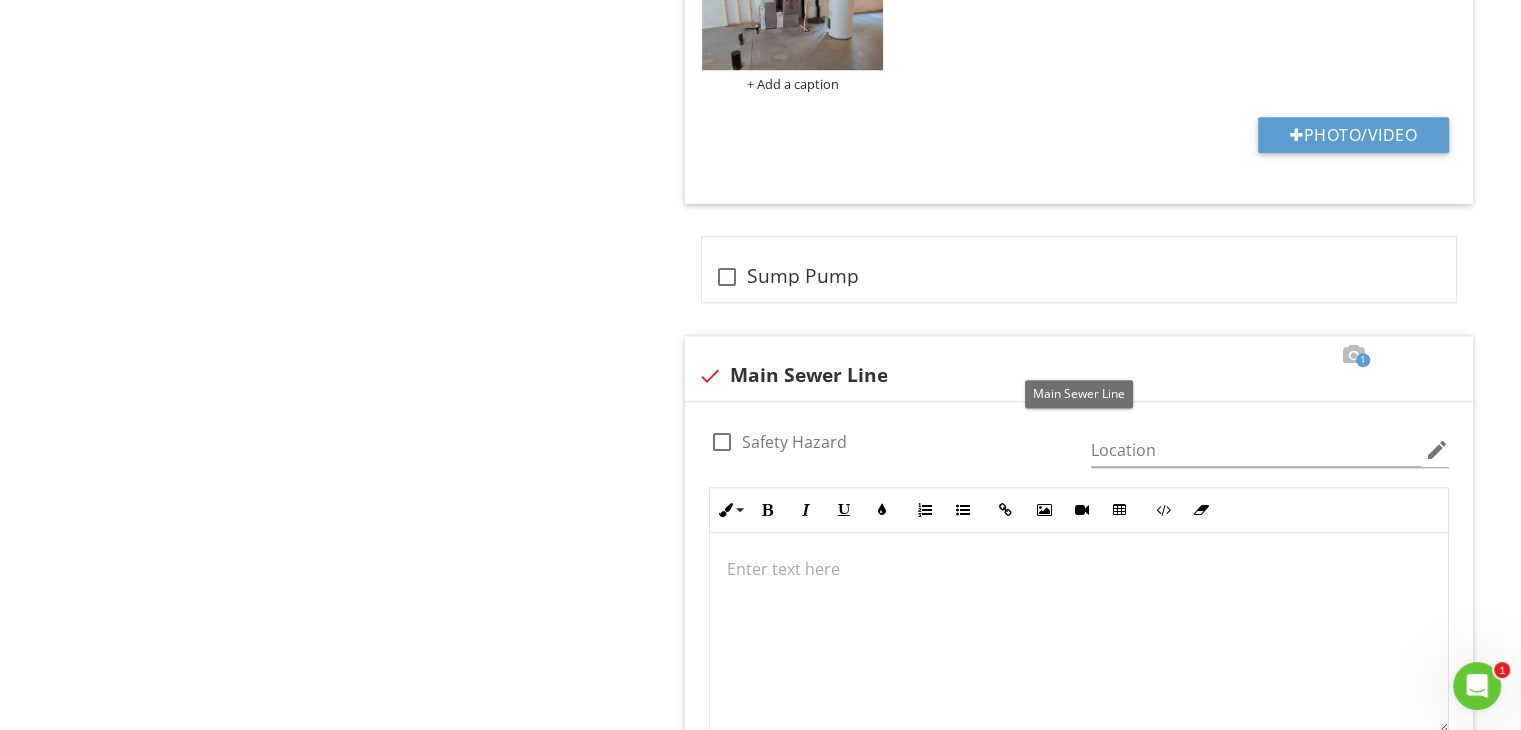 scroll, scrollTop: 1823, scrollLeft: 0, axis: vertical 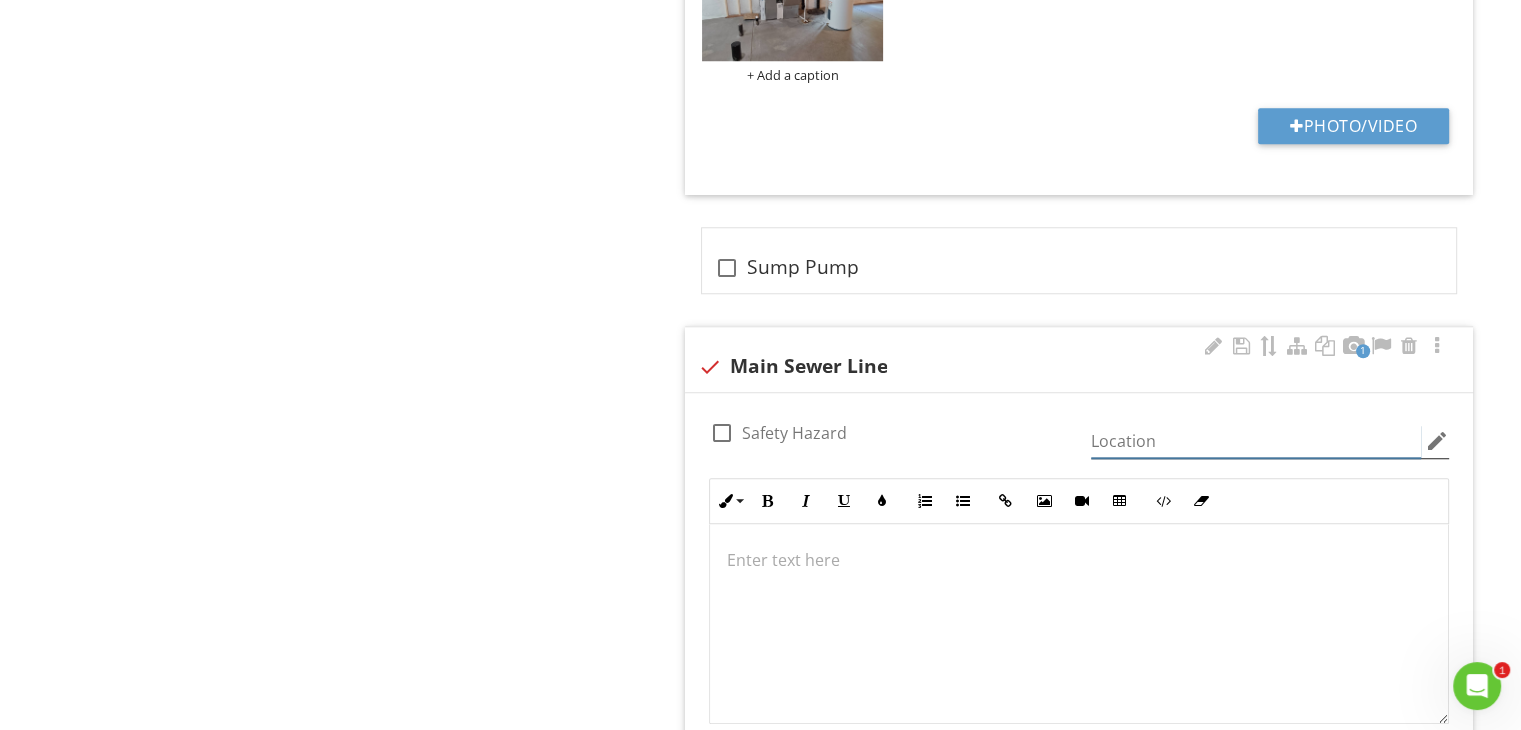 click at bounding box center (1256, 441) 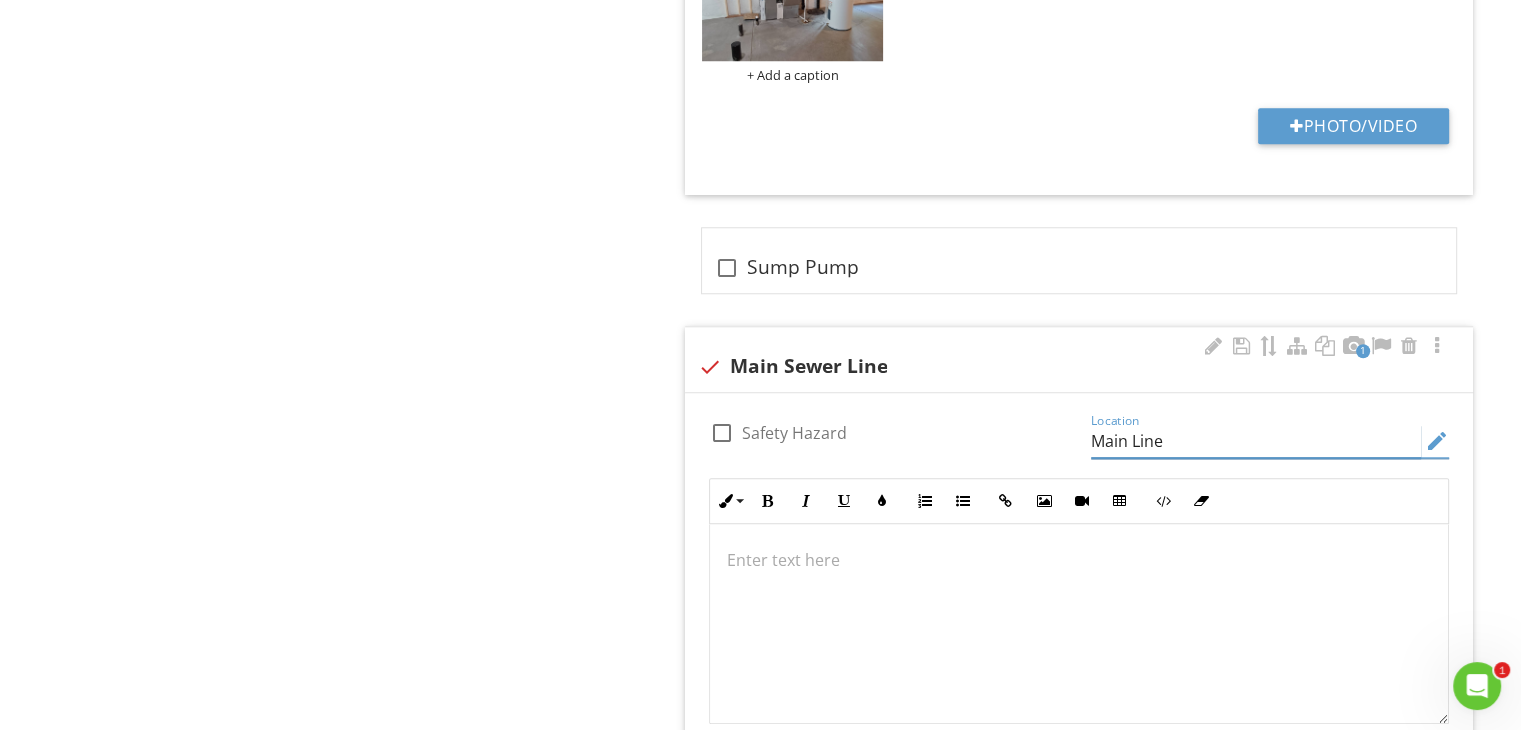 type on "Main Line" 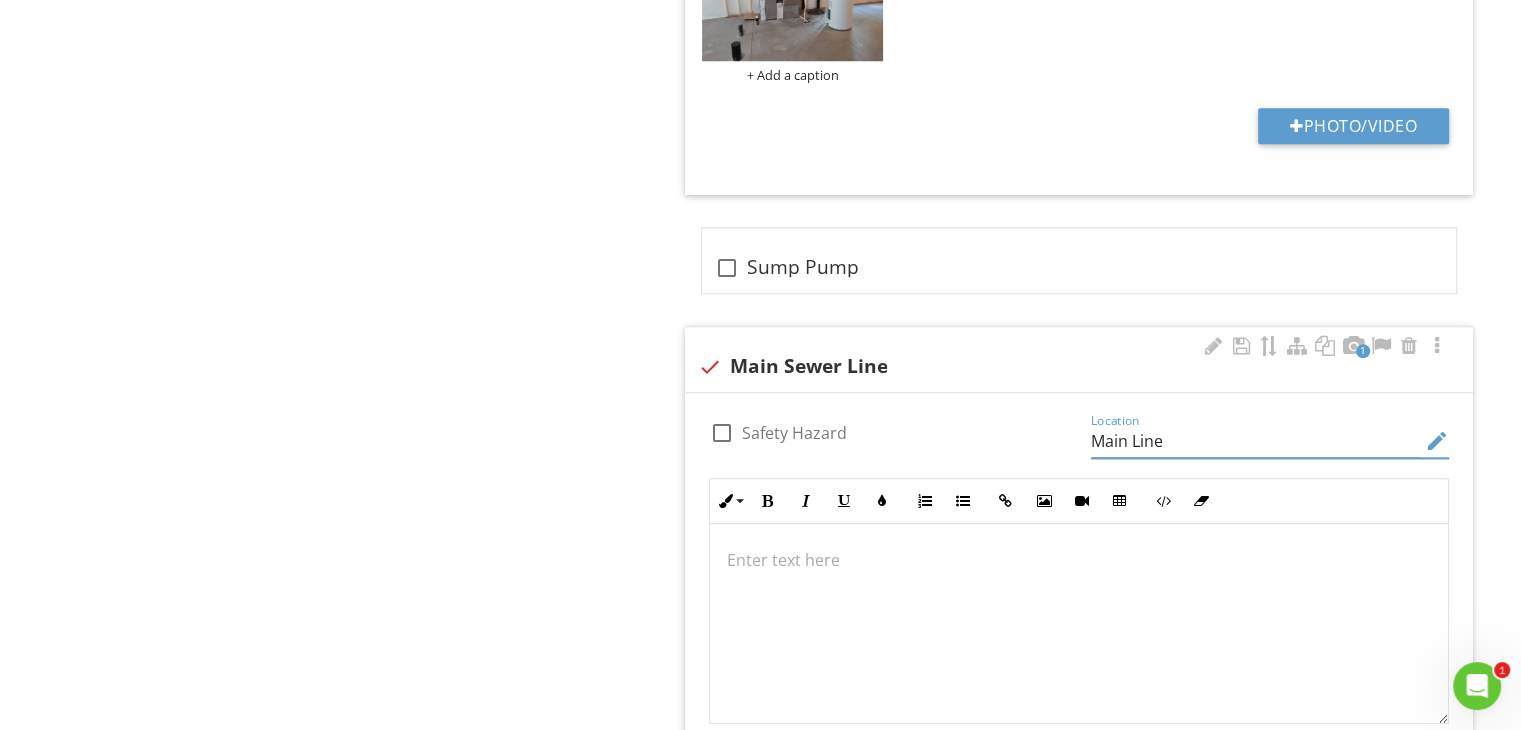 click at bounding box center (1079, 624) 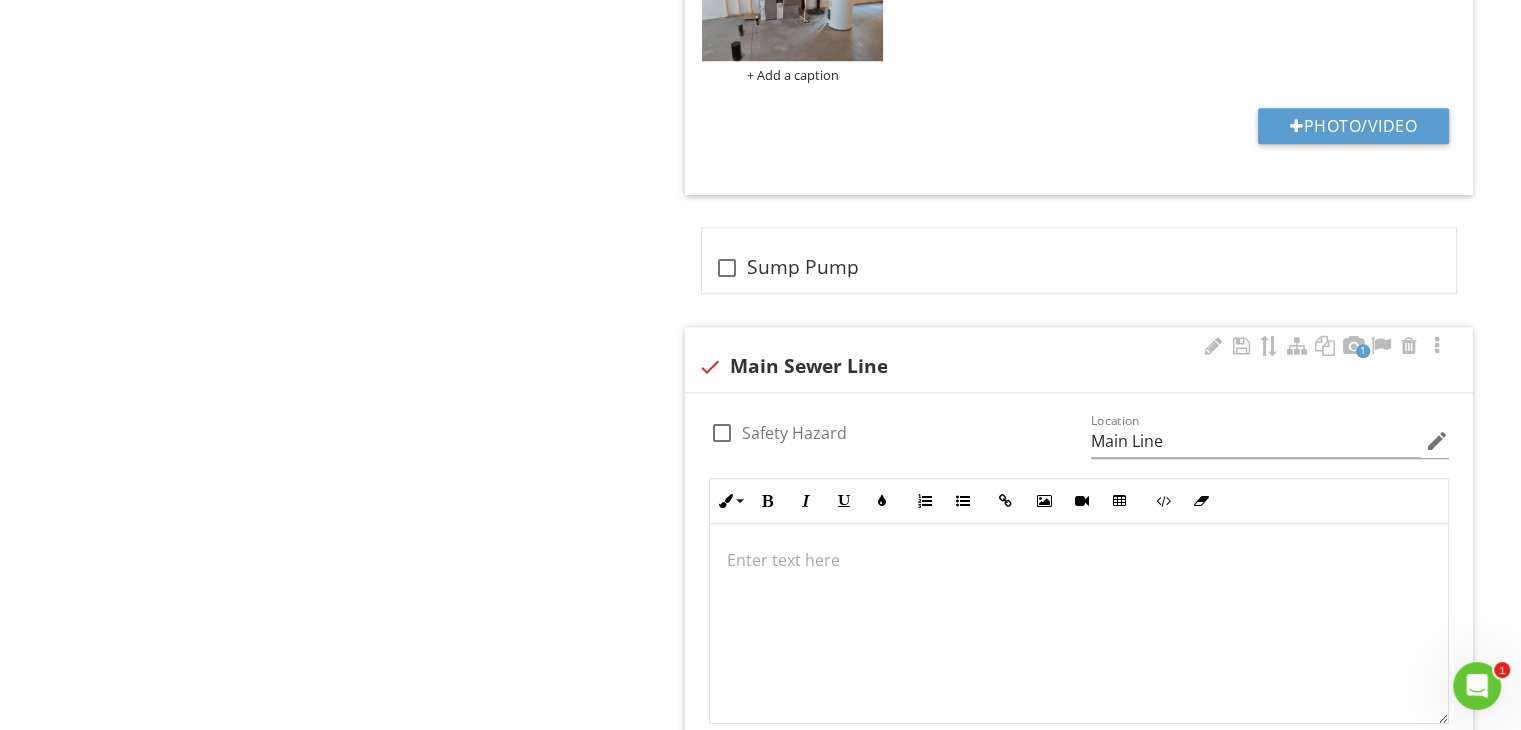 scroll, scrollTop: 1839, scrollLeft: 0, axis: vertical 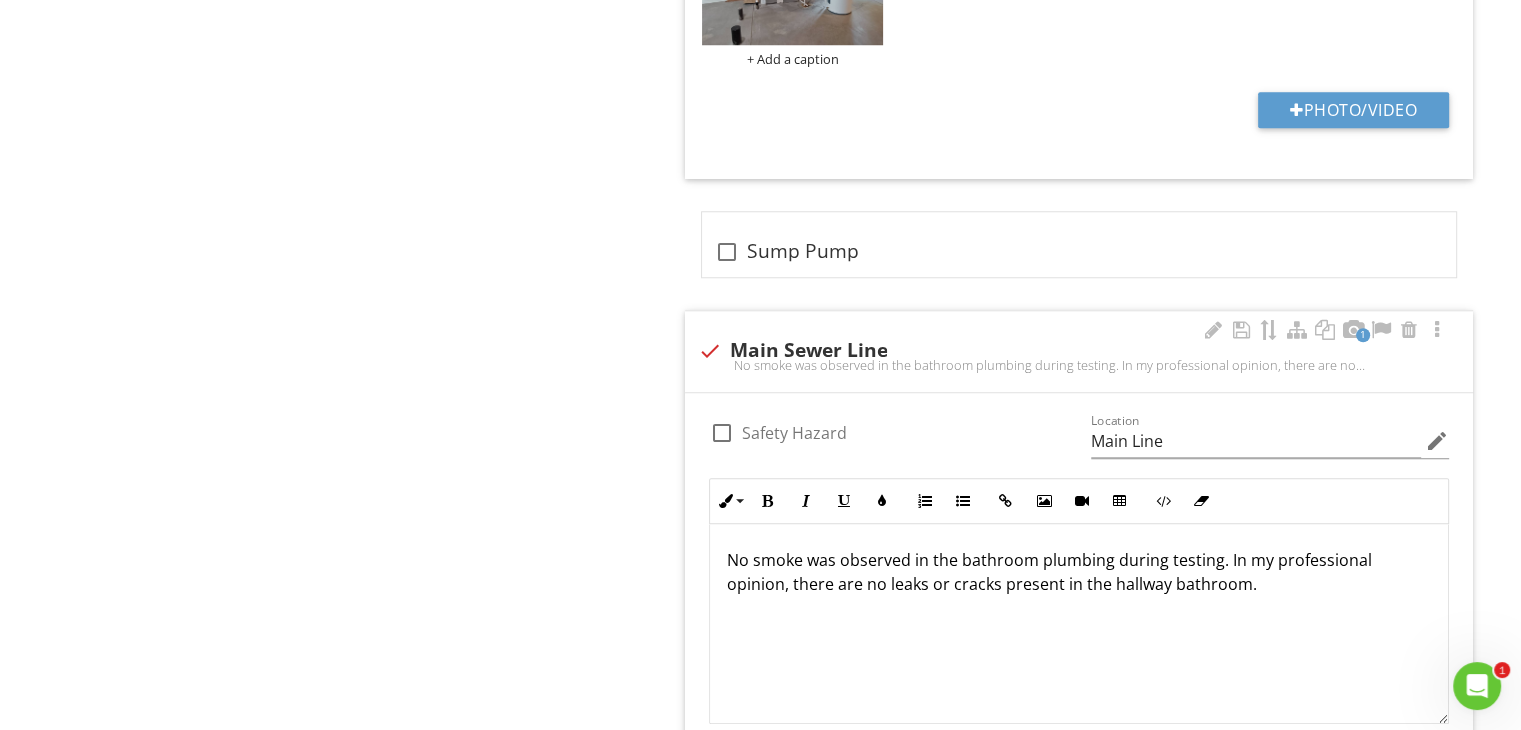 click on "No smoke was observed in the bathroom plumbing during testing. In my professional opinion, there are no leaks or cracks present in the hallway bathroom." at bounding box center [1079, 572] 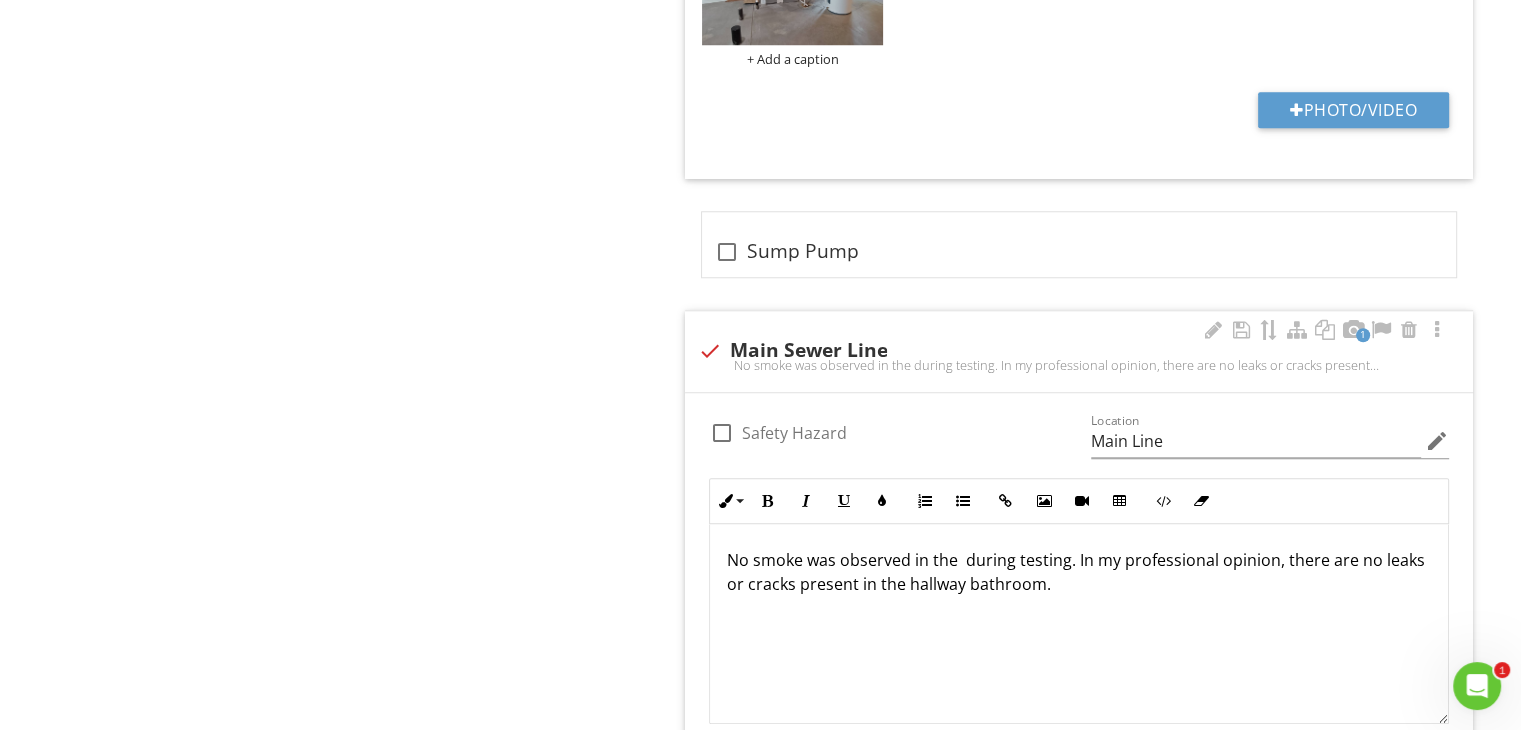 type 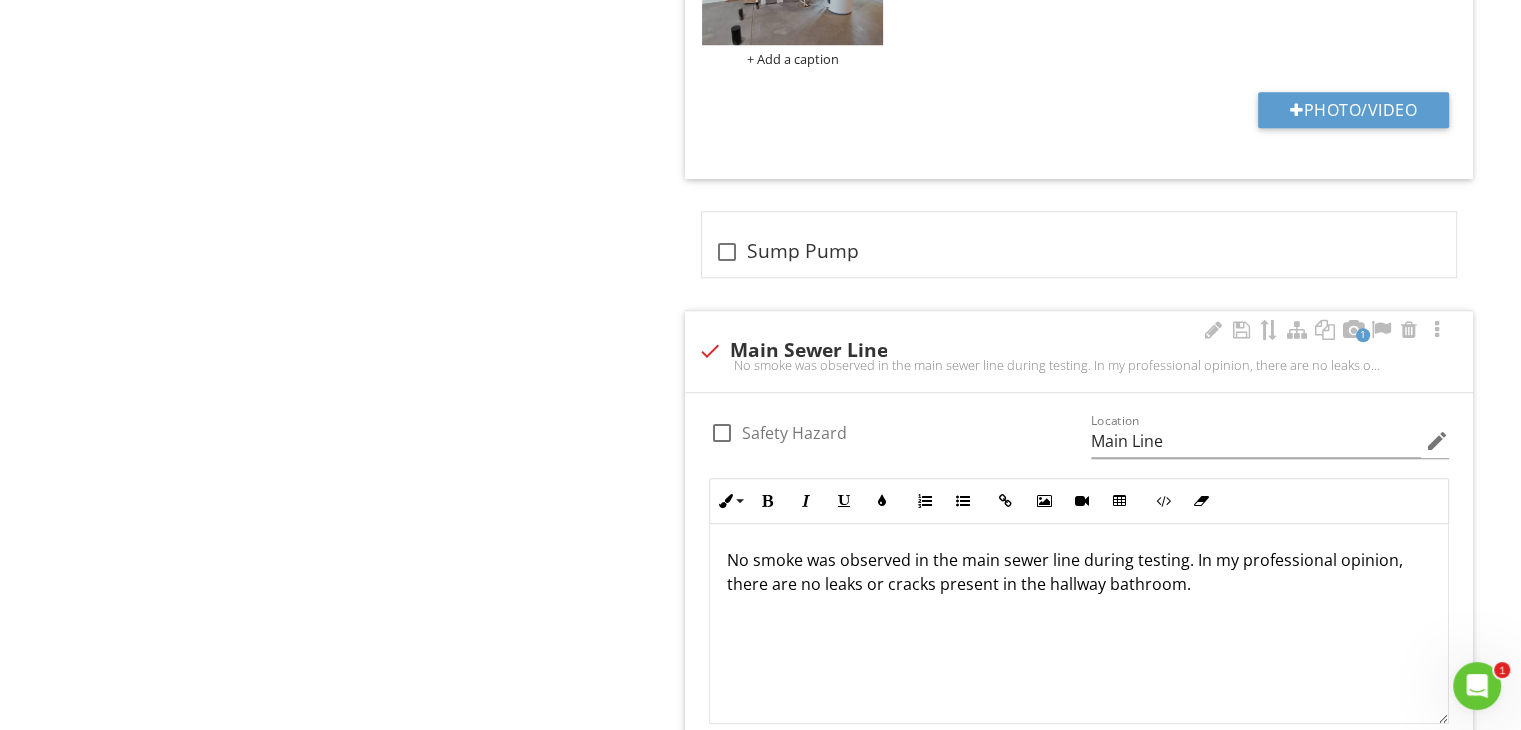 click on "No smoke was observed in the main sewer line during testing. In my professional opinion, there are no leaks or cracks present in the hallway bathroom." at bounding box center [1079, 572] 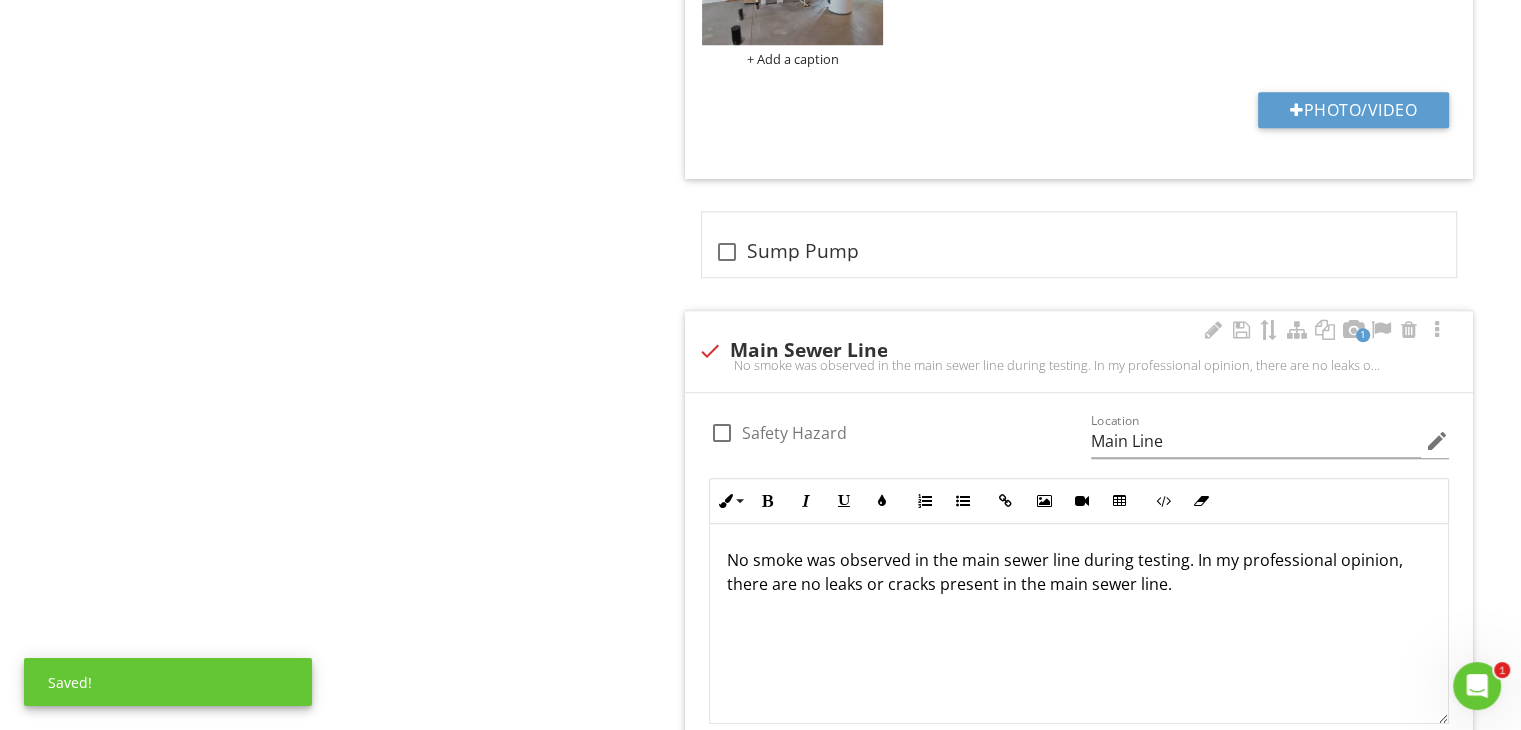 scroll, scrollTop: 0, scrollLeft: 0, axis: both 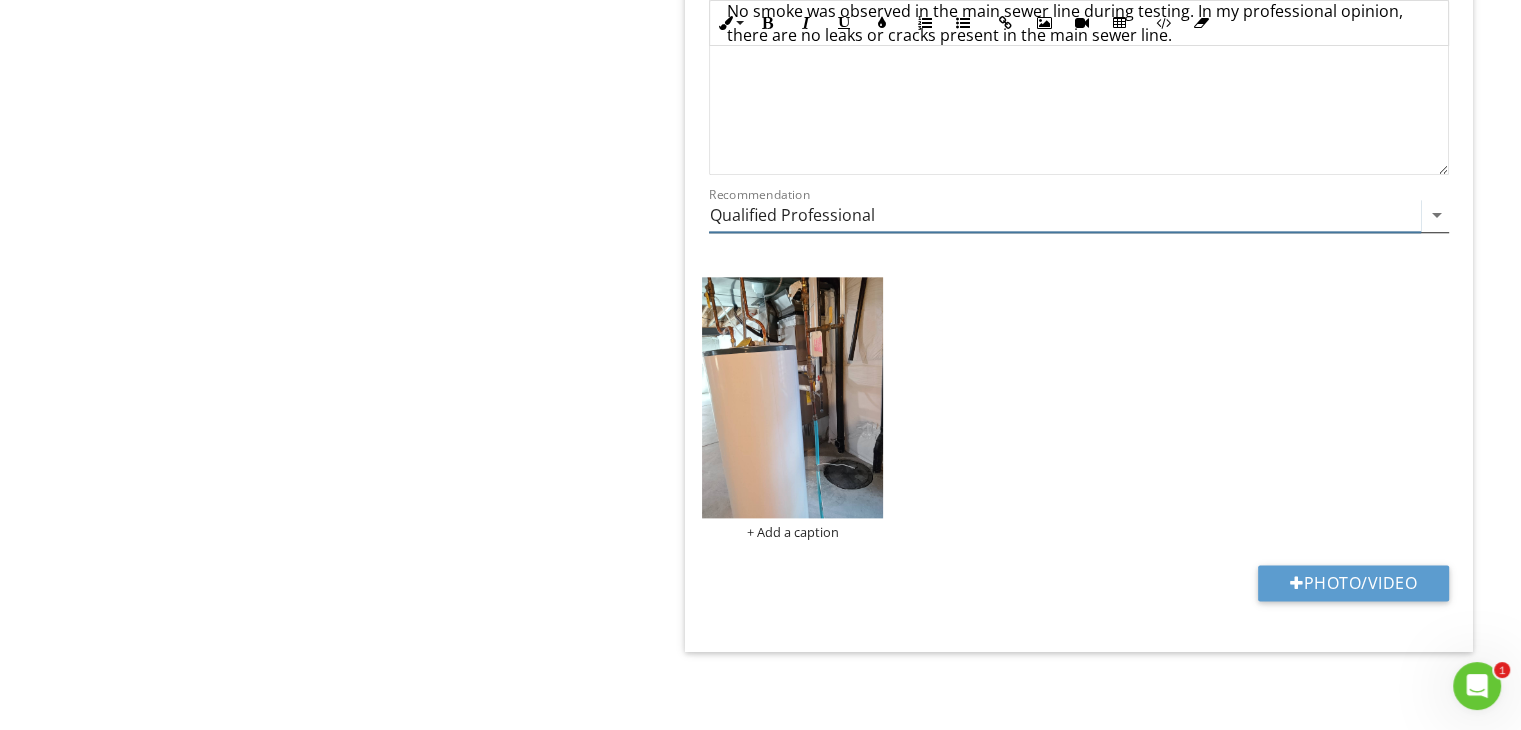 click on "Qualified Professional" at bounding box center [1065, 215] 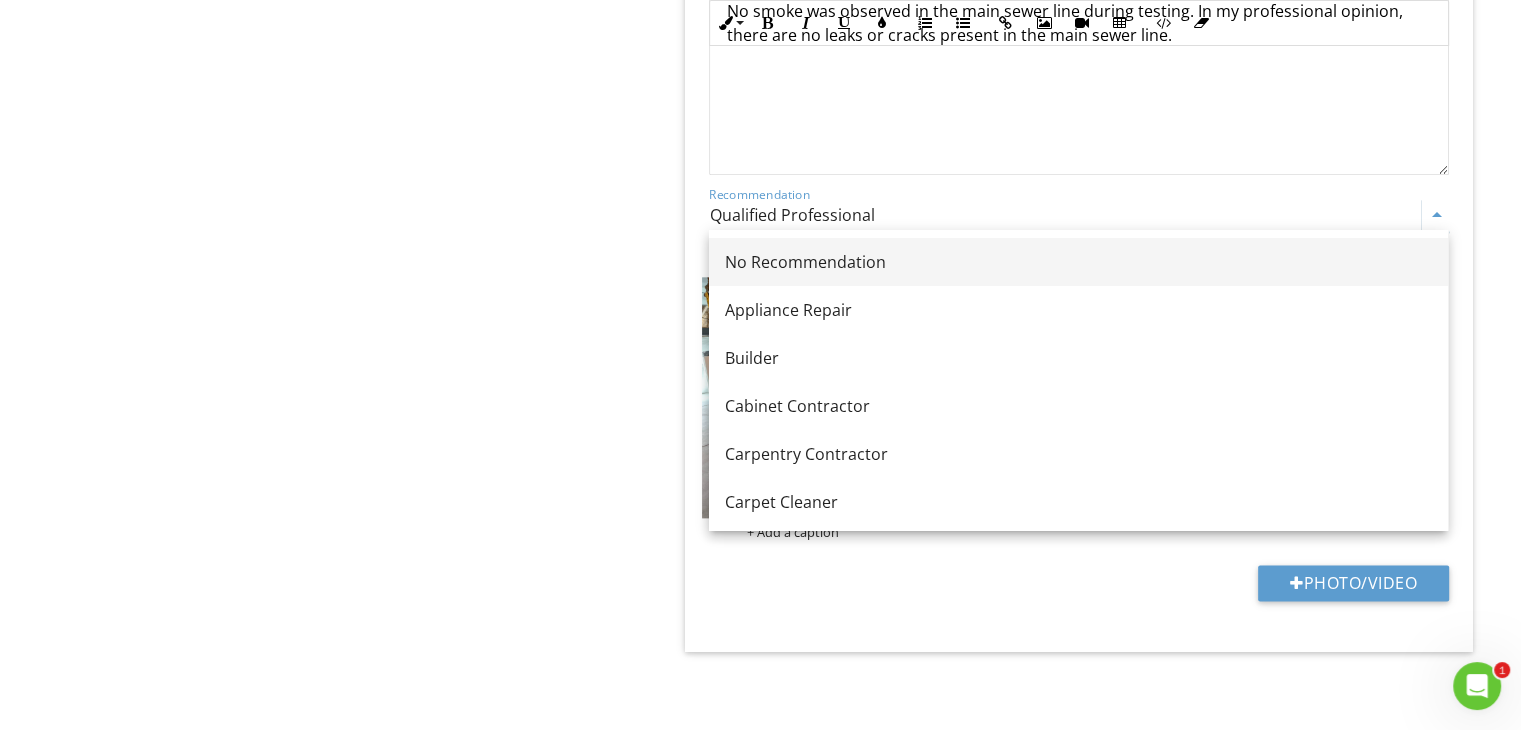 click on "No Recommendation" at bounding box center [1078, 262] 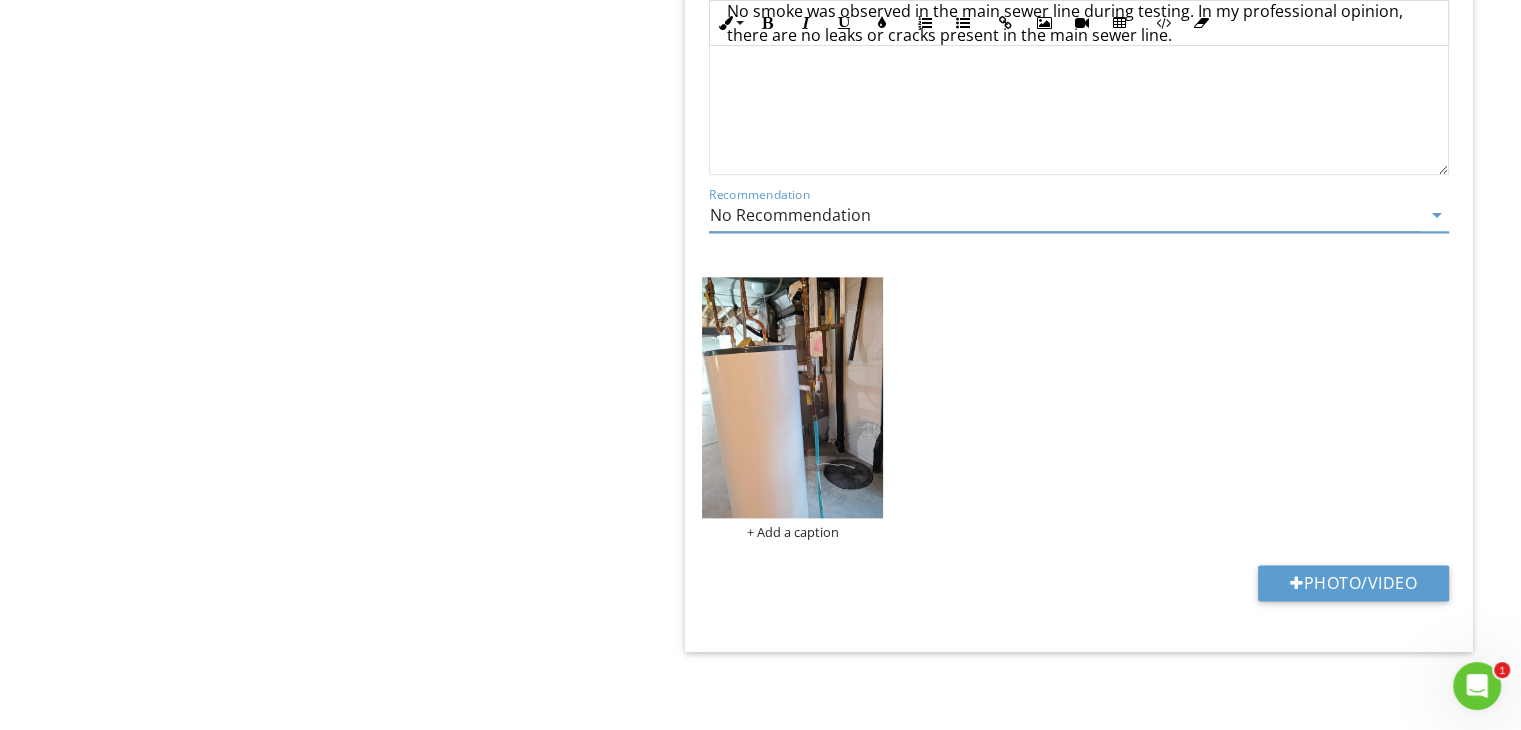 click on "Basement/Crawlspace
Info
Information
Locations
check_box_outline_blank Bathroom #1   check_box_outline_blank Bathroom #2   check_box_outline_blank Bathroom #3   check_box_outline_blank Kitchen   check_box_outline_blank Laundry Room   check_box Mechanical Room   check_box_outline_blank Sump Pump   check_box Main Sewer Line         OTHER
Limitations
Limitations
Observation
Observations
check_box_outline_blank
Bathroom #1
check_box_outline_blank
Bathroom #2
check_box_outline_blank" at bounding box center (1093, -712) 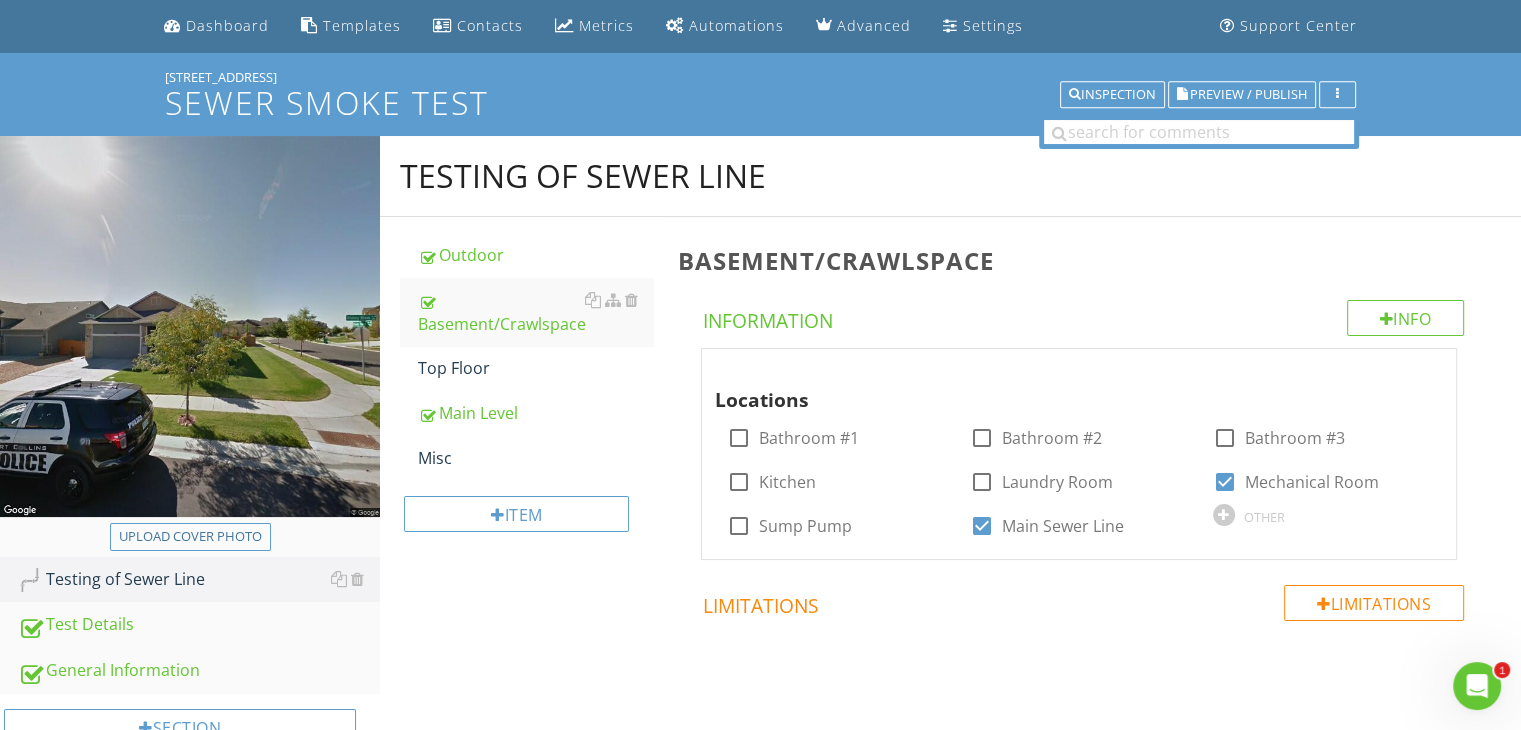 scroll, scrollTop: 51, scrollLeft: 0, axis: vertical 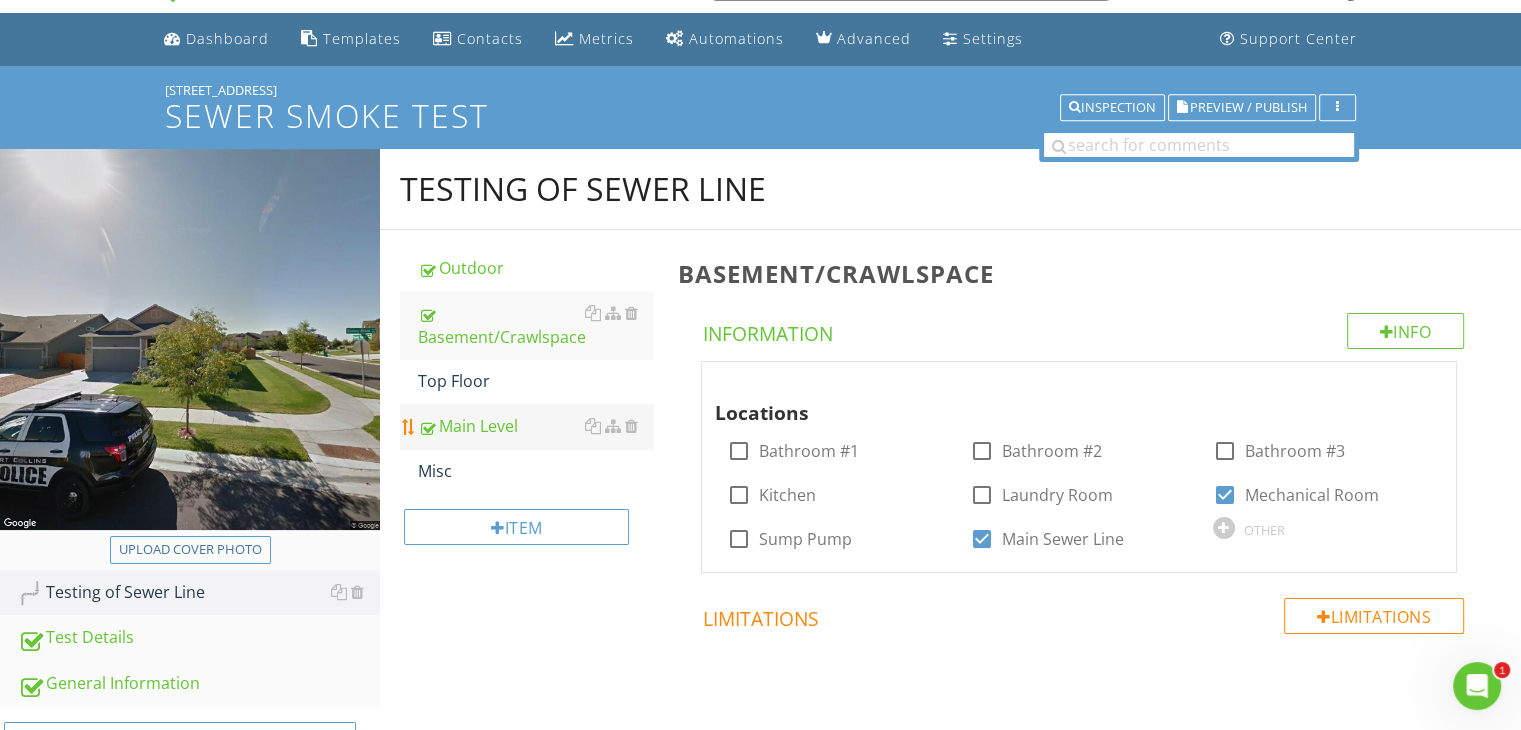 click on "Main Level" at bounding box center [535, 426] 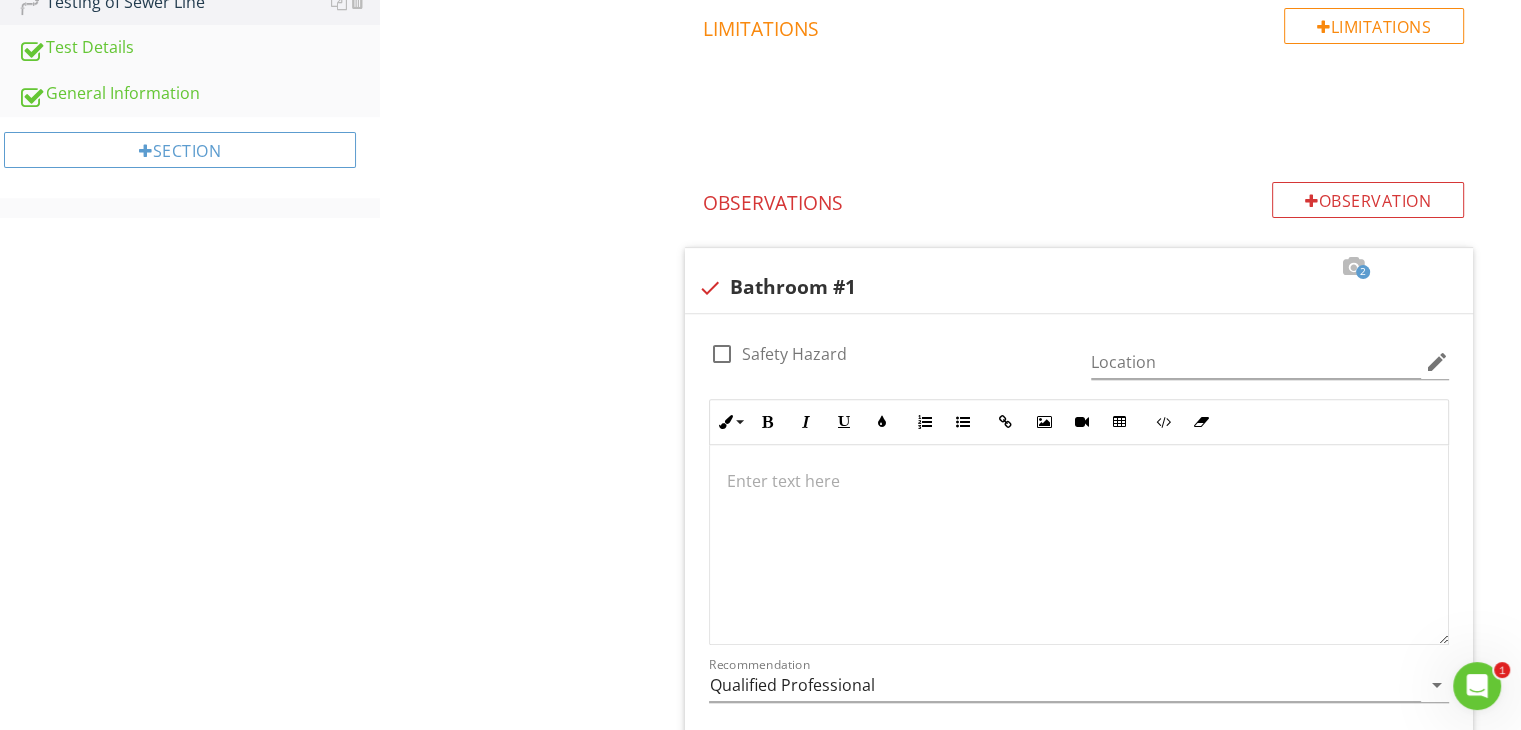scroll, scrollTop: 659, scrollLeft: 0, axis: vertical 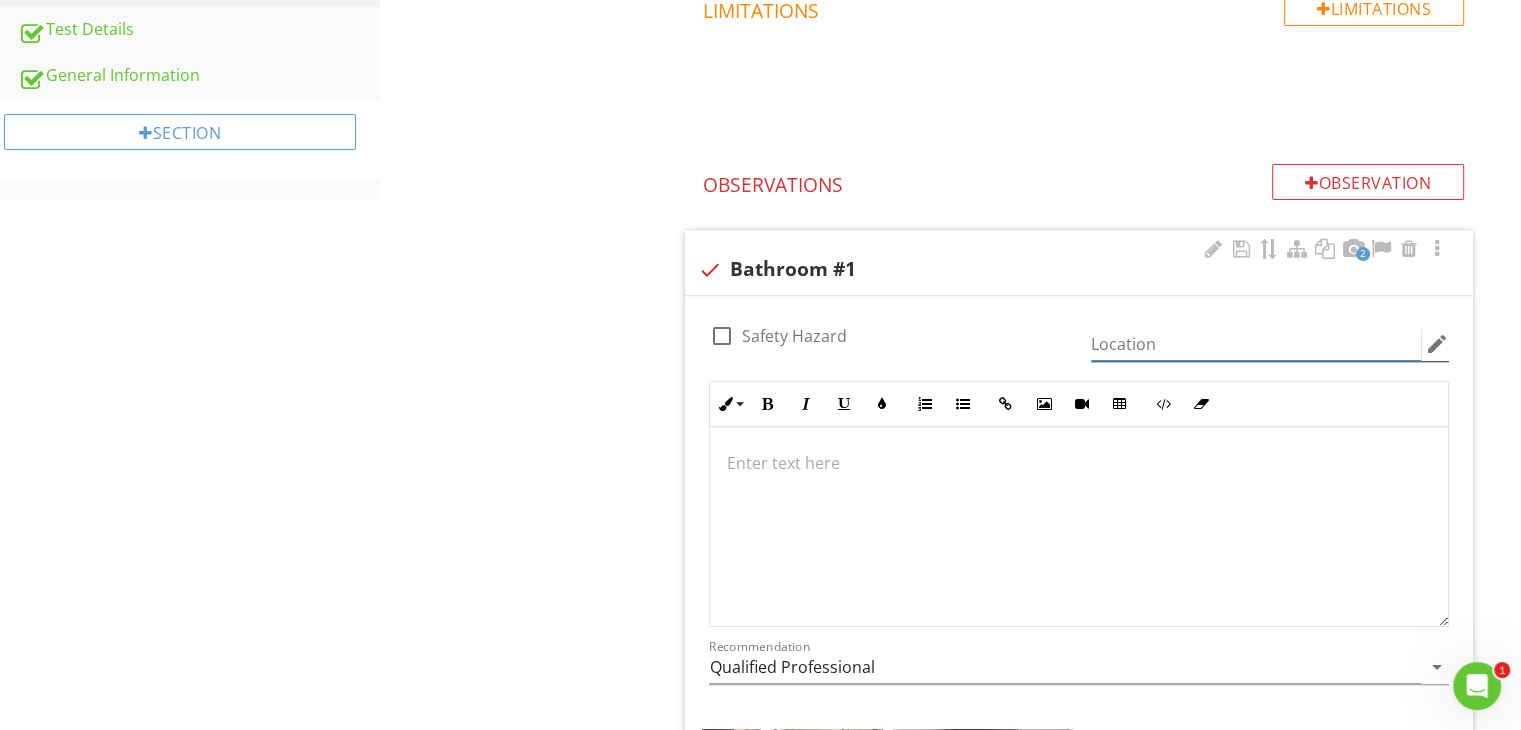 click at bounding box center (1256, 344) 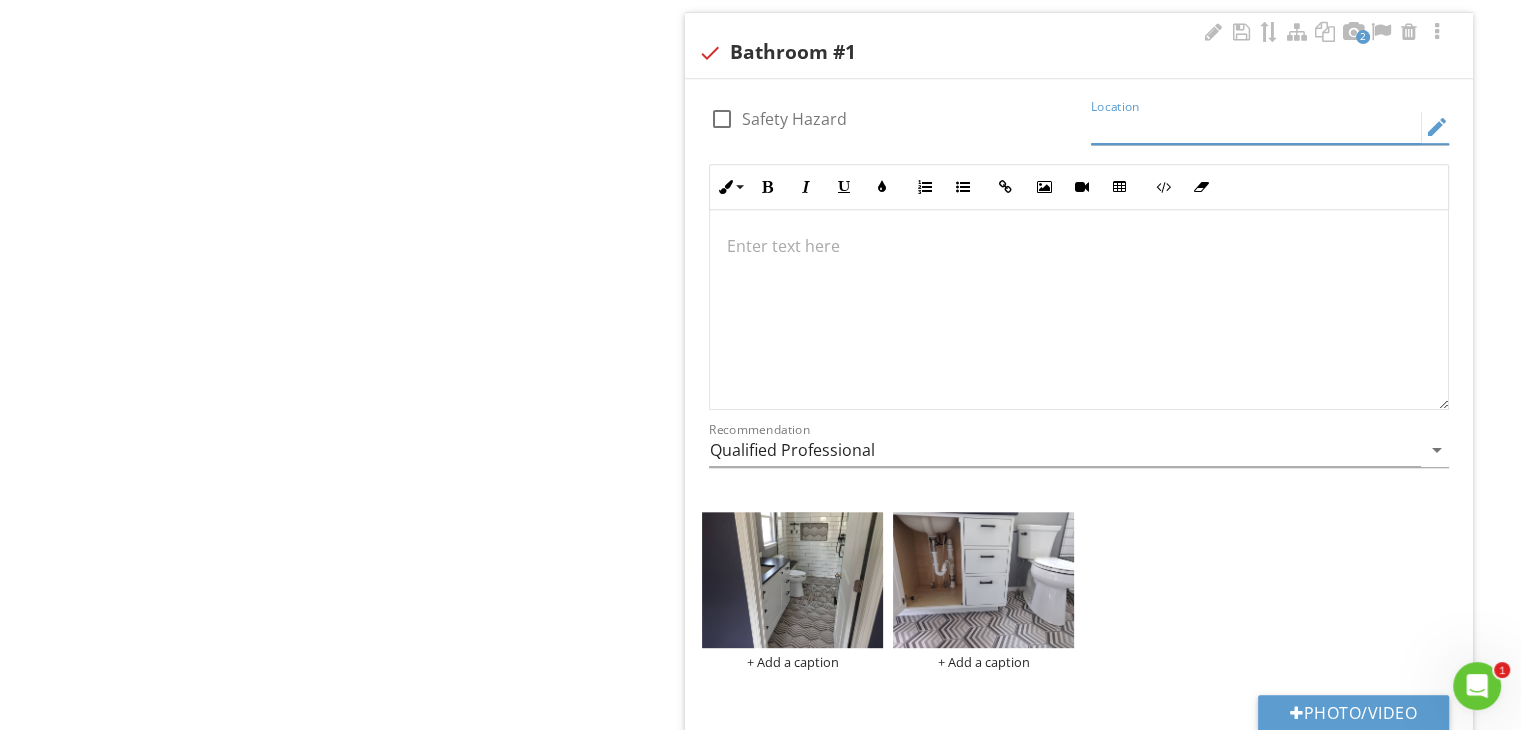 scroll, scrollTop: 877, scrollLeft: 0, axis: vertical 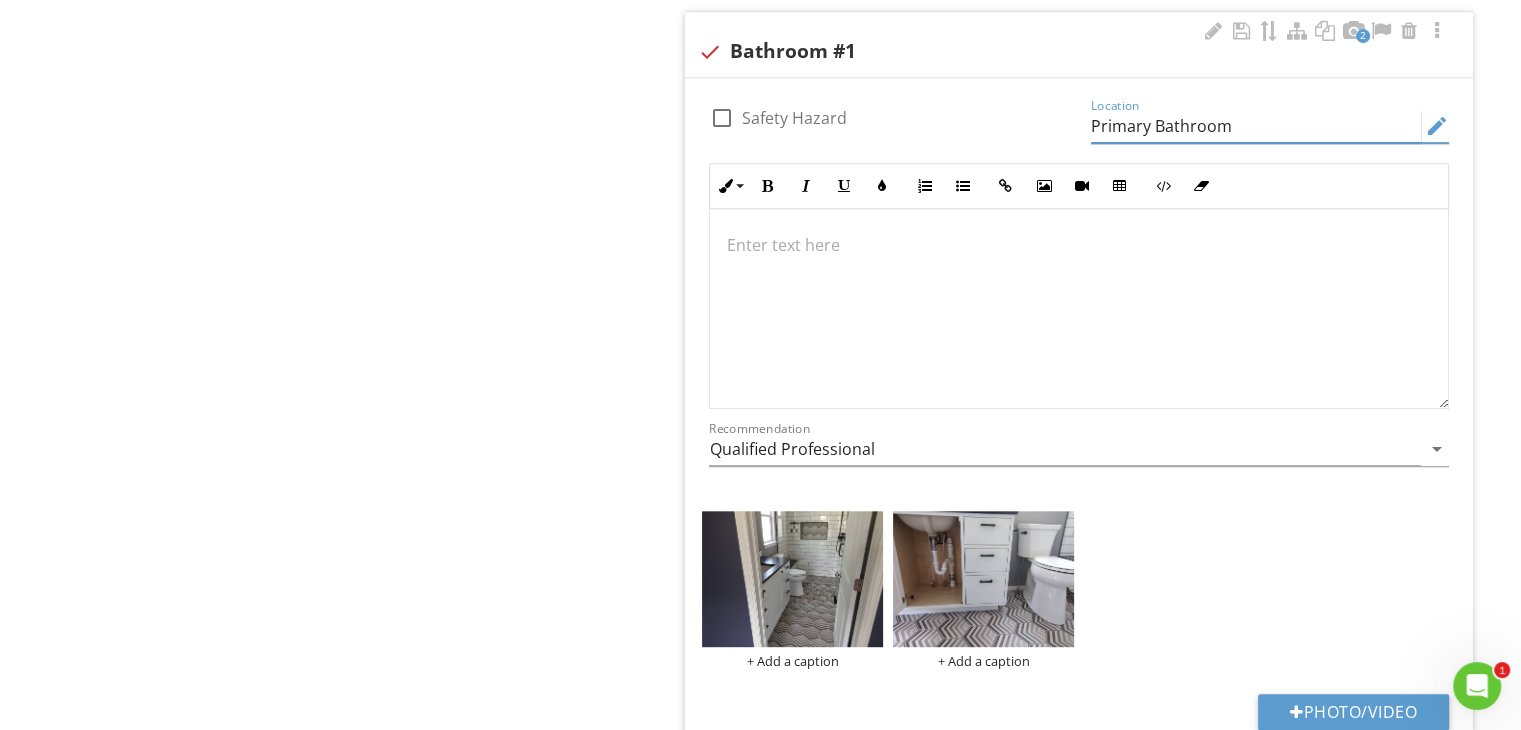 type on "Primary Bathroom" 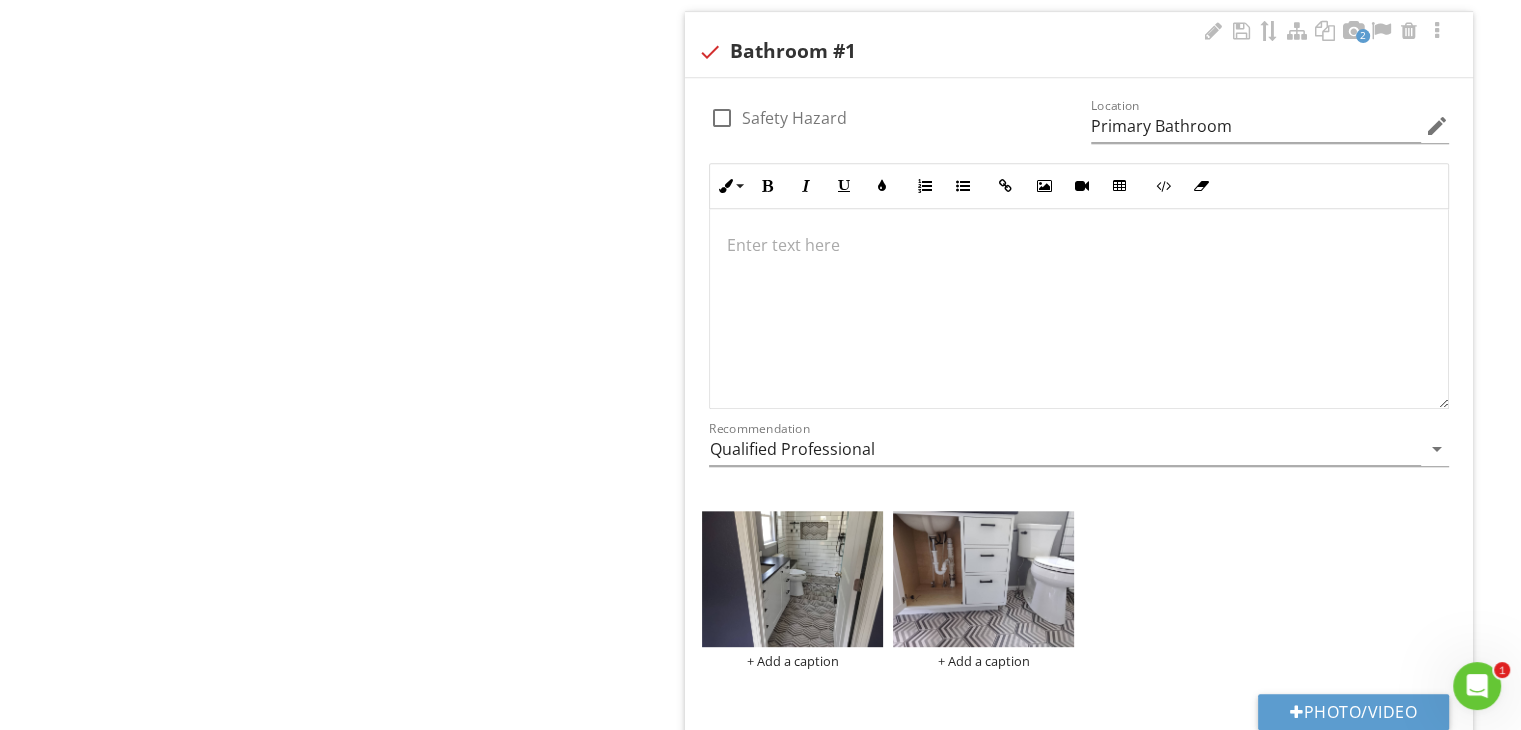click at bounding box center (1079, 309) 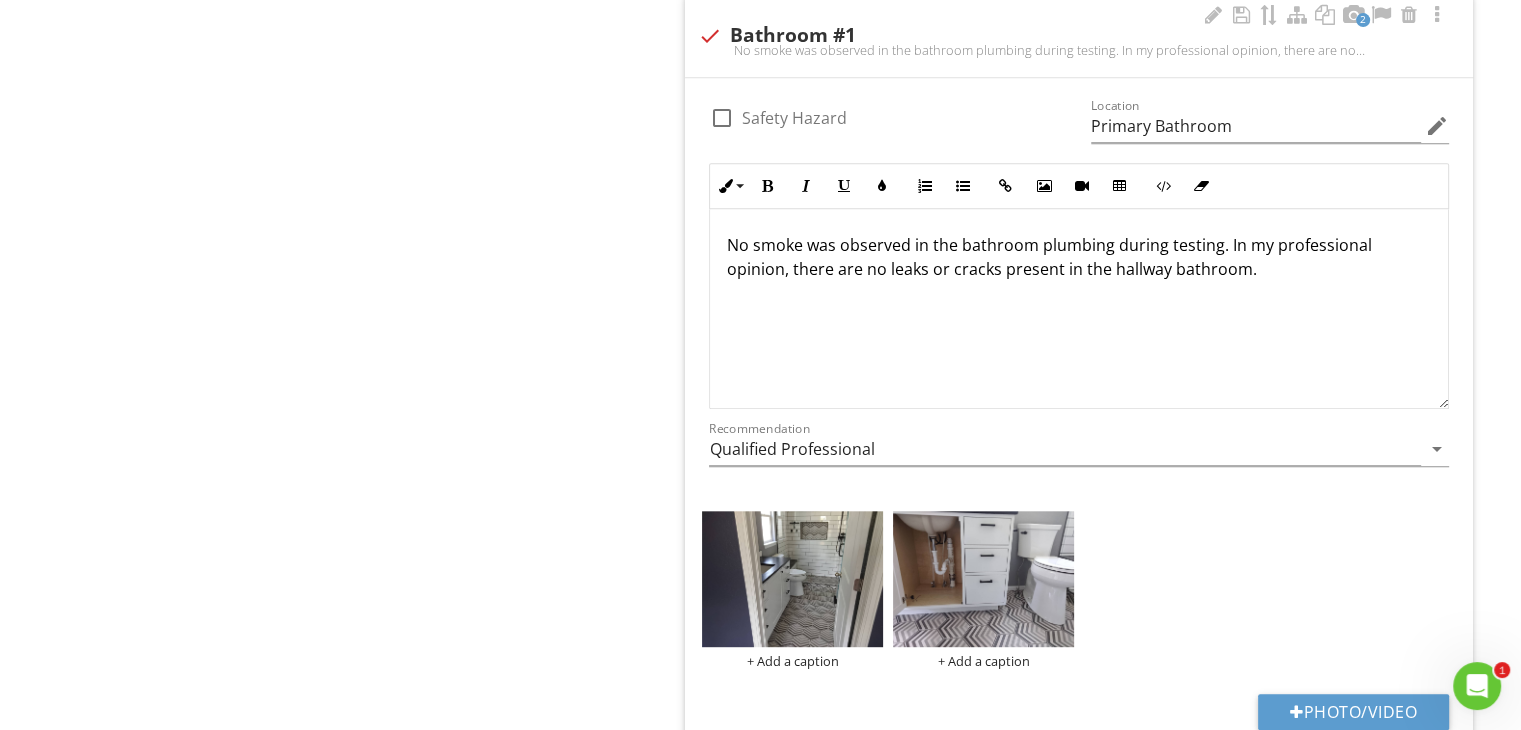 click on "No smoke was observed in the bathroom plumbing during testing. In my professional opinion, there are no leaks or cracks present in the hallway bathroom." at bounding box center (1079, 257) 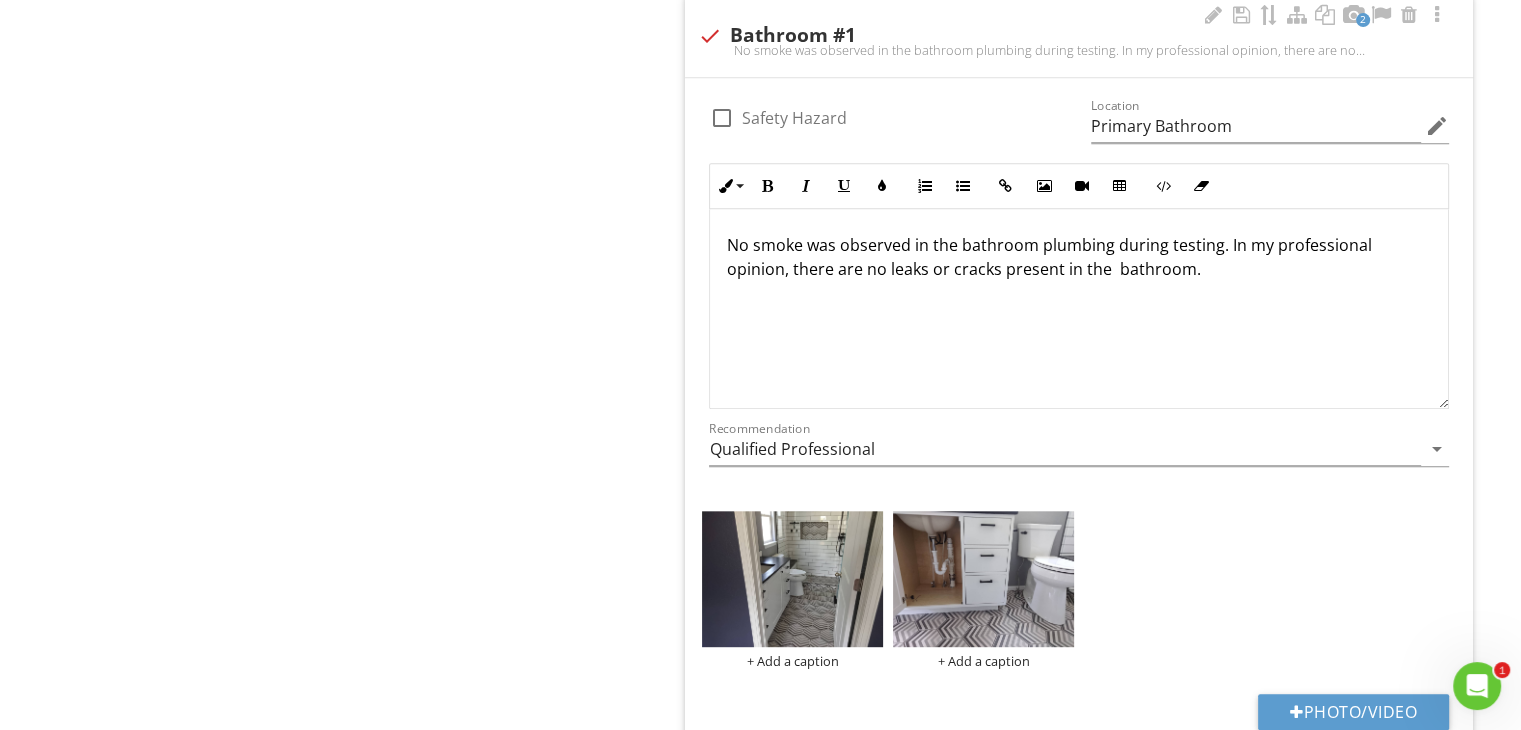 type 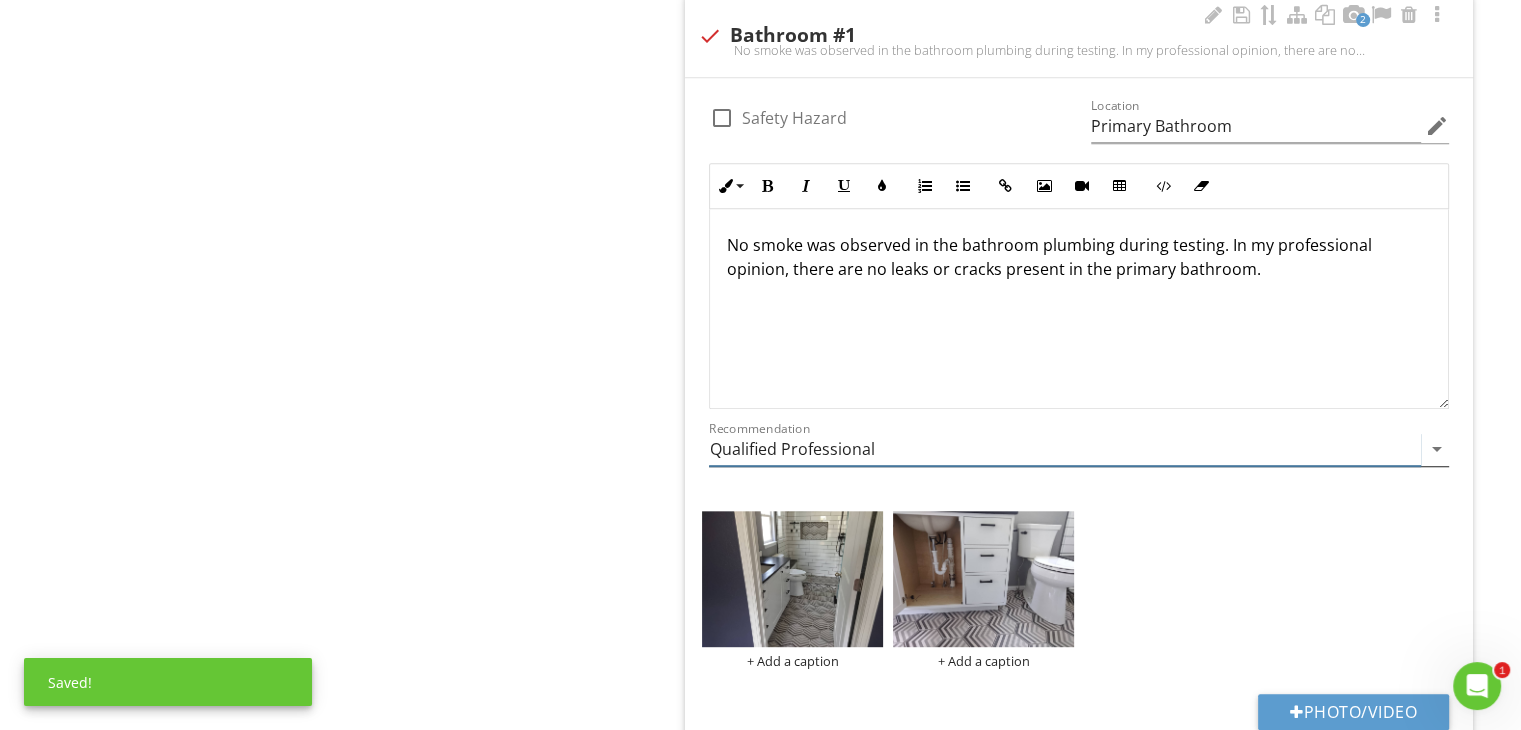 click on "Qualified Professional" at bounding box center (1065, 449) 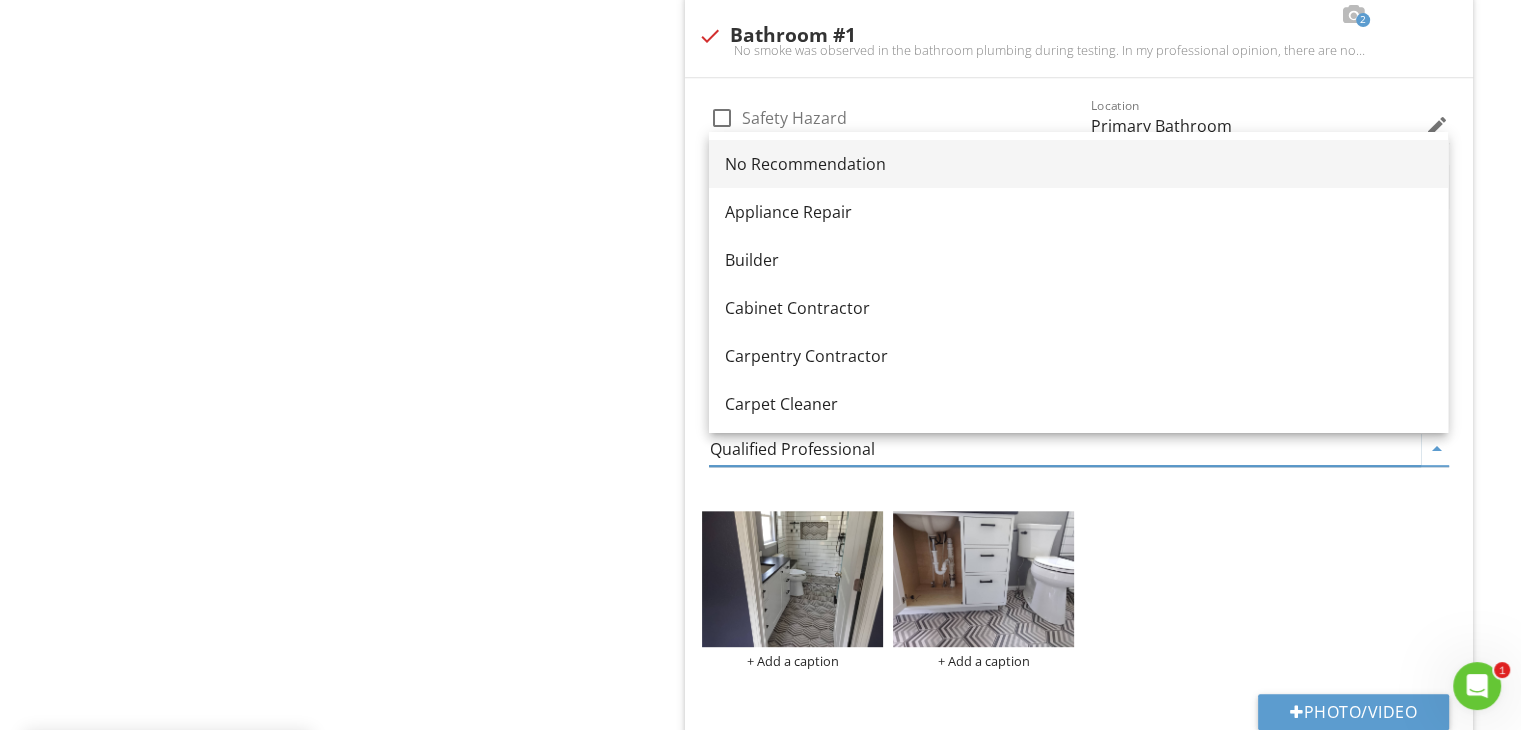 click on "No Recommendation" at bounding box center (1078, 164) 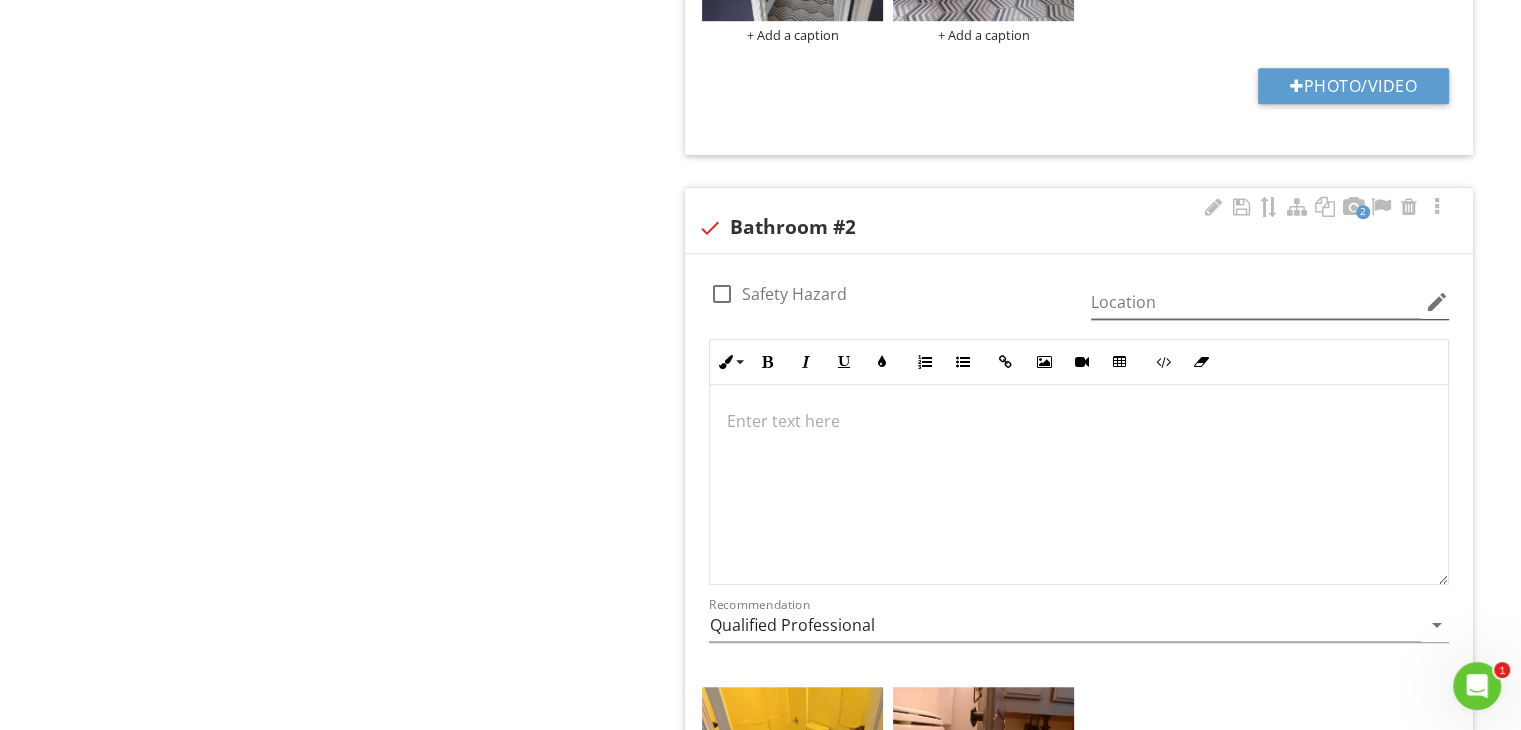 scroll, scrollTop: 1520, scrollLeft: 0, axis: vertical 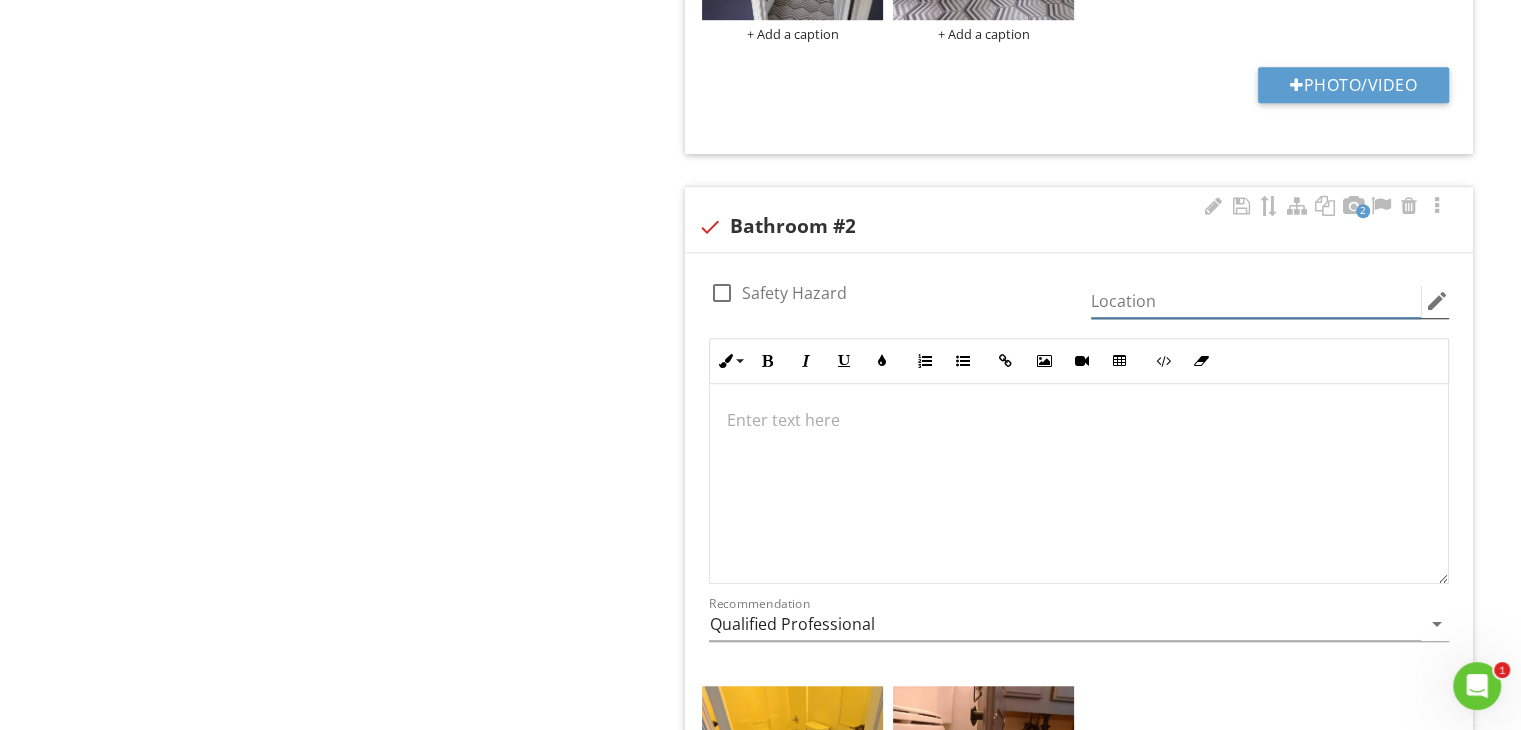 click at bounding box center (1256, 301) 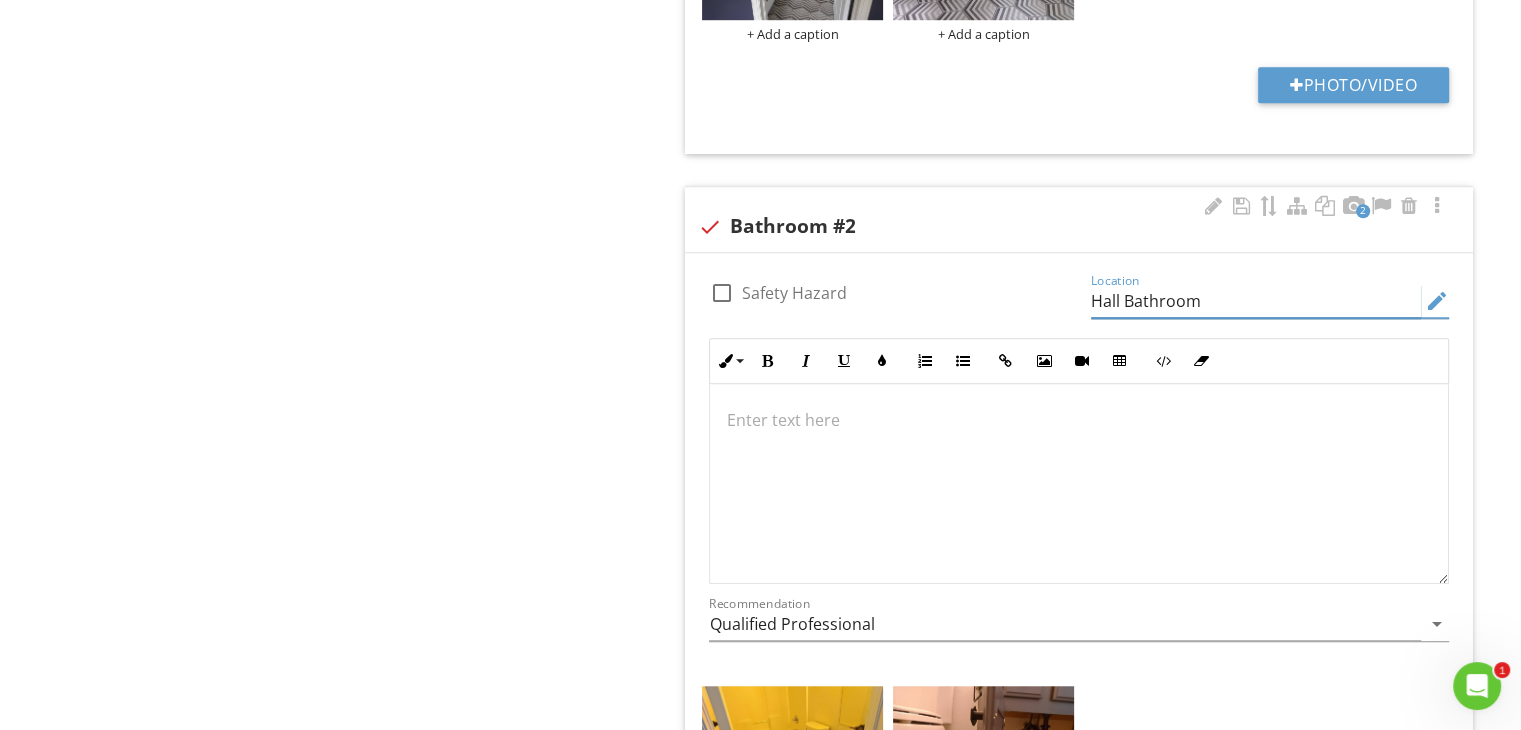 type on "Hall Bathroom" 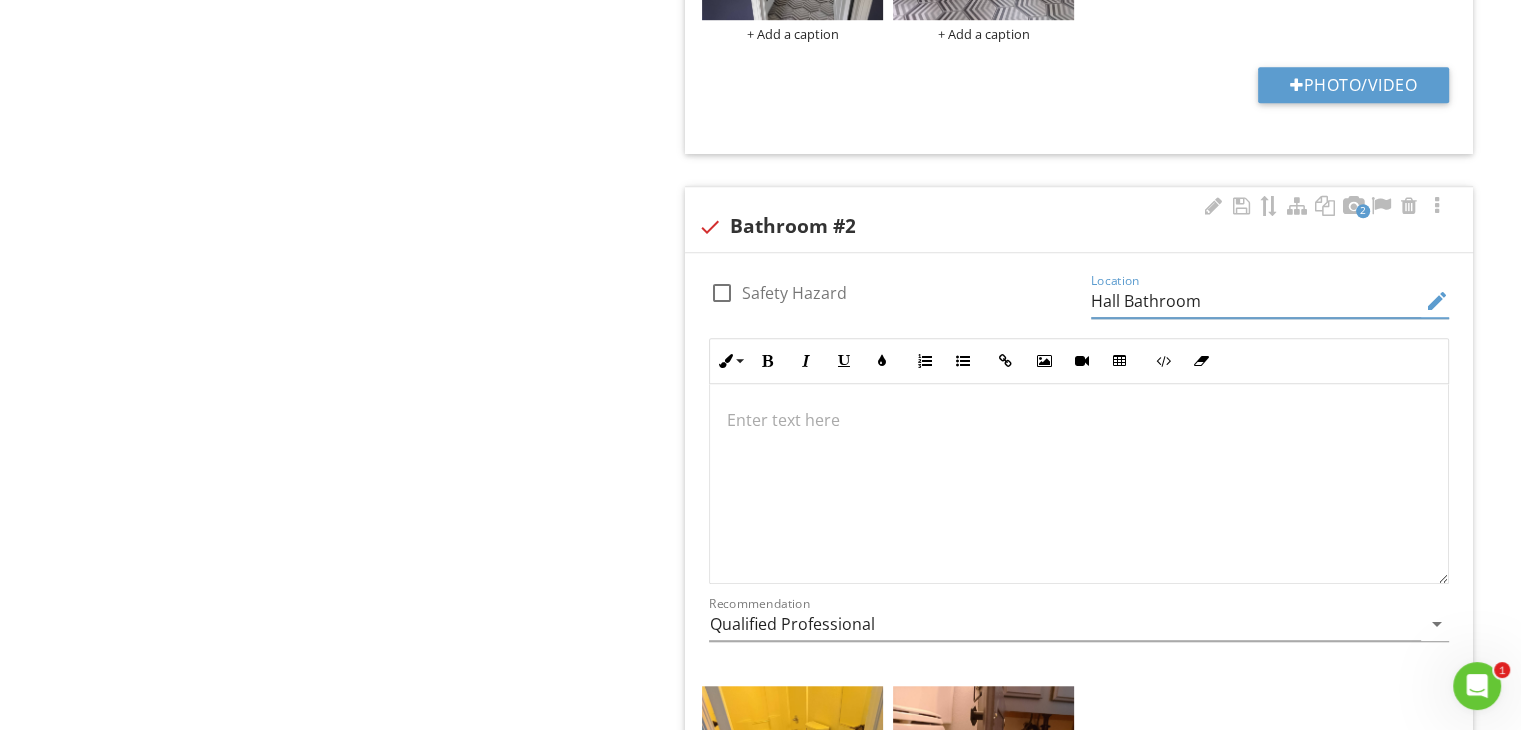 click at bounding box center (1079, 484) 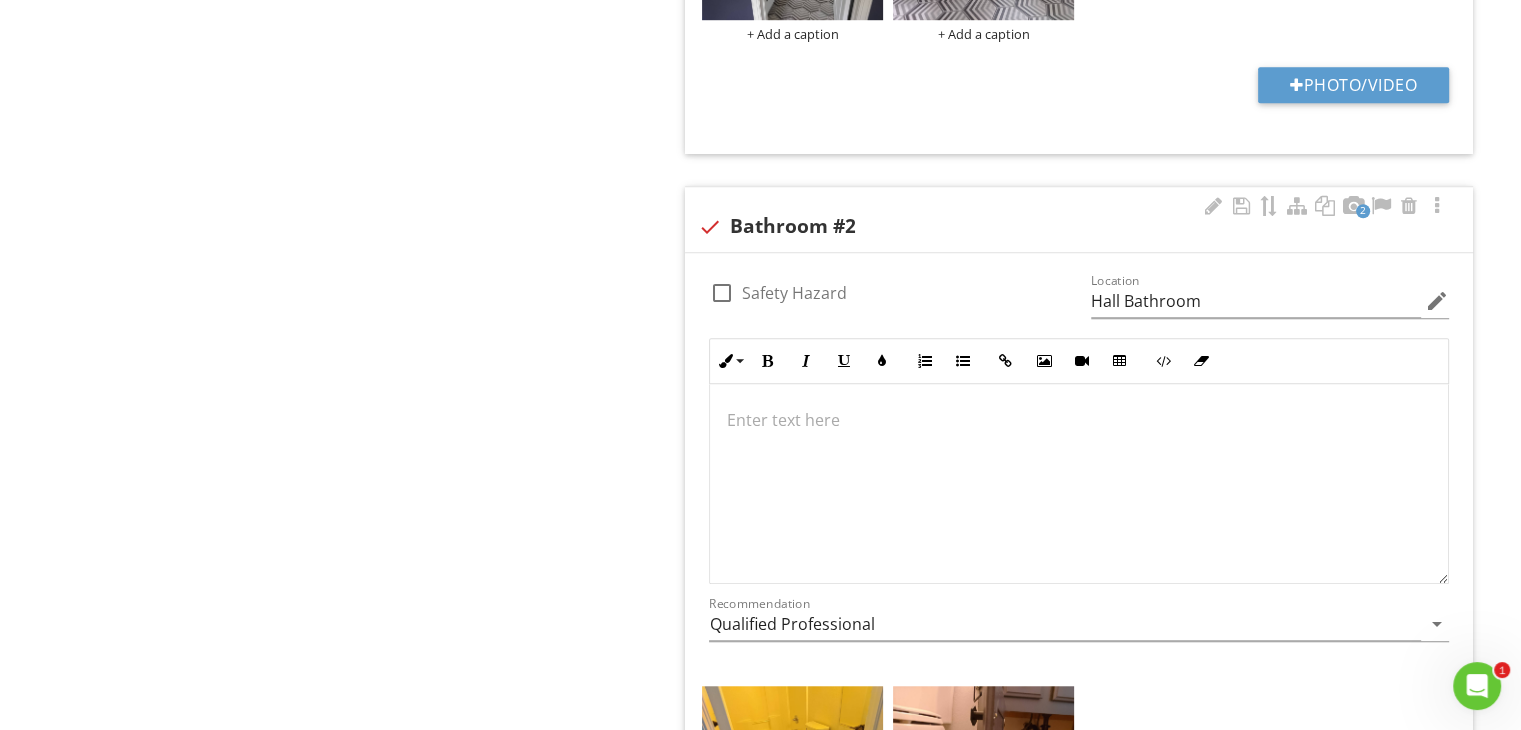 scroll, scrollTop: 1536, scrollLeft: 0, axis: vertical 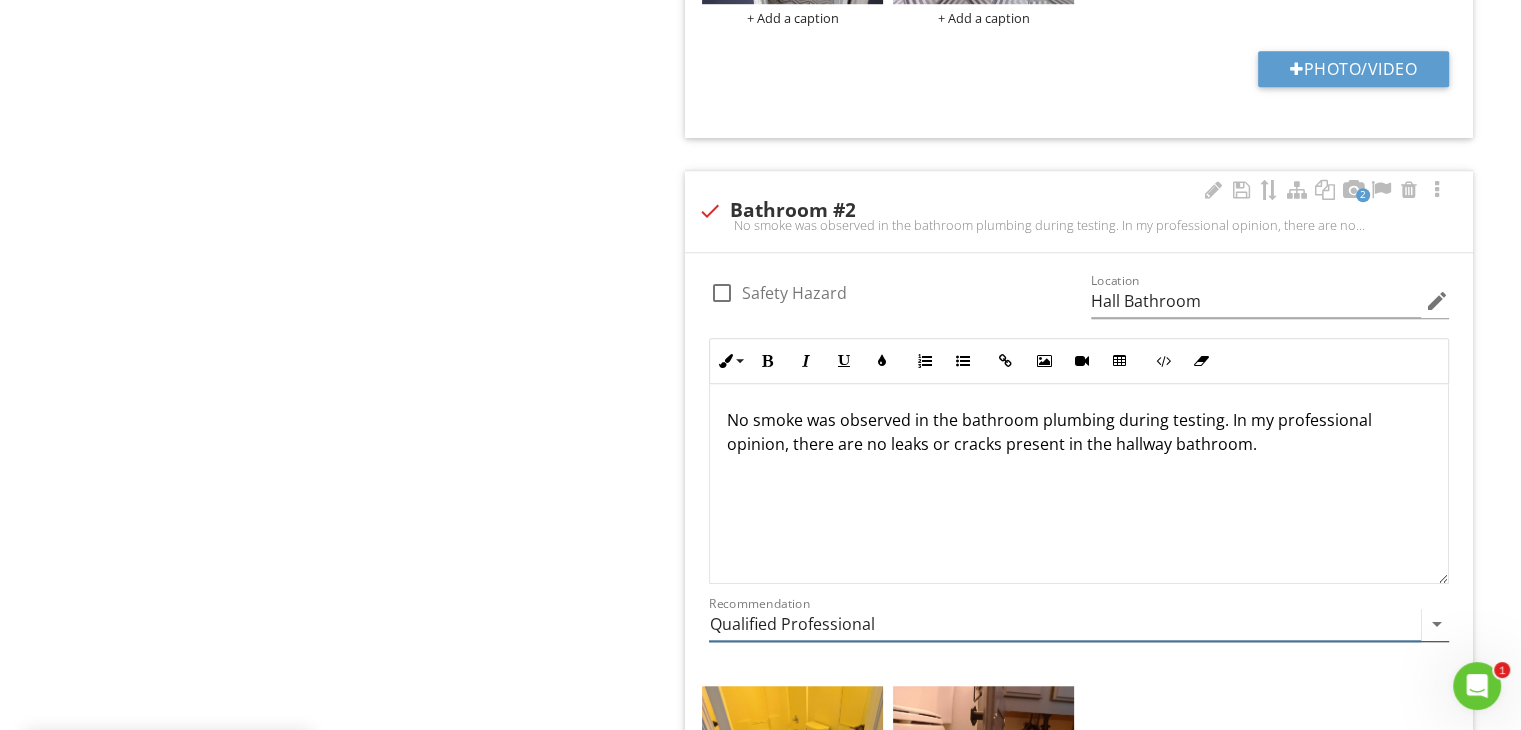 click on "Qualified Professional" at bounding box center (1065, 624) 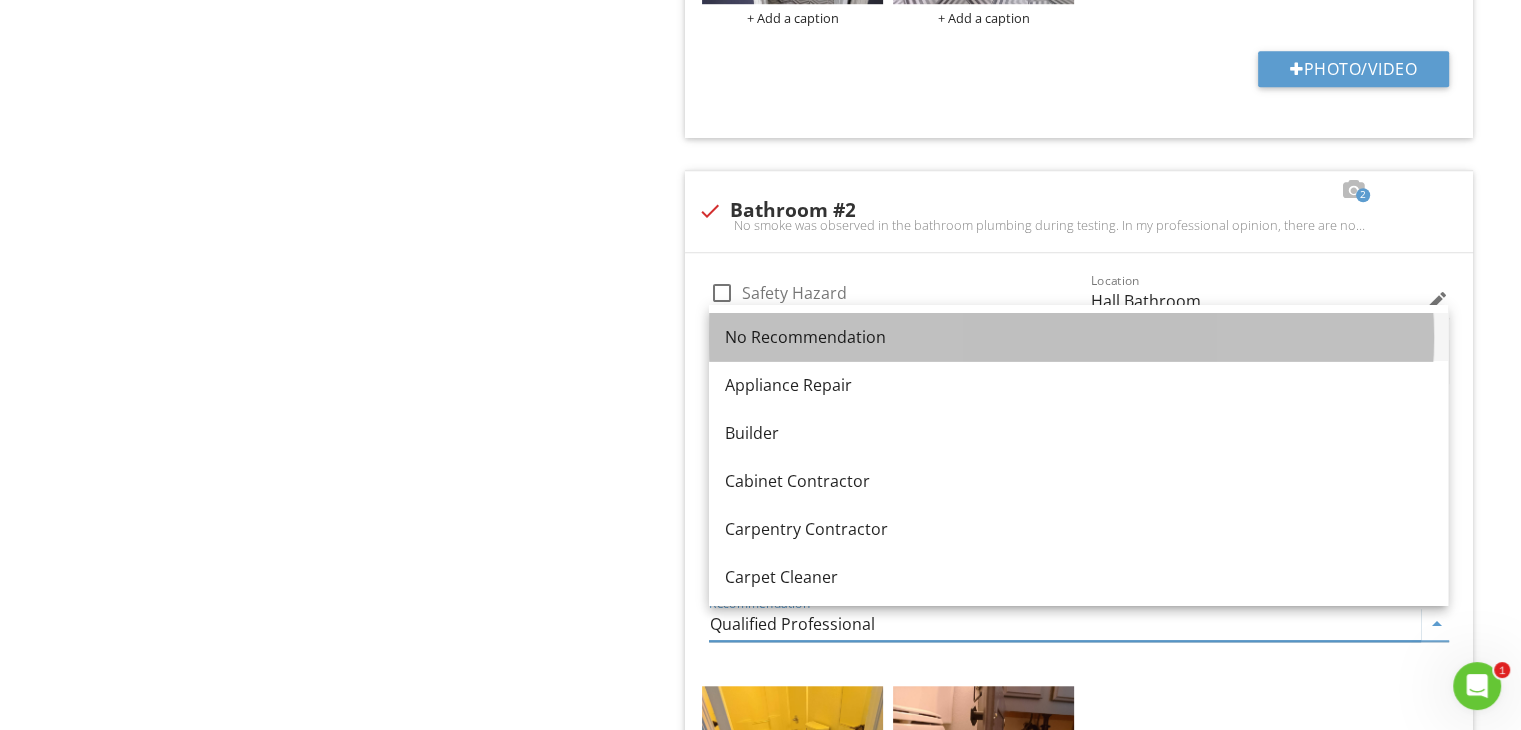 click on "No Recommendation" at bounding box center [1078, 337] 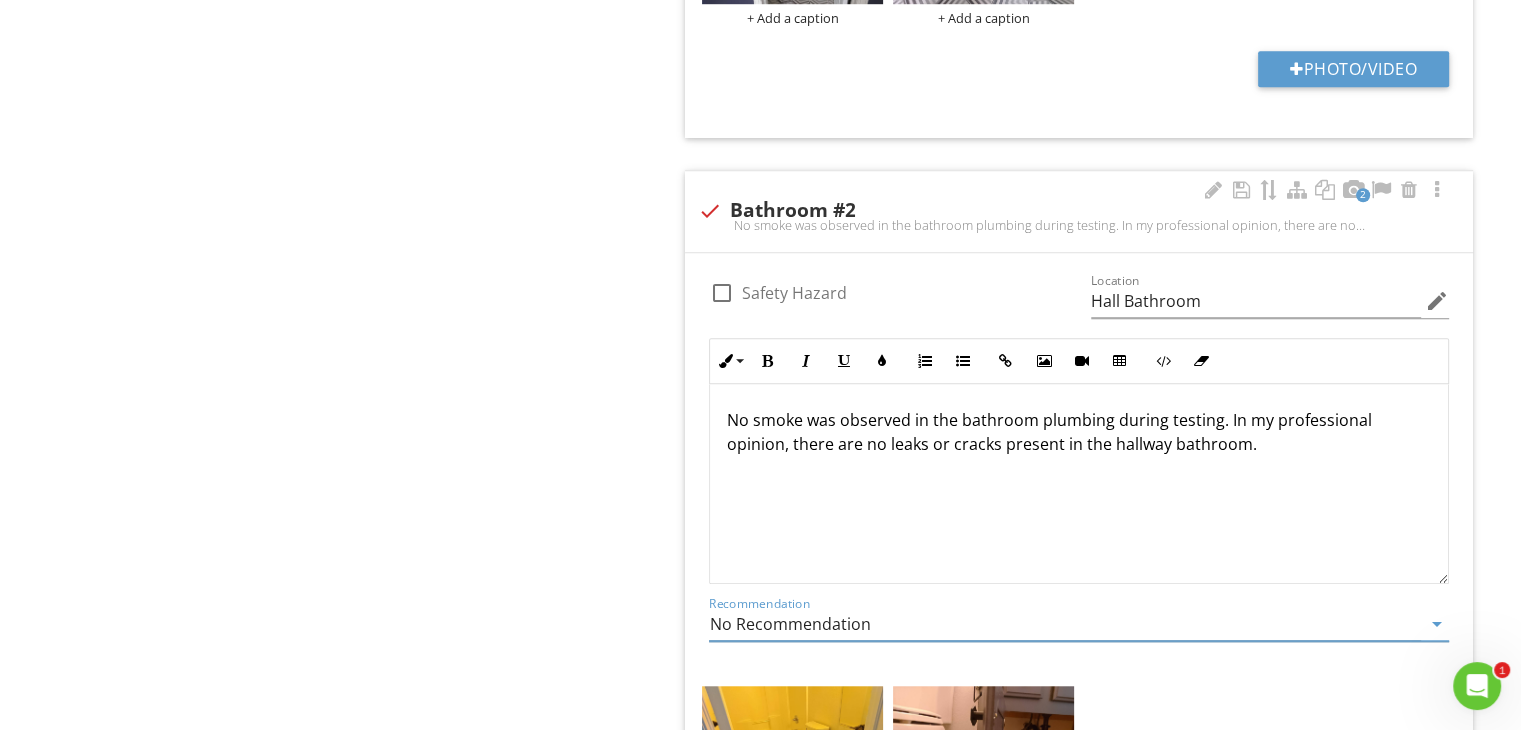click on "+ Add a caption         + Add a caption" at bounding box center (1079, 765) 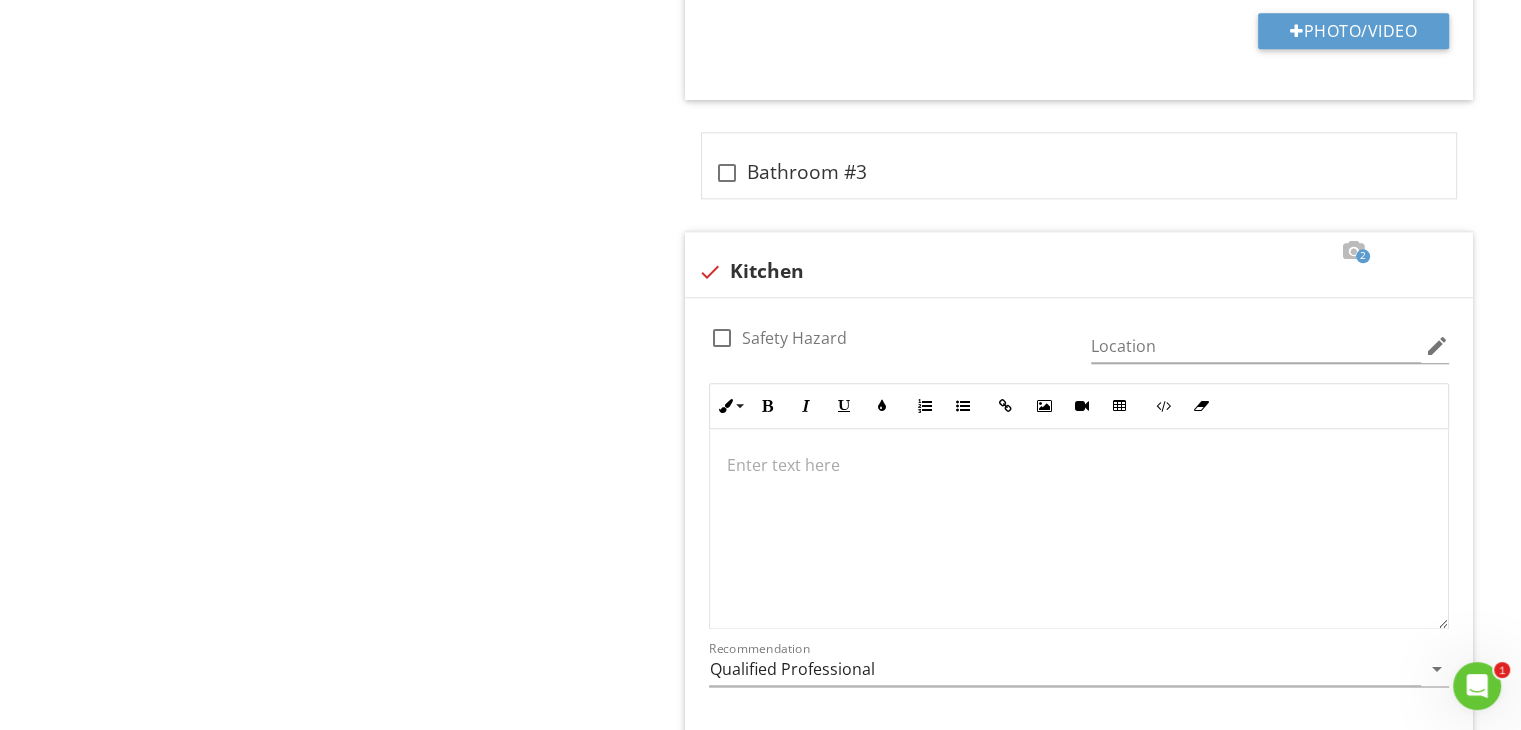 scroll, scrollTop: 2407, scrollLeft: 0, axis: vertical 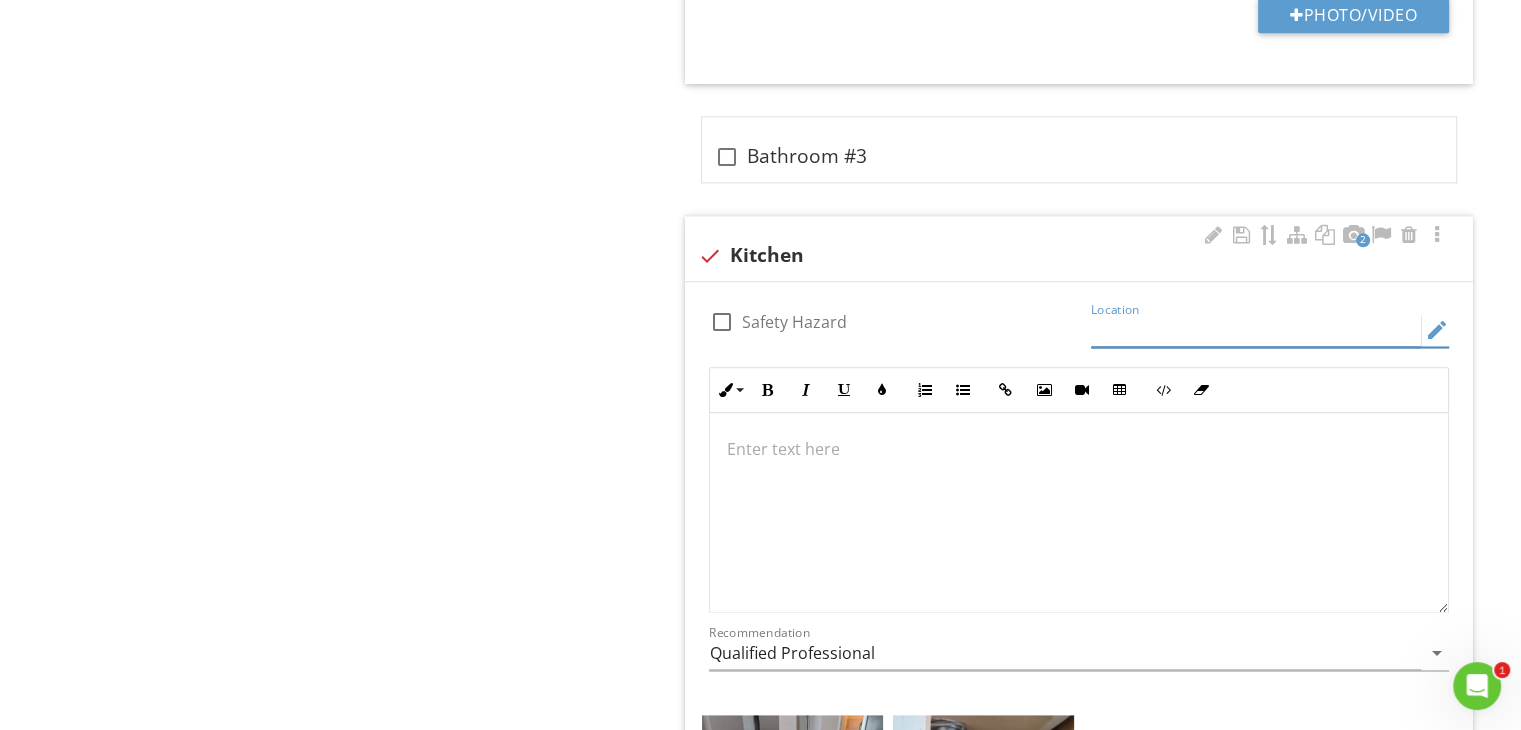 click at bounding box center [1256, 330] 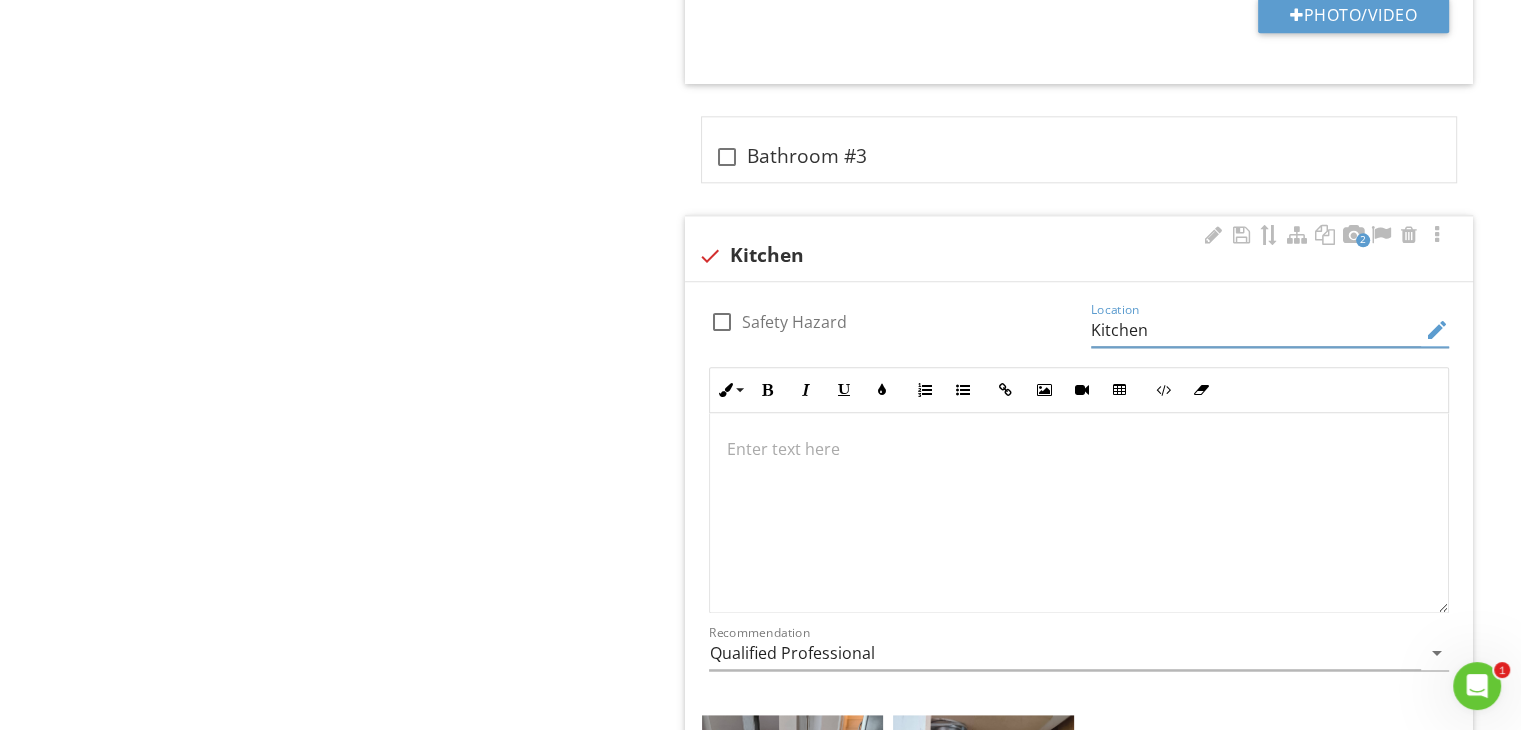click at bounding box center [1079, 513] 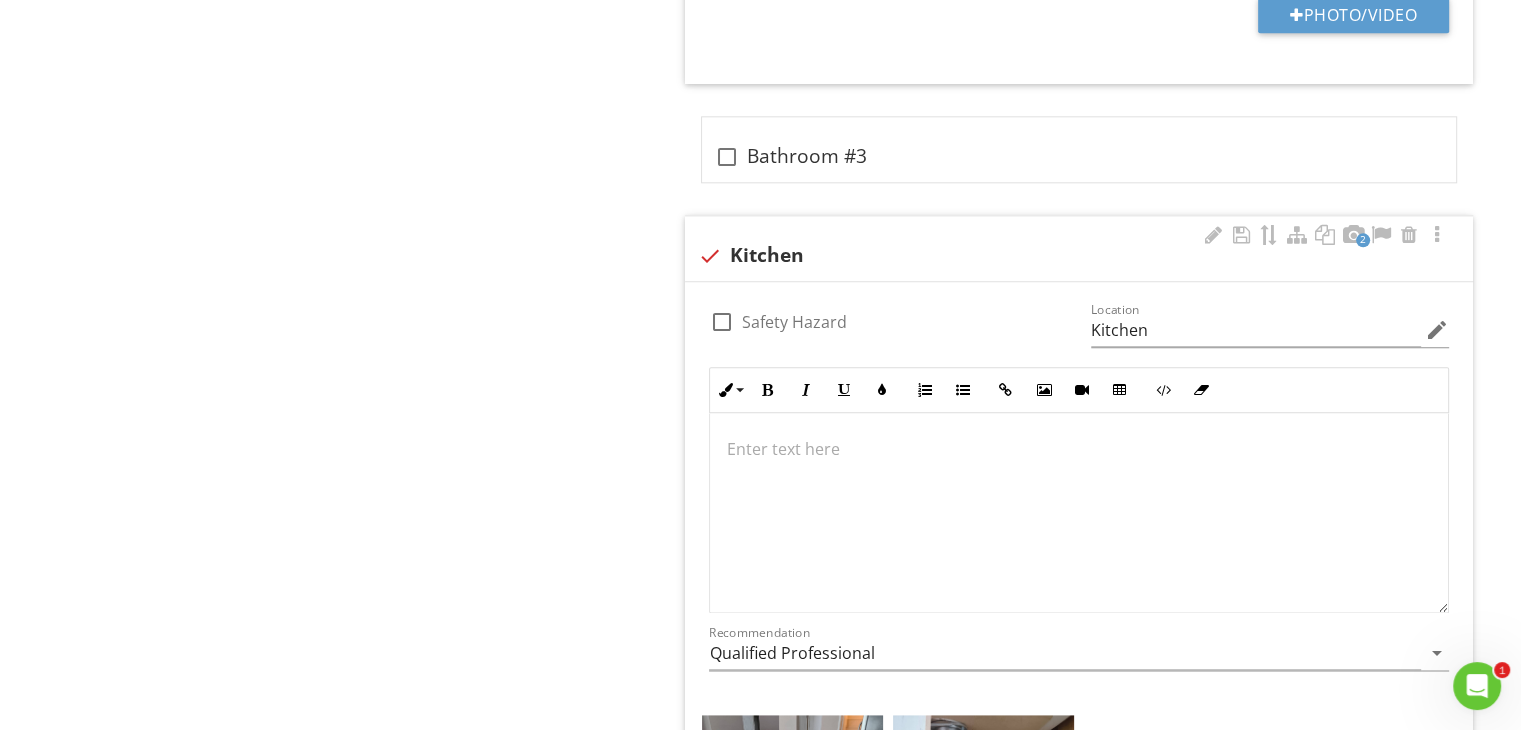 scroll, scrollTop: 2423, scrollLeft: 0, axis: vertical 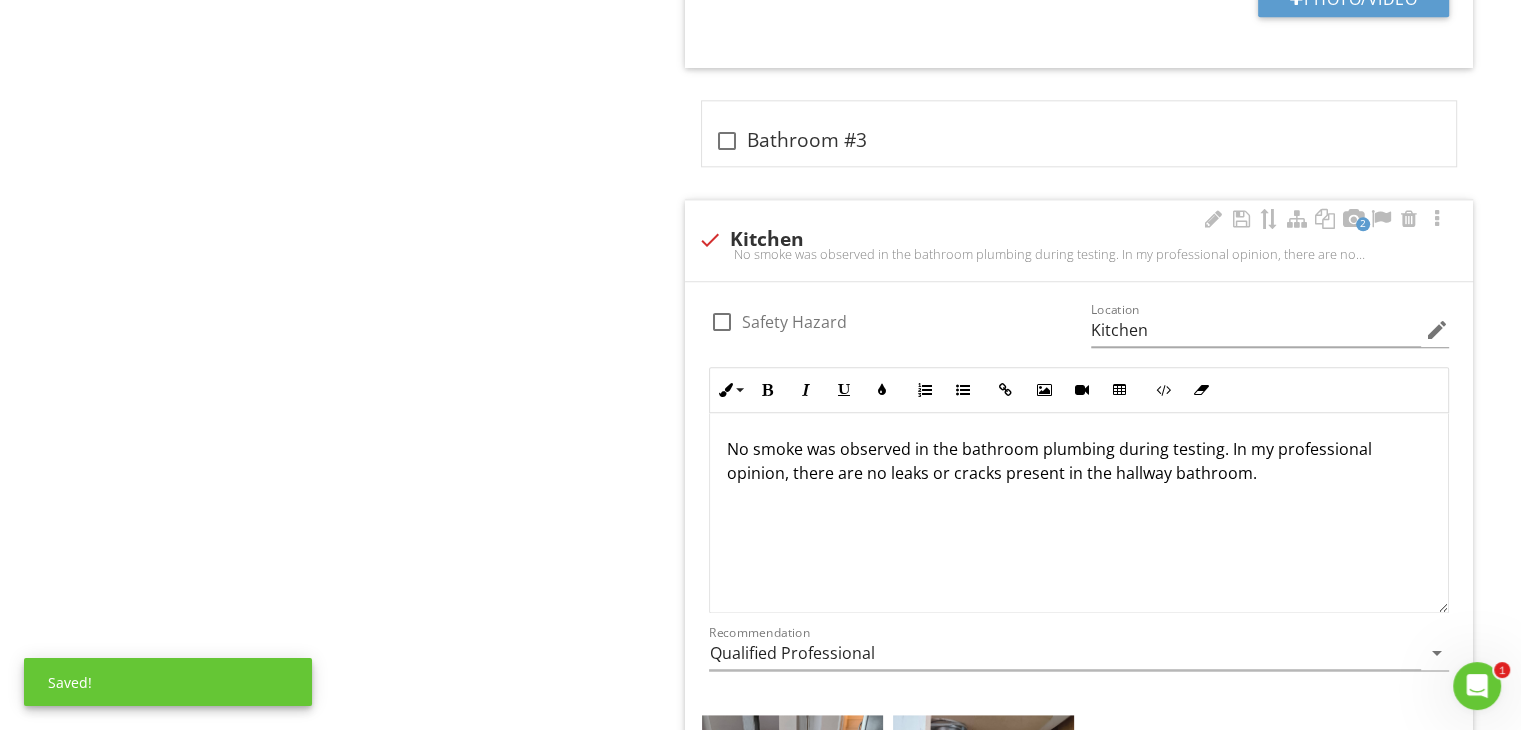 click on "No smoke was observed in the bathroom plumbing during testing. In my professional opinion, there are no leaks or cracks present in the hallway bathroom." at bounding box center [1079, 461] 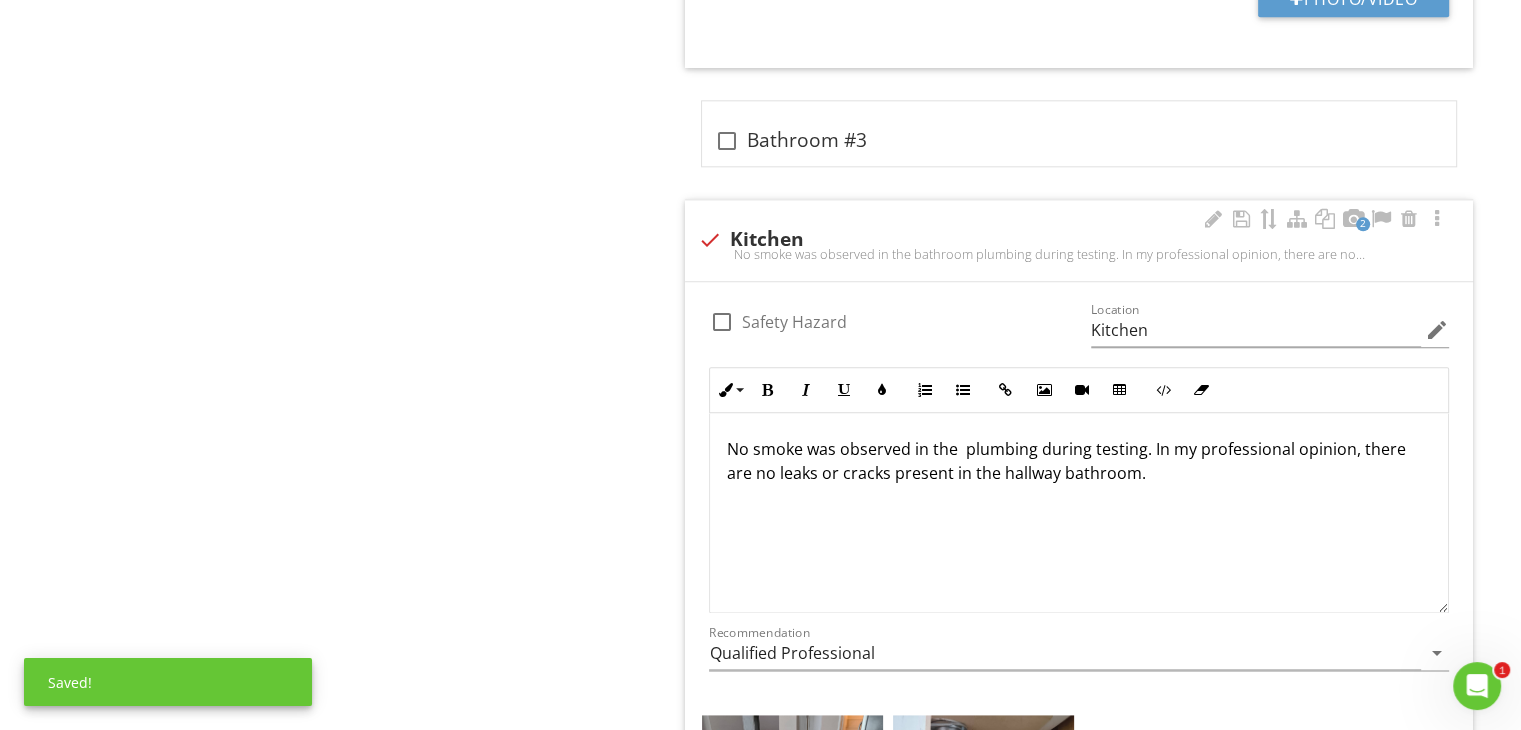 type 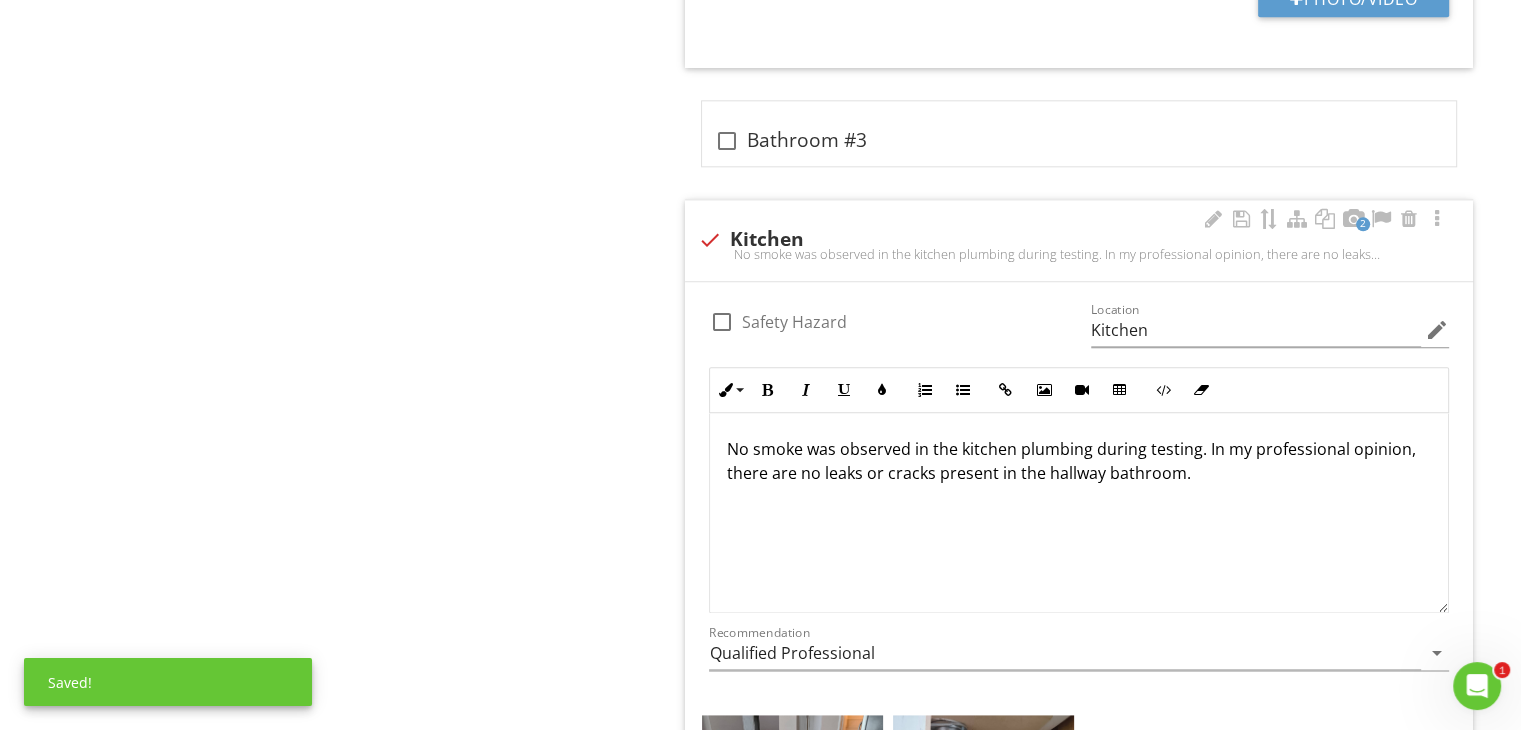 click on "No smoke was observed in the kitchen plumbing during testing. In my professional opinion, there are no leaks or cracks present in the hallway bathroom." at bounding box center [1079, 461] 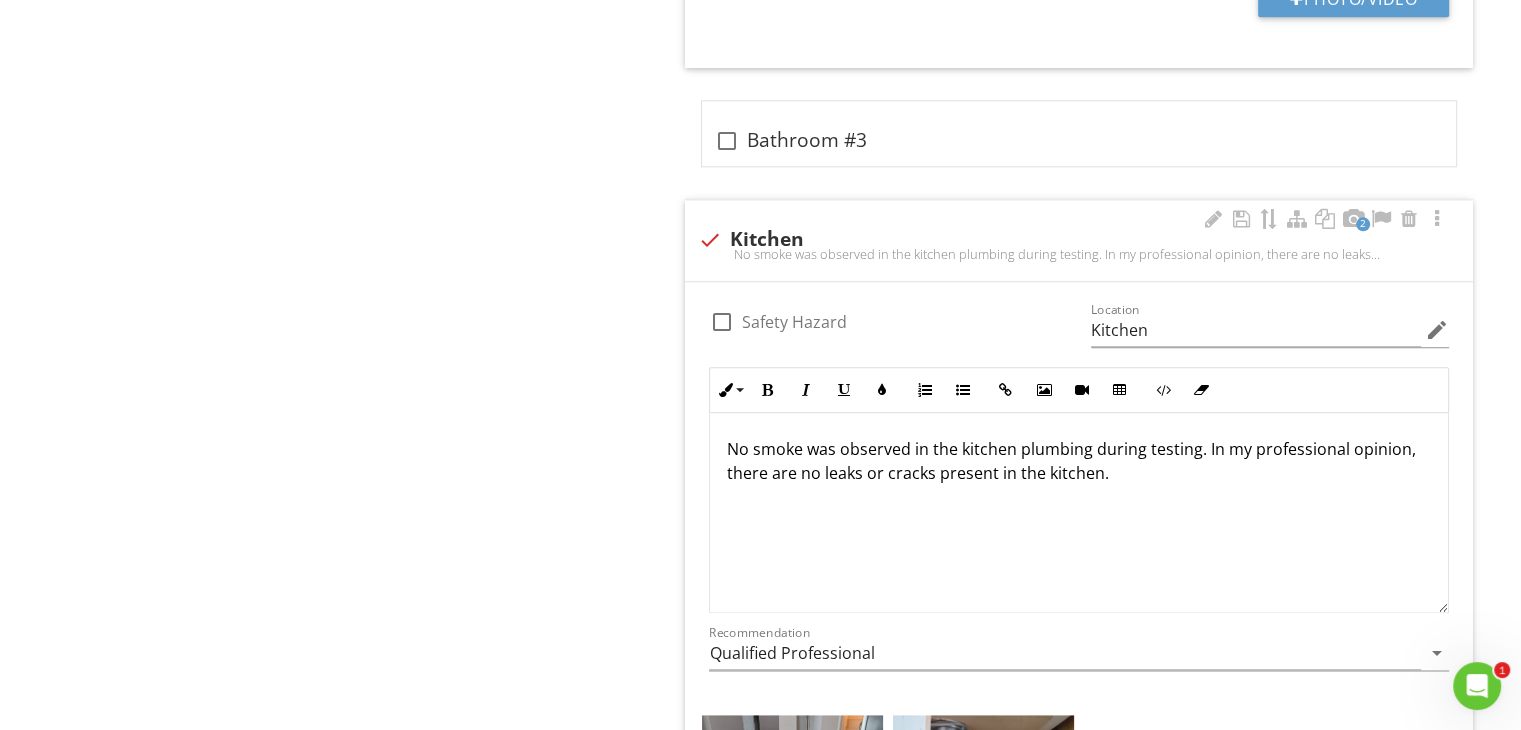 scroll, scrollTop: 0, scrollLeft: 0, axis: both 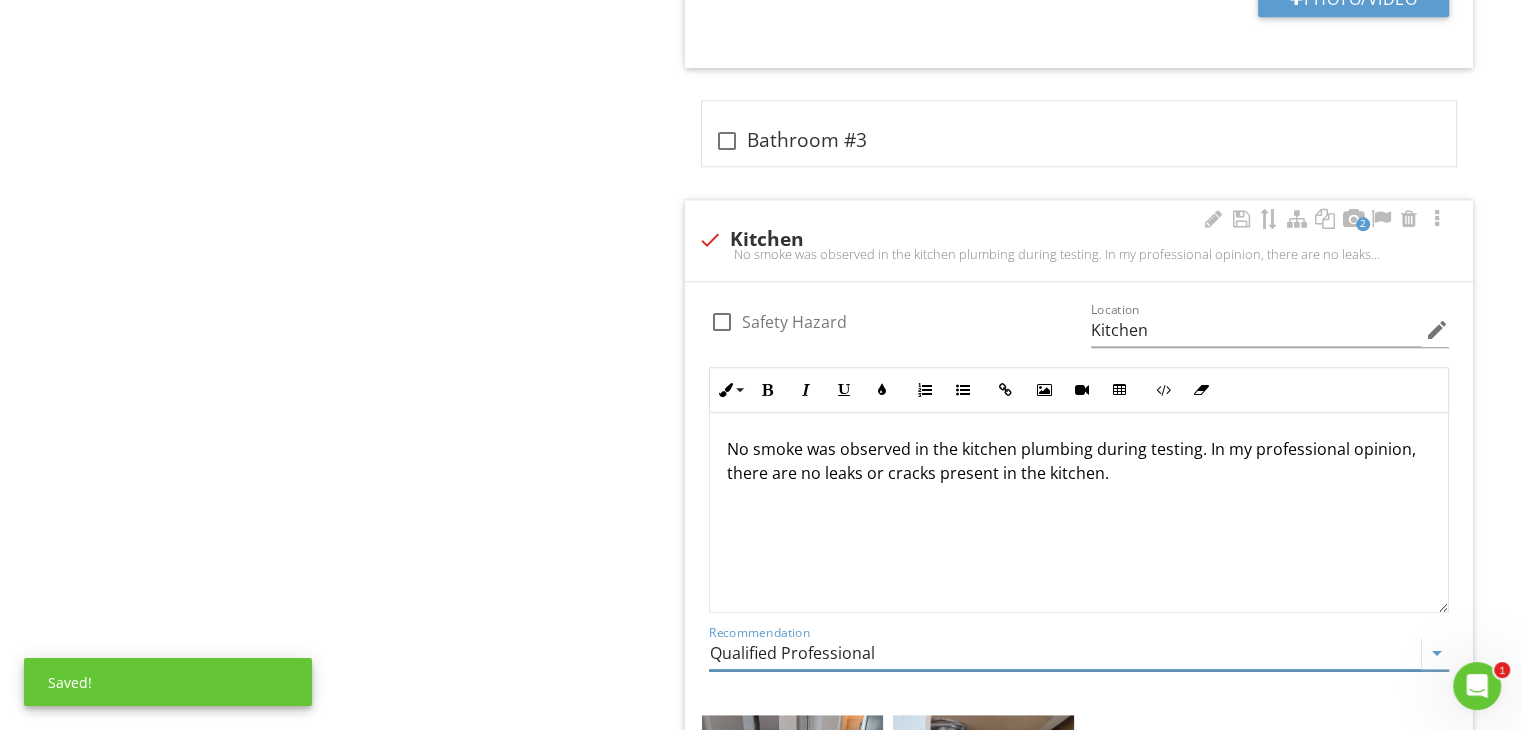 click on "Qualified Professional" at bounding box center (1065, 653) 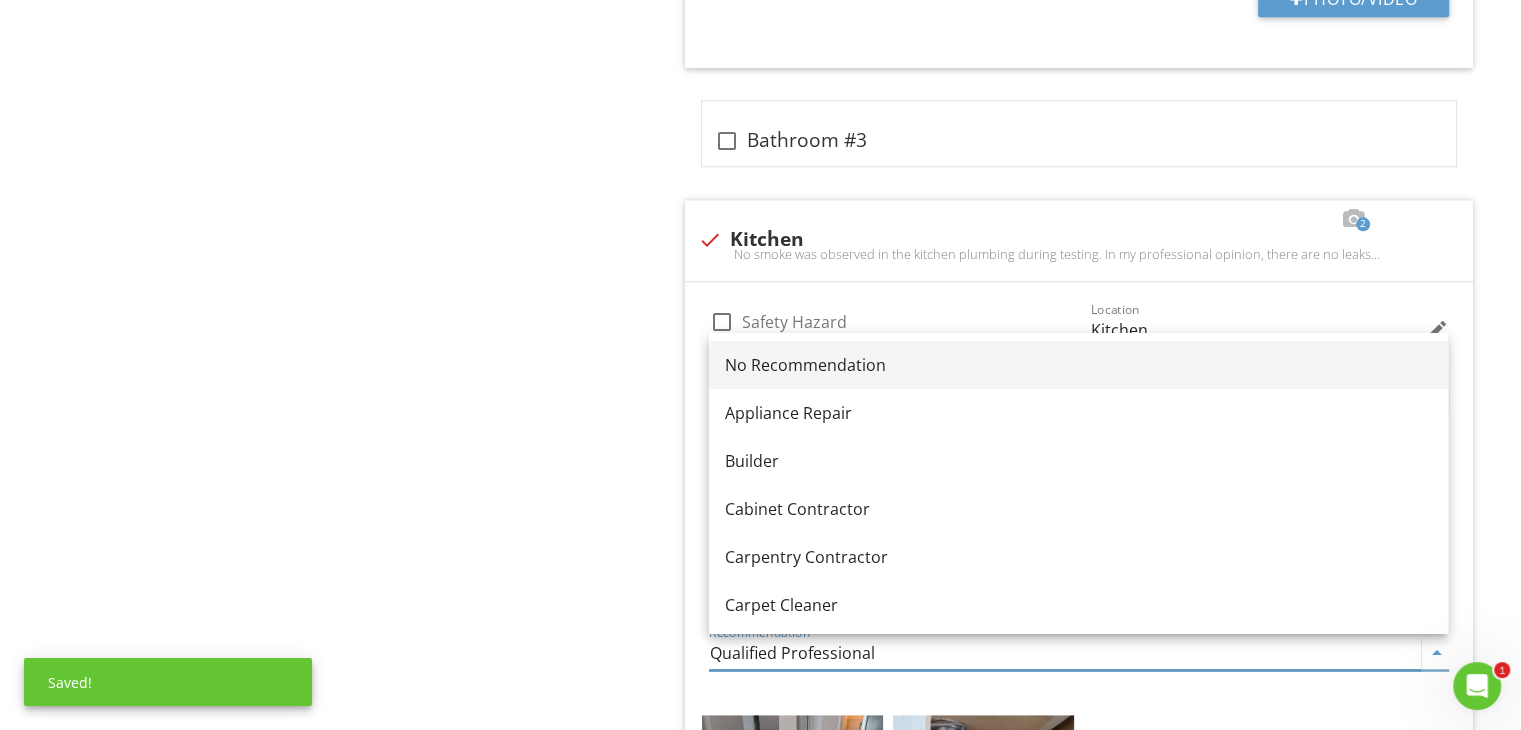 click on "No Recommendation" at bounding box center (1078, 365) 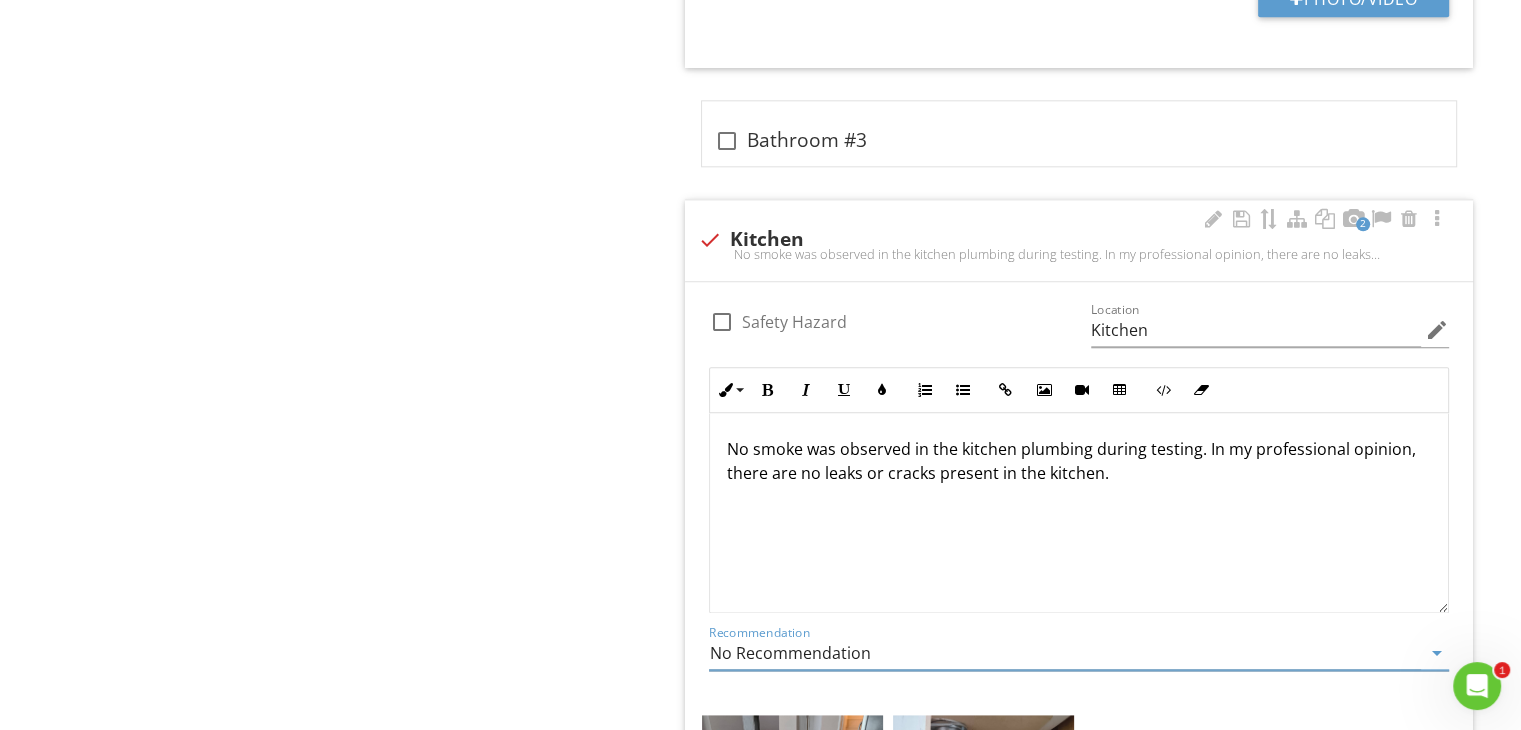 click on "check_box_outline_blank Safety Hazard       Location Kitchen edit       Inline Style XLarge Large Normal Small Light Small/Light Bold Italic Underline Colors Ordered List Unordered List Insert Link Insert Image Insert Video Insert Table Code View Clear Formatting No smoke was observed in the kitchen plumbing during testing. In my professional opinion, there are no leaks or cracks present in the kitchen. Enter text here <p>No smoke was observed in the kitchen plumbing during testing. In my professional opinion, there are no leaks or cracks present in the kitchen.</p>   Recommendation No Recommendation arrow_drop_down             + Add a caption         + Add a caption
Photo/Video" at bounding box center (1079, 633) 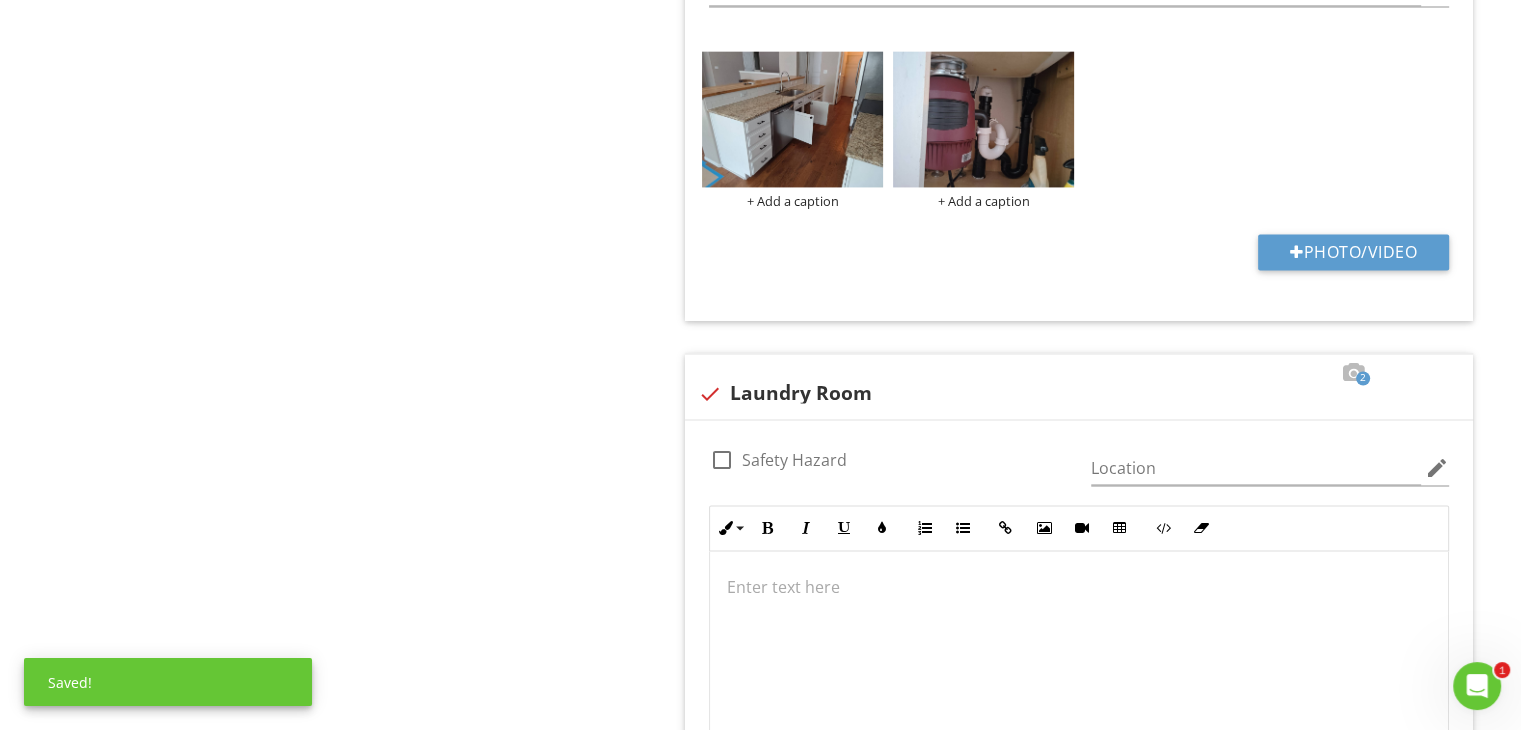 scroll, scrollTop: 3092, scrollLeft: 0, axis: vertical 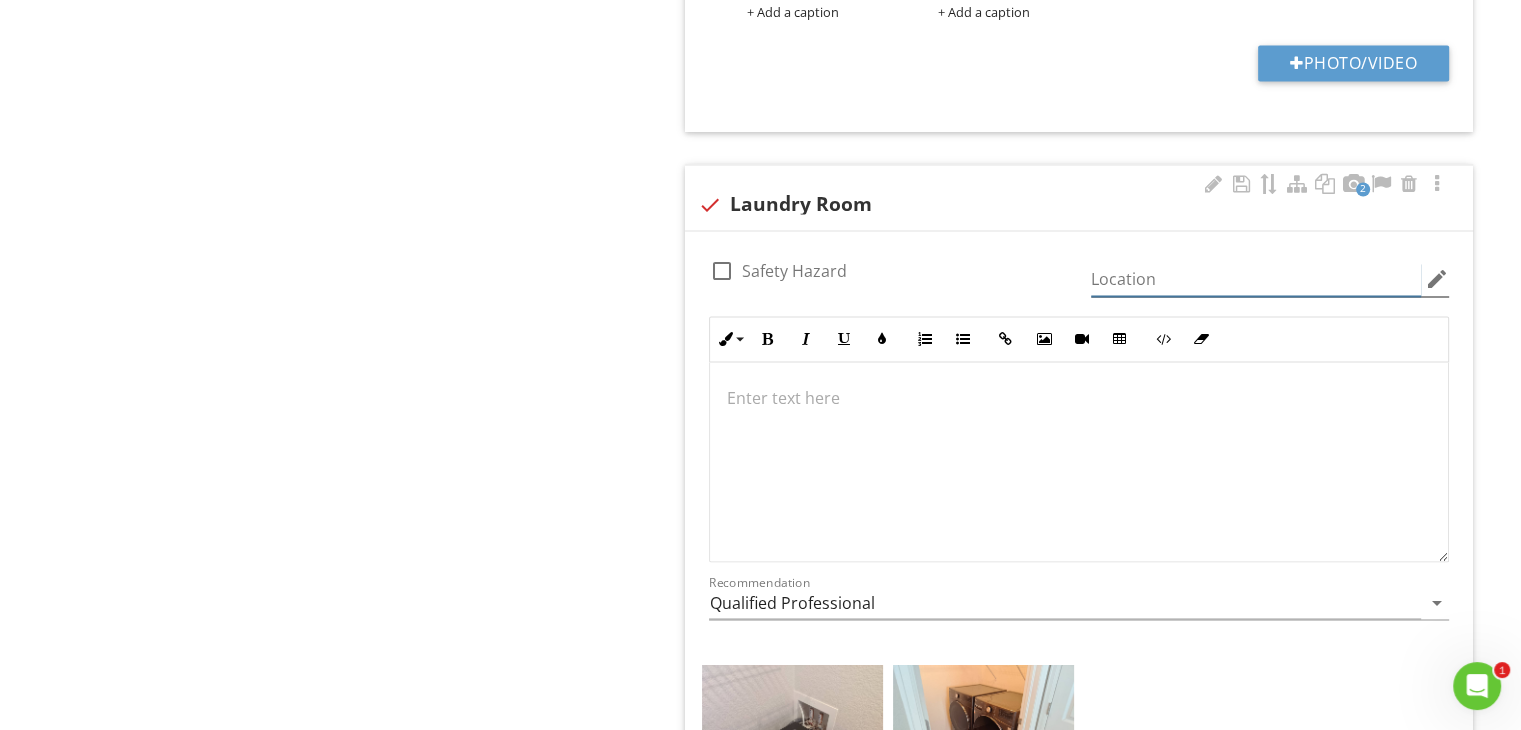 click at bounding box center [1256, 279] 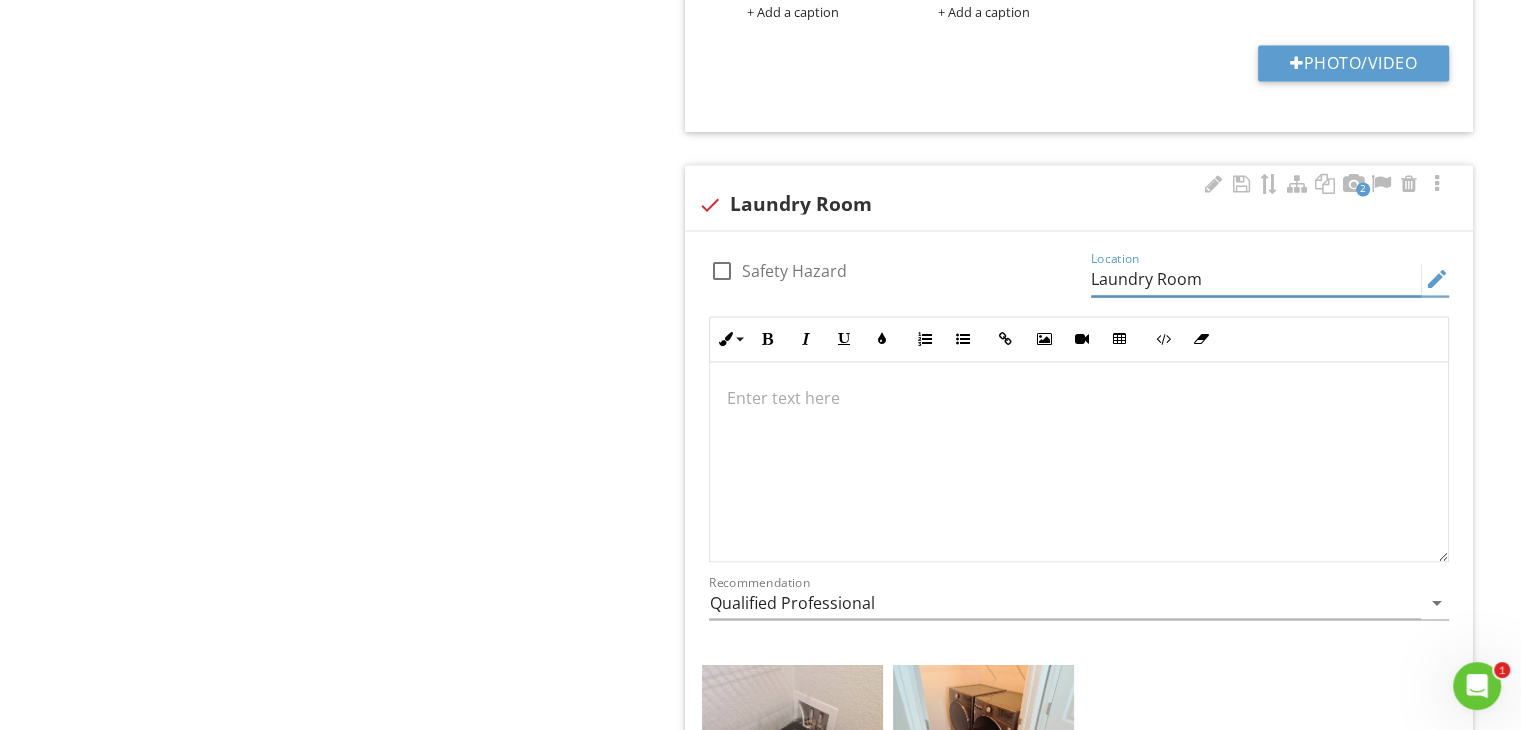 type on "Laundry Room" 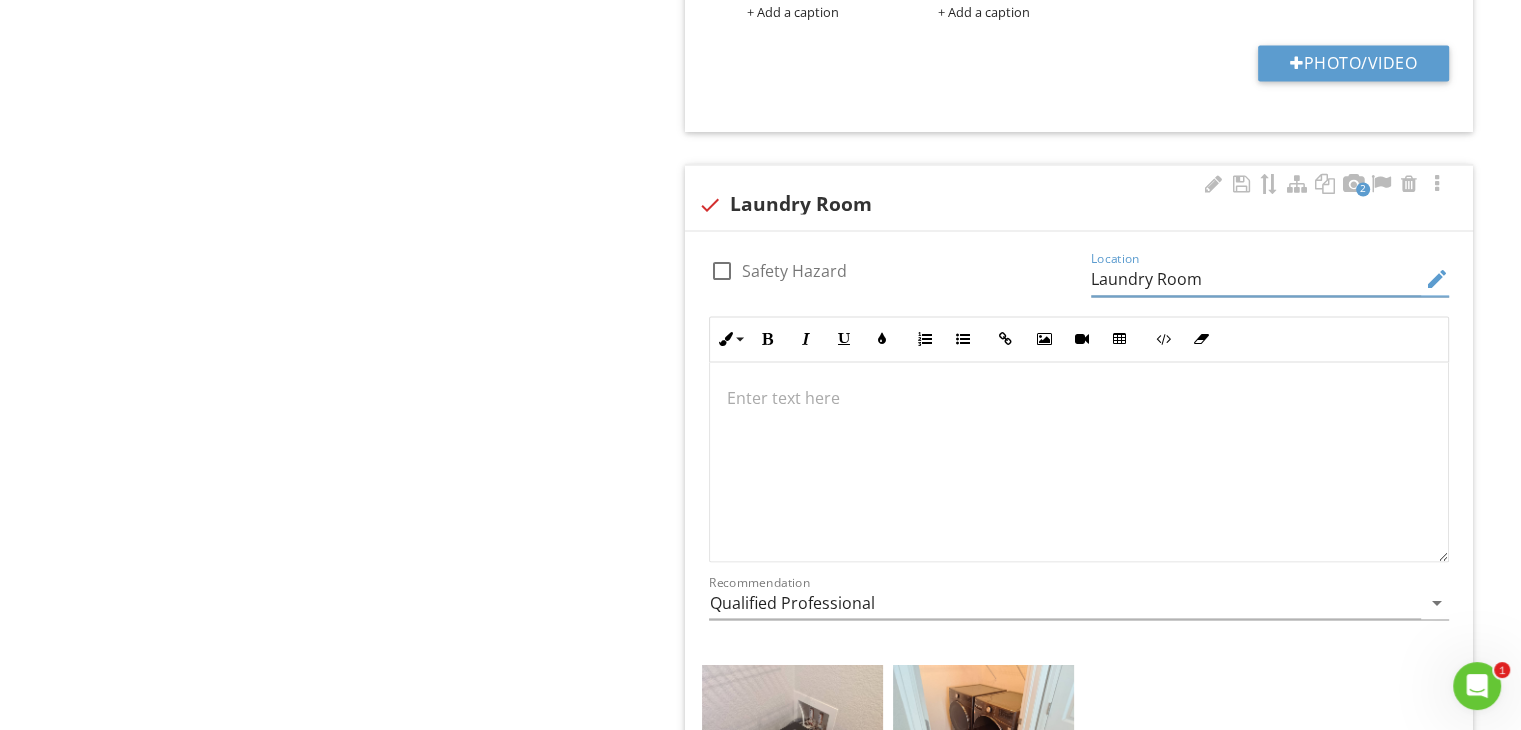 click at bounding box center (1079, 462) 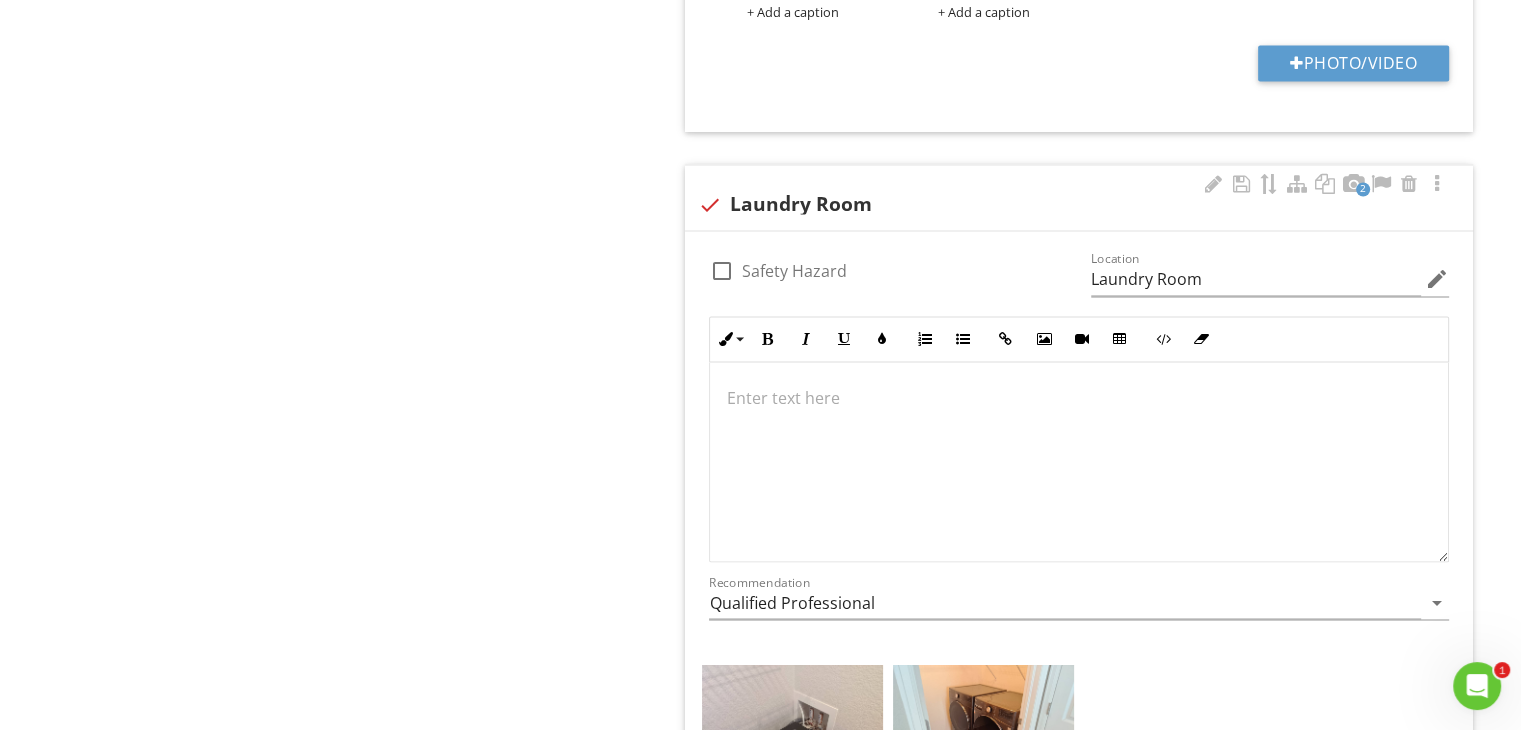 scroll, scrollTop: 3292, scrollLeft: 0, axis: vertical 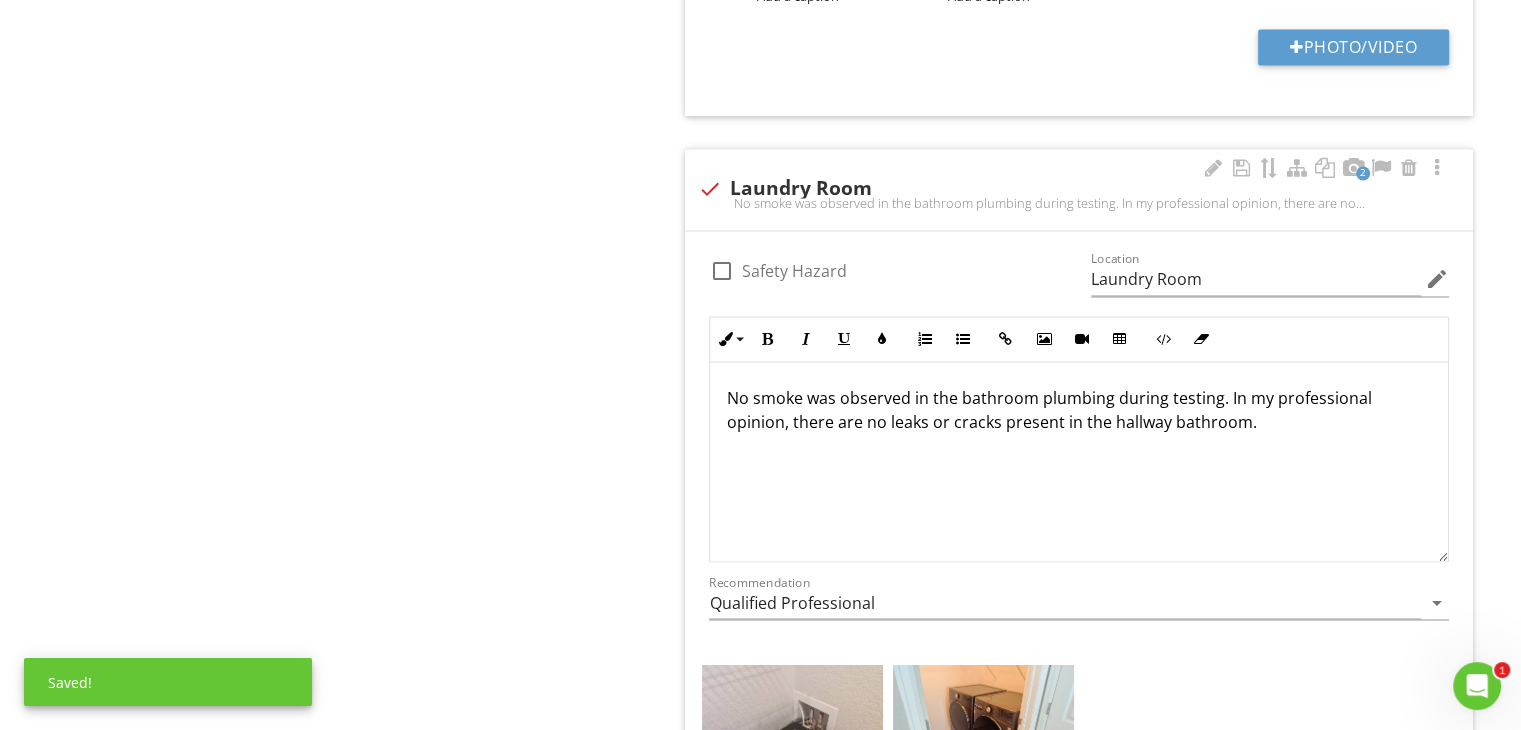 click on "No smoke was observed in the bathroom plumbing during testing. In my professional opinion, there are no leaks or cracks present in the hallway bathroom." at bounding box center [1079, 410] 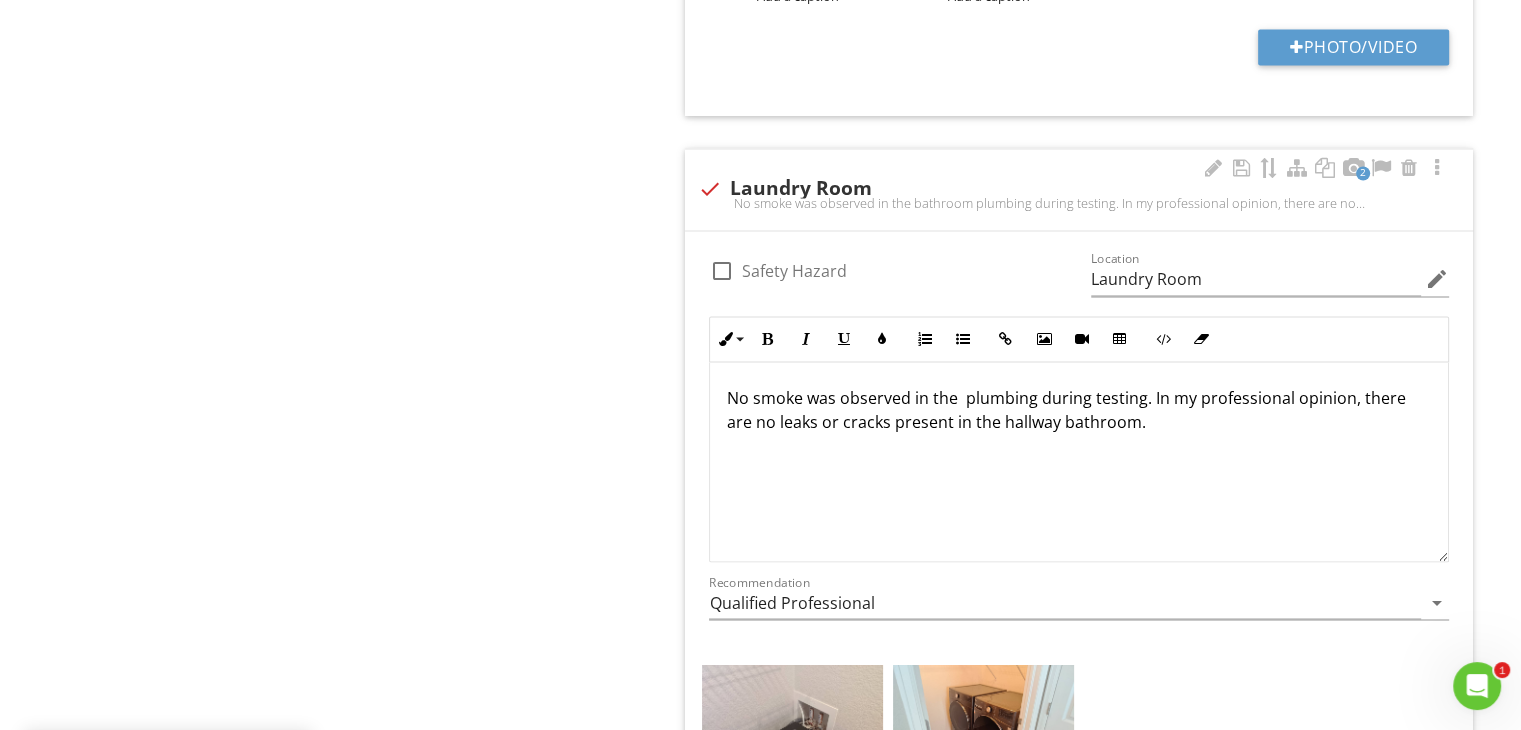 type 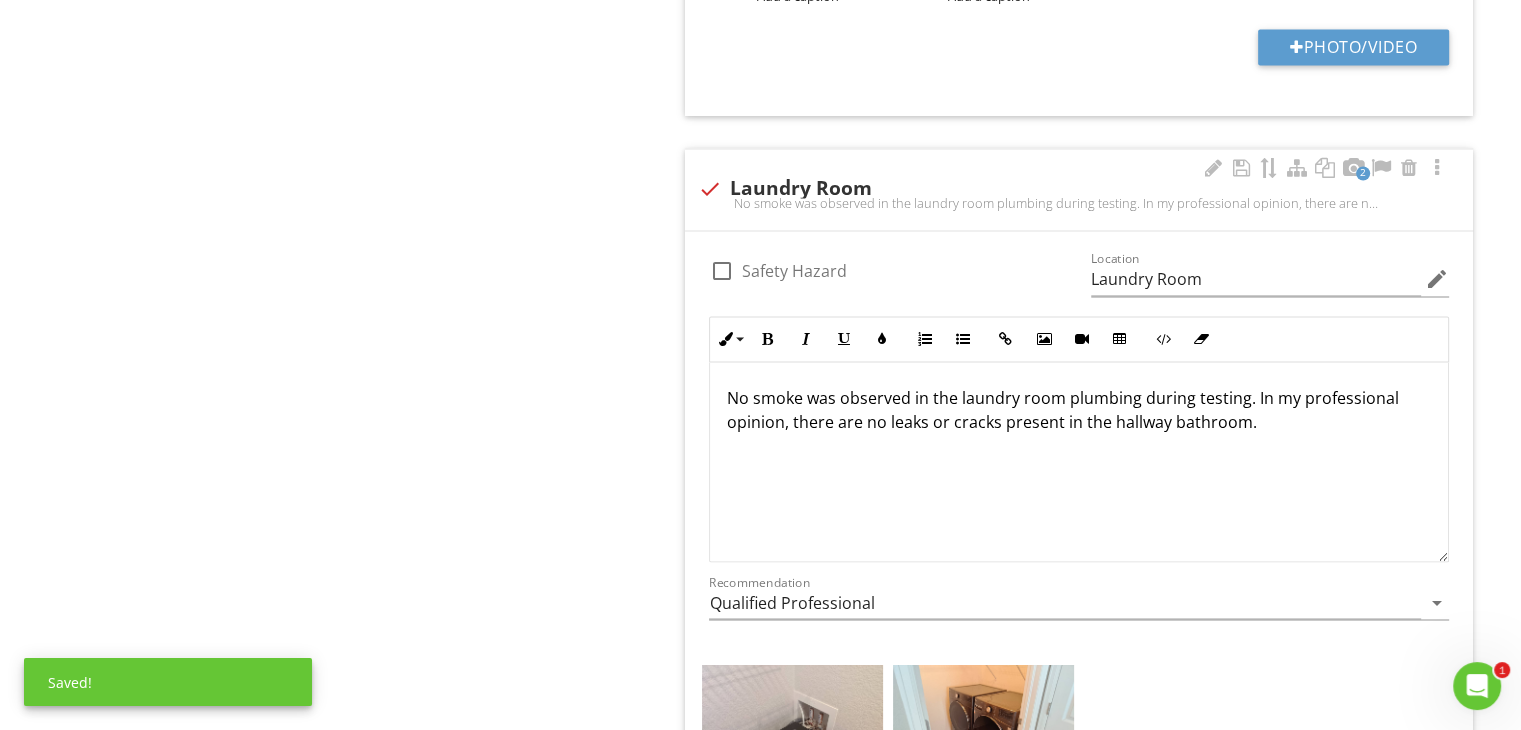 click on "No smoke was observed in the laundry room plumbing during testing. In my professional opinion, there are no leaks or cracks present in the hallway bathroom." at bounding box center (1079, 410) 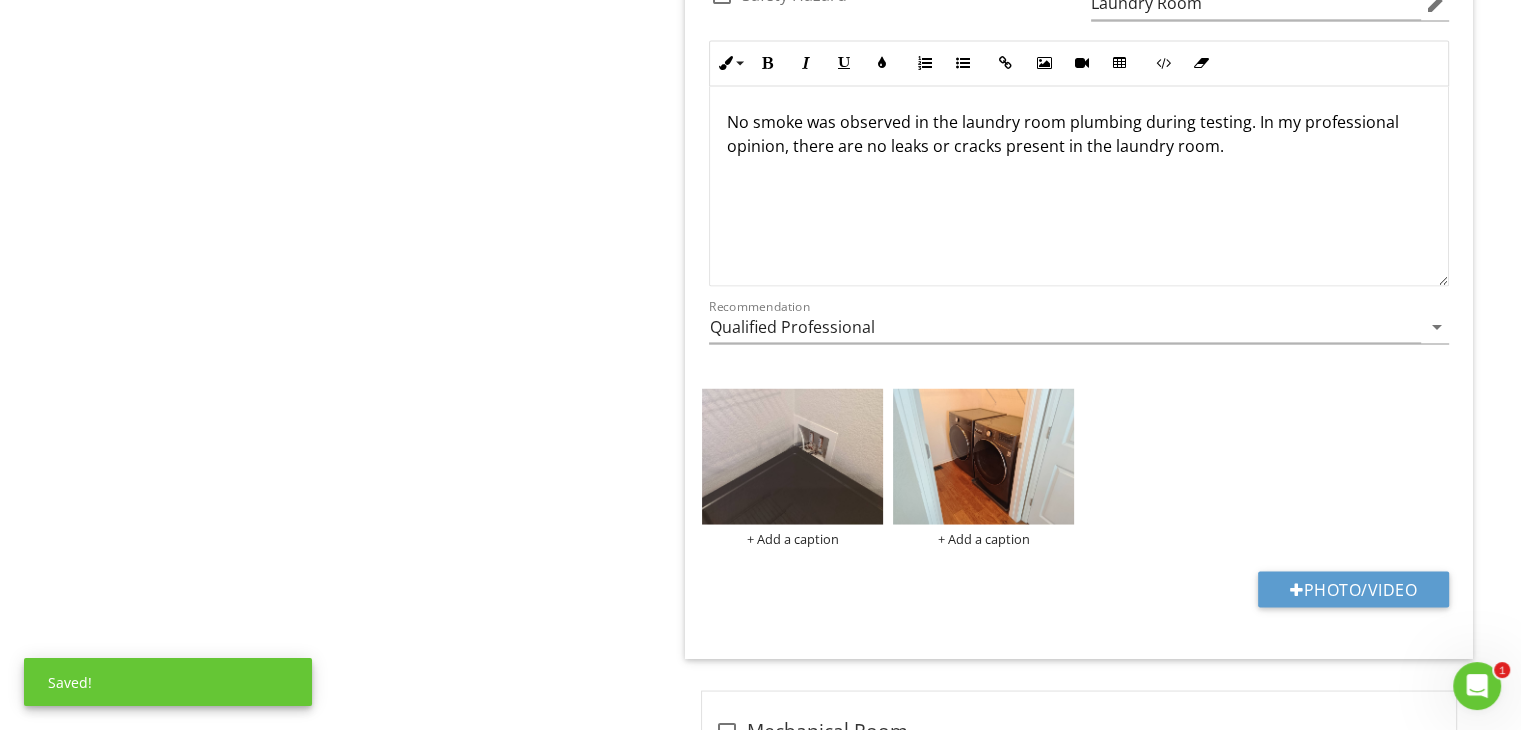 scroll, scrollTop: 3569, scrollLeft: 0, axis: vertical 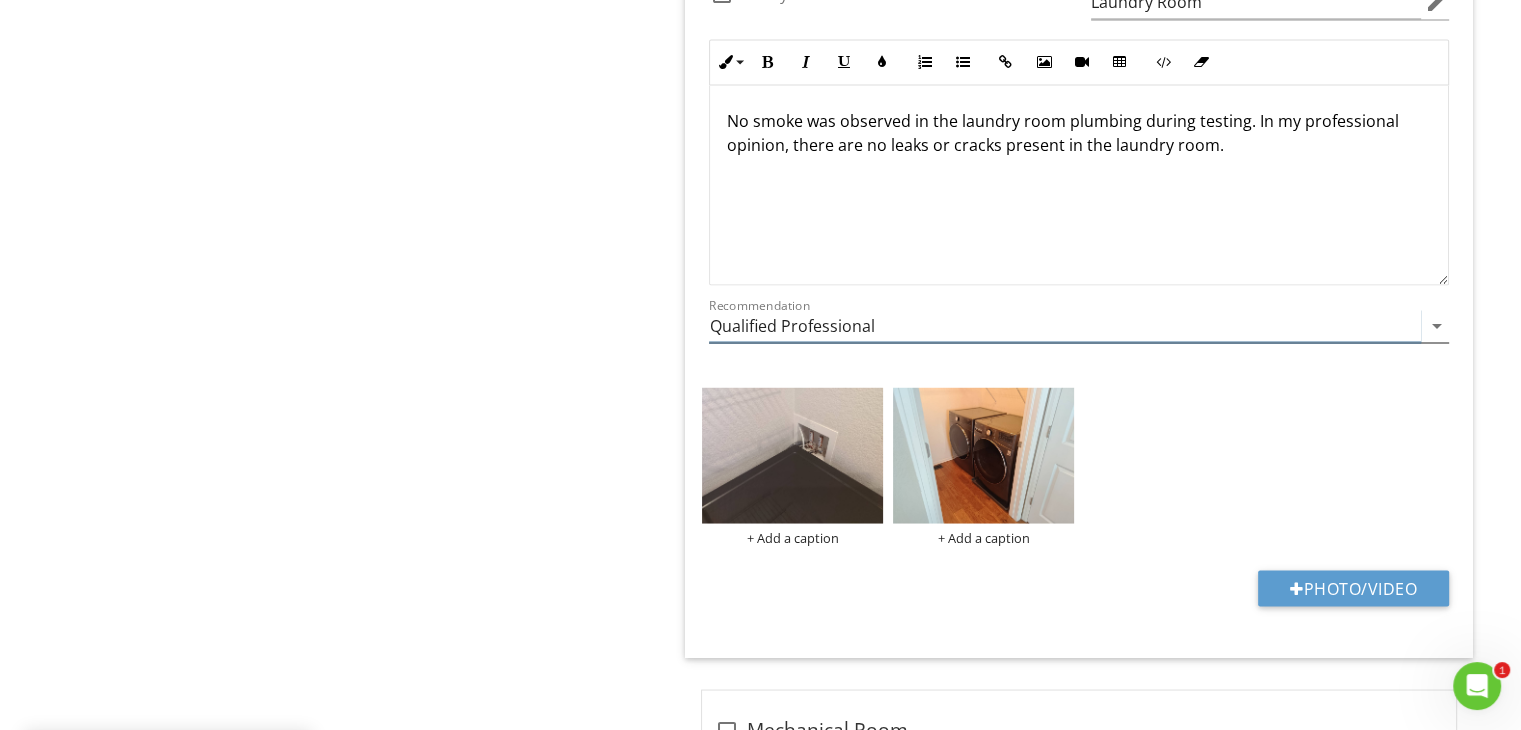 click on "Qualified Professional" at bounding box center [1065, 325] 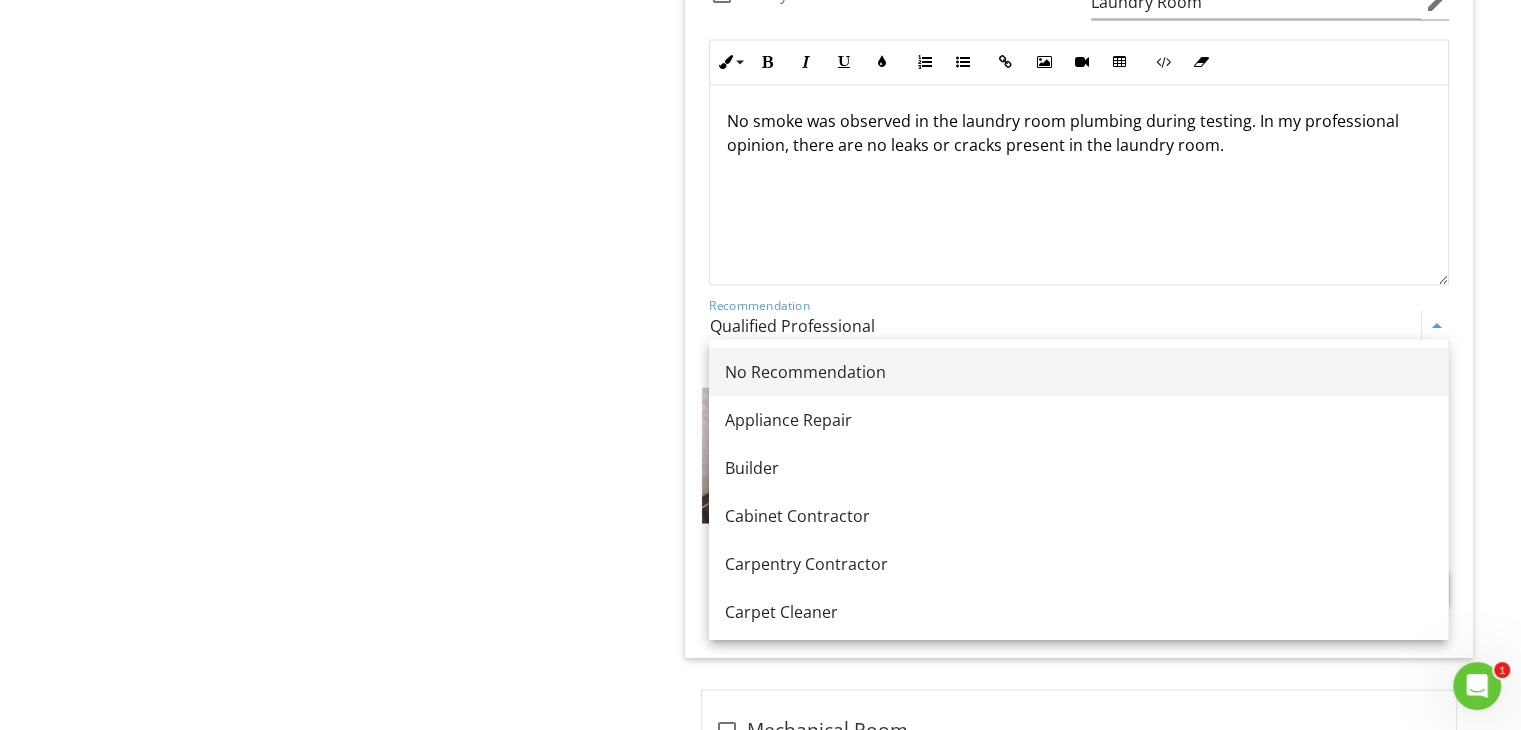 click on "No Recommendation" at bounding box center [1078, 371] 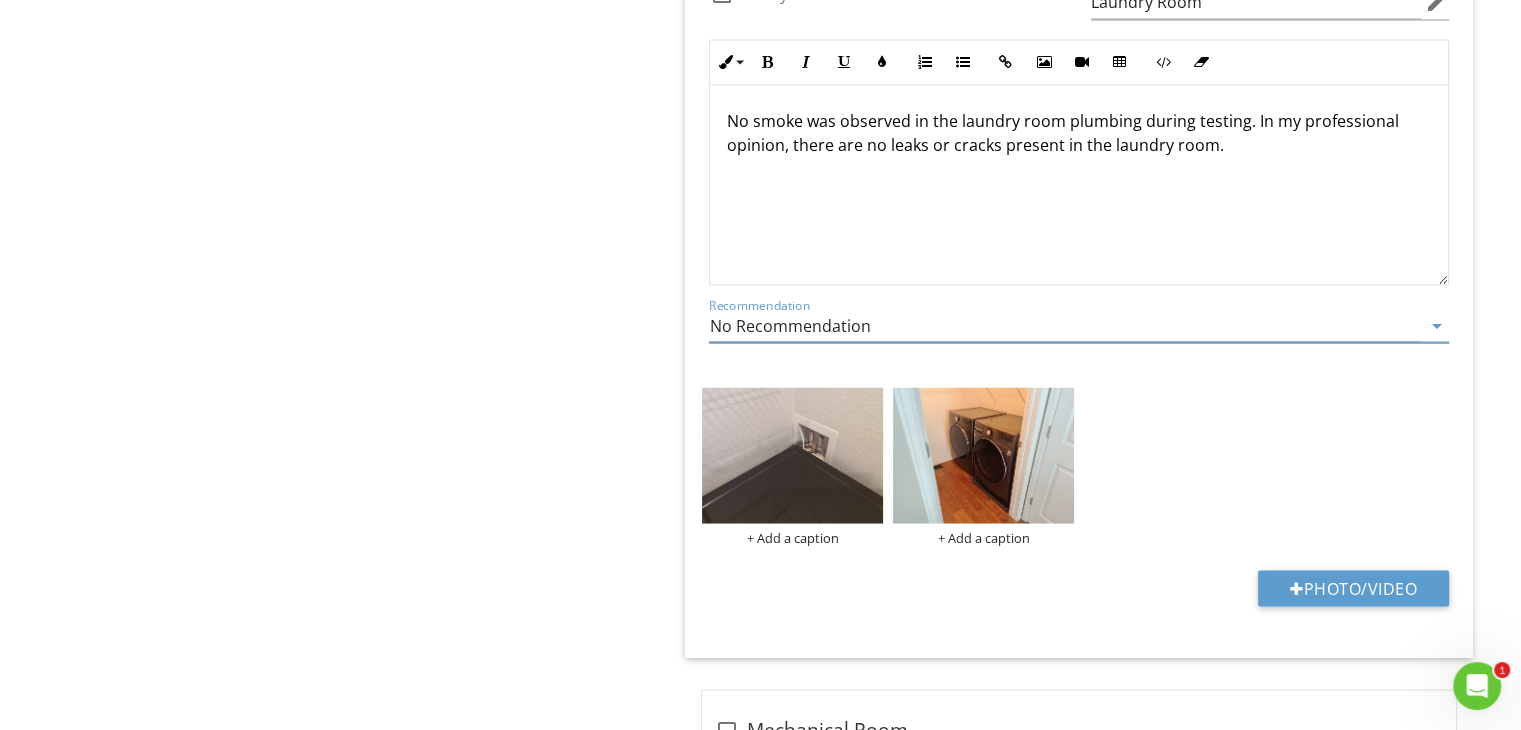 click on "+ Add a caption         + Add a caption" at bounding box center (1079, 466) 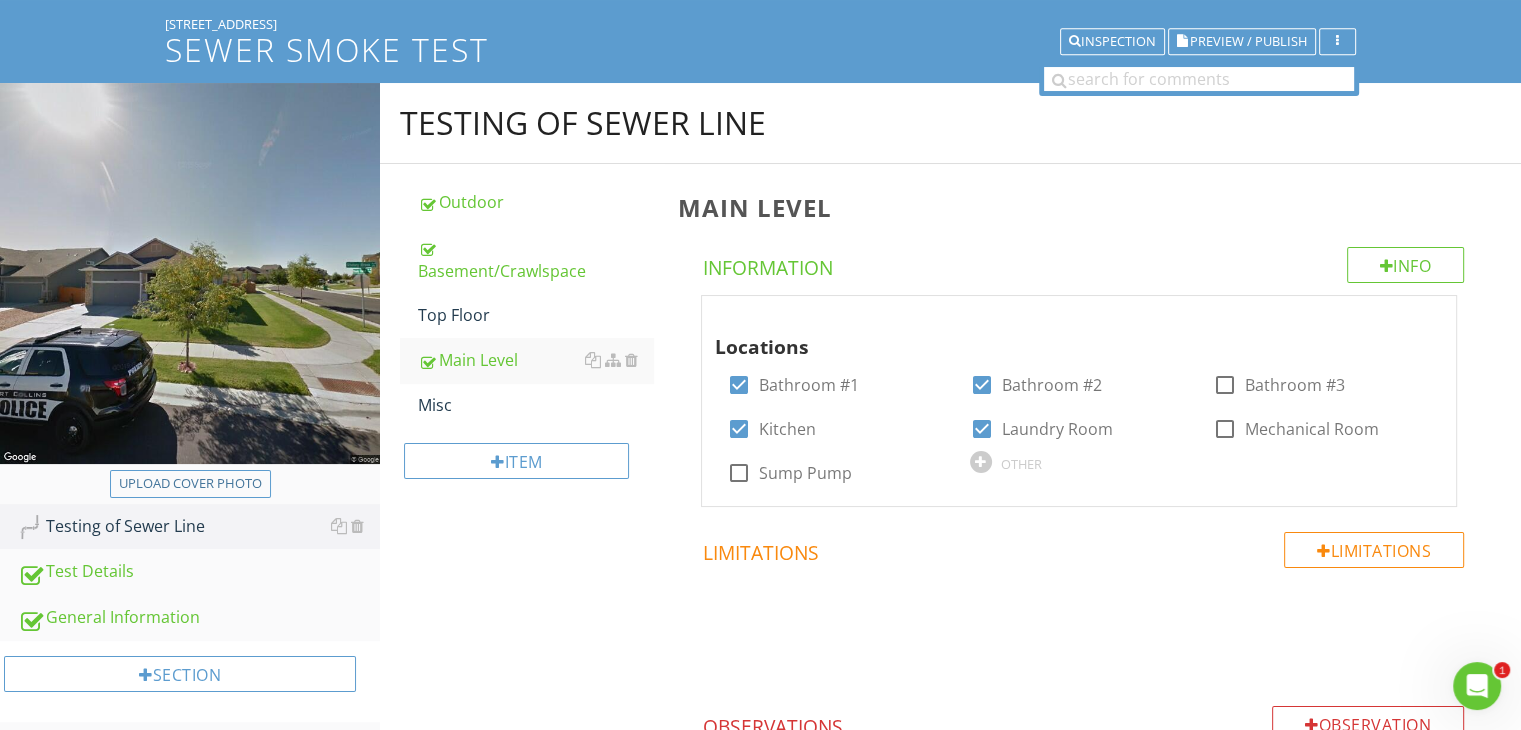 scroll, scrollTop: 0, scrollLeft: 0, axis: both 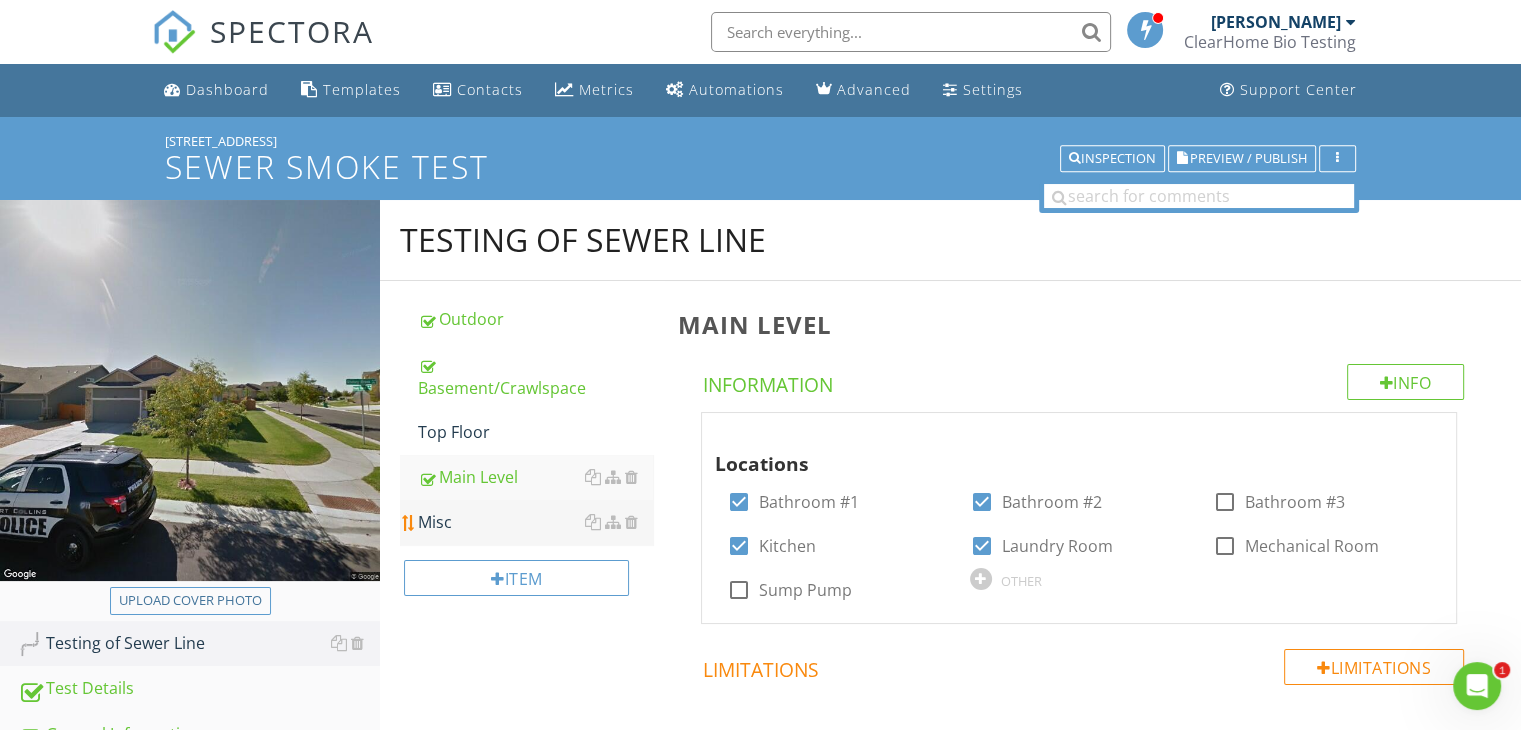 click on "Misc" at bounding box center (535, 522) 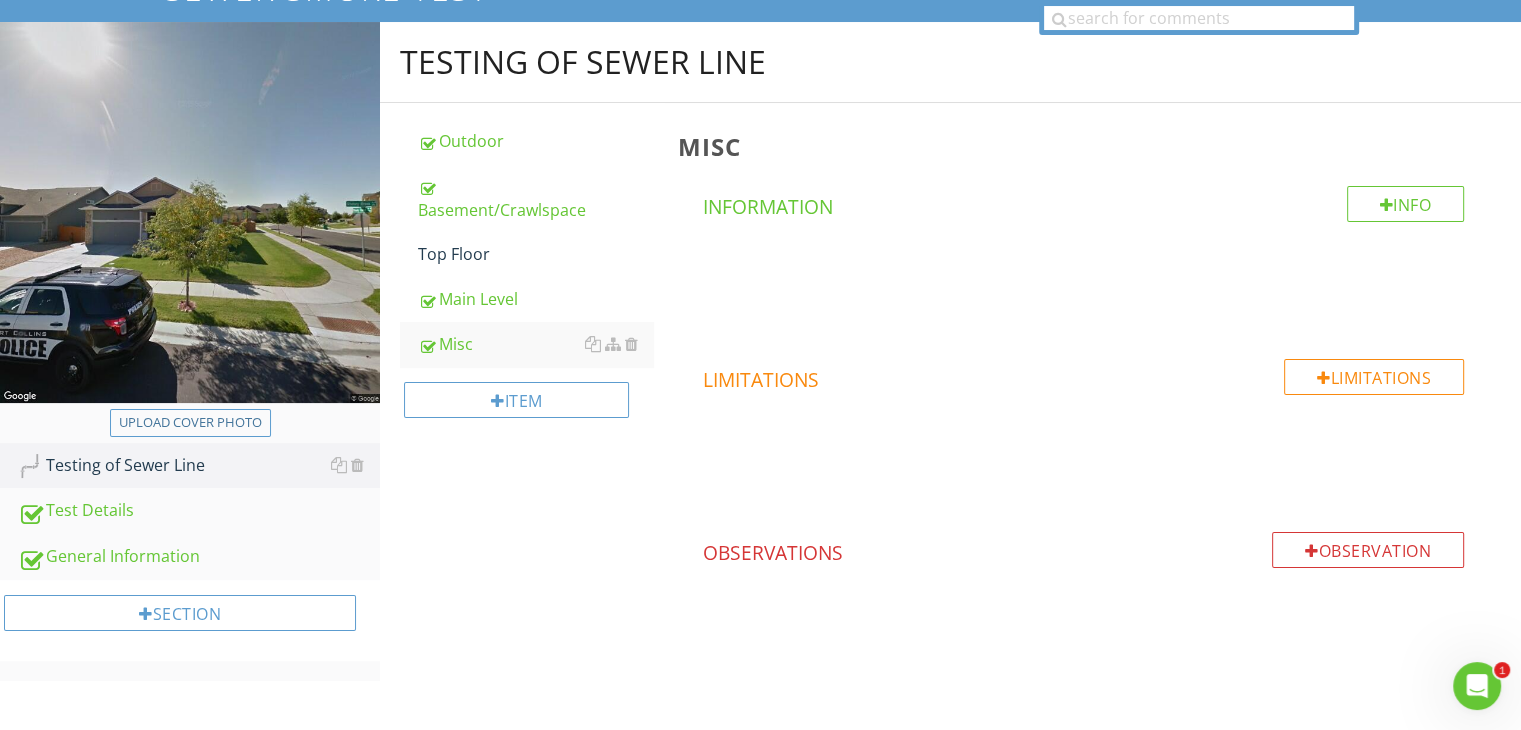 scroll, scrollTop: 0, scrollLeft: 0, axis: both 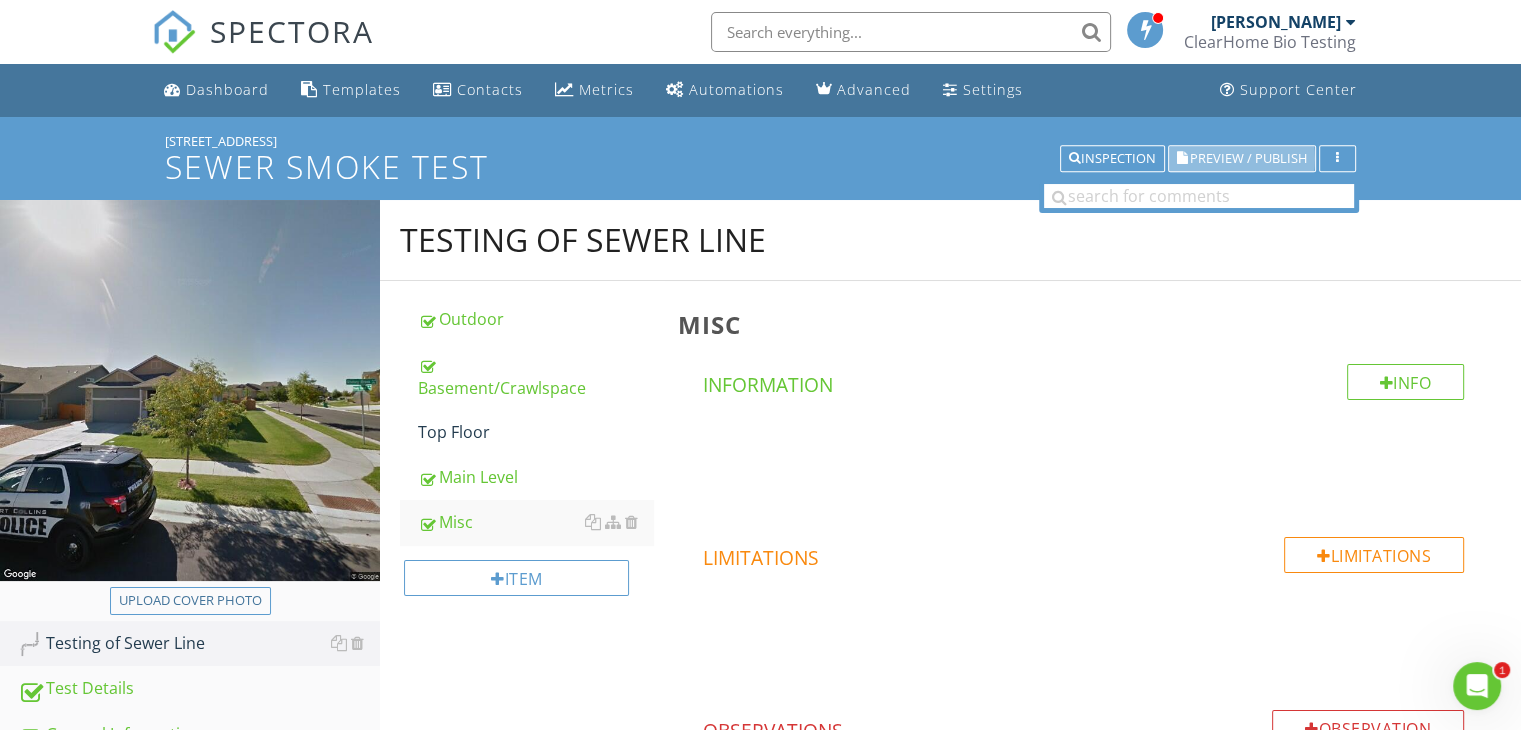 click on "Preview / Publish" at bounding box center [1248, 158] 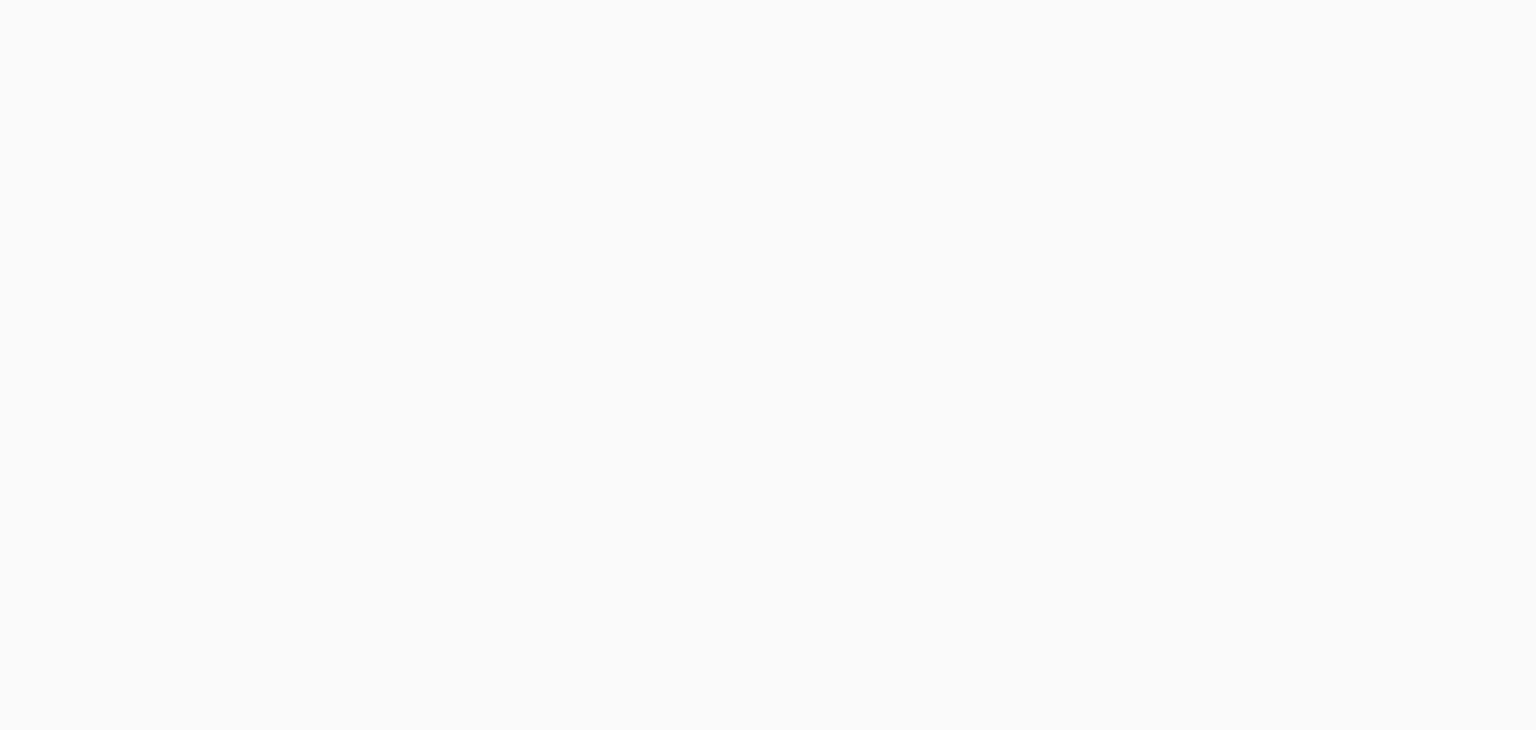 scroll, scrollTop: 0, scrollLeft: 0, axis: both 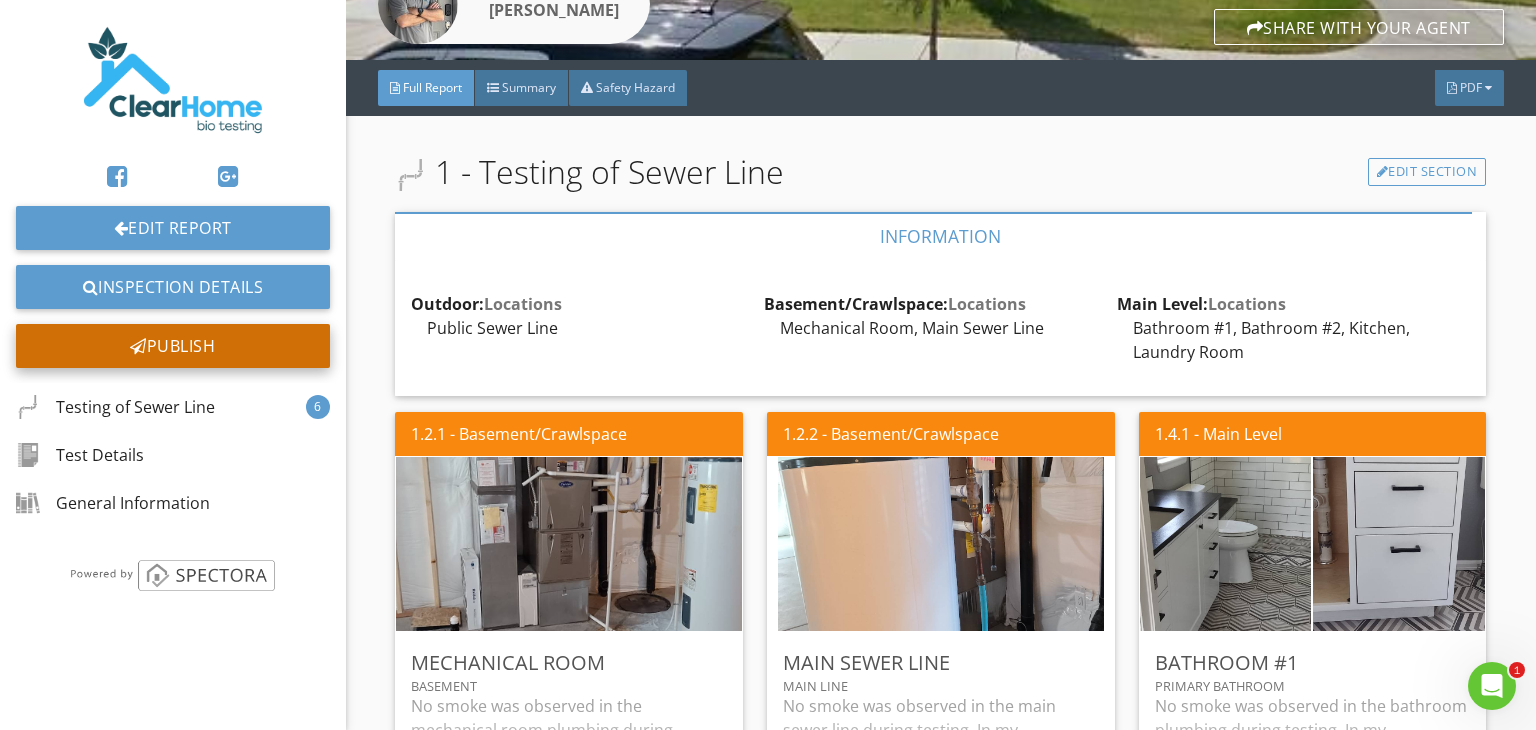 click on "Publish" at bounding box center (173, 346) 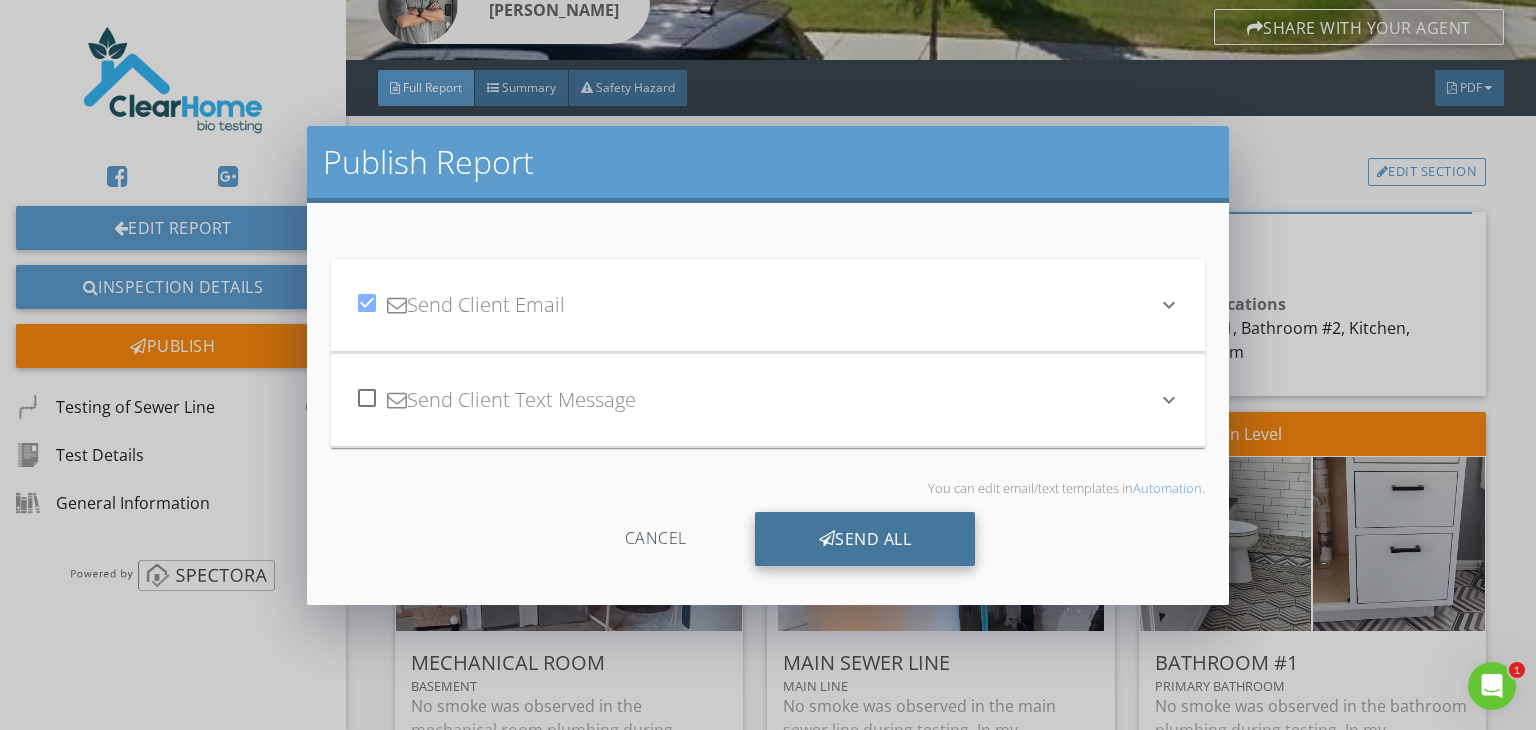 click at bounding box center [827, 539] 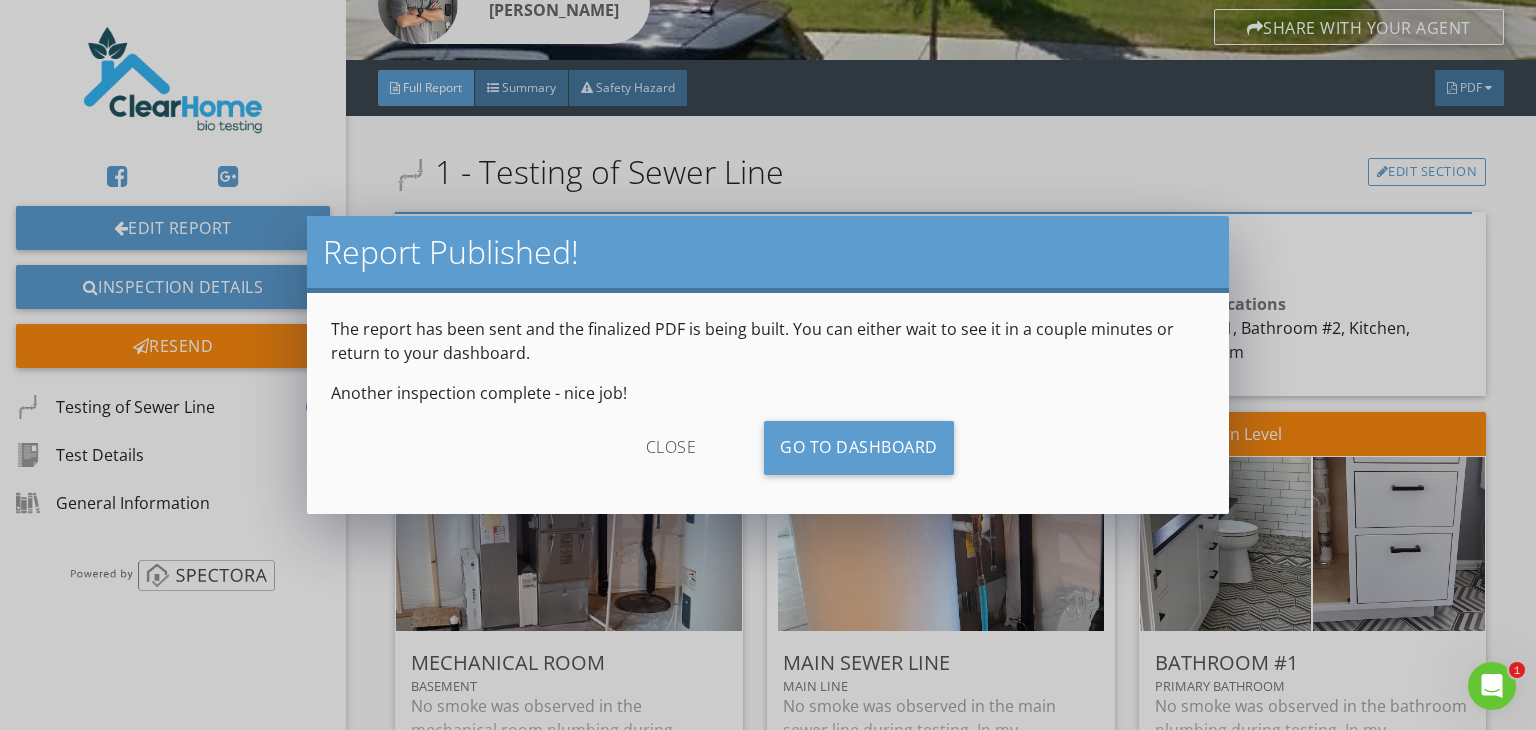 click on "close" at bounding box center [671, 448] 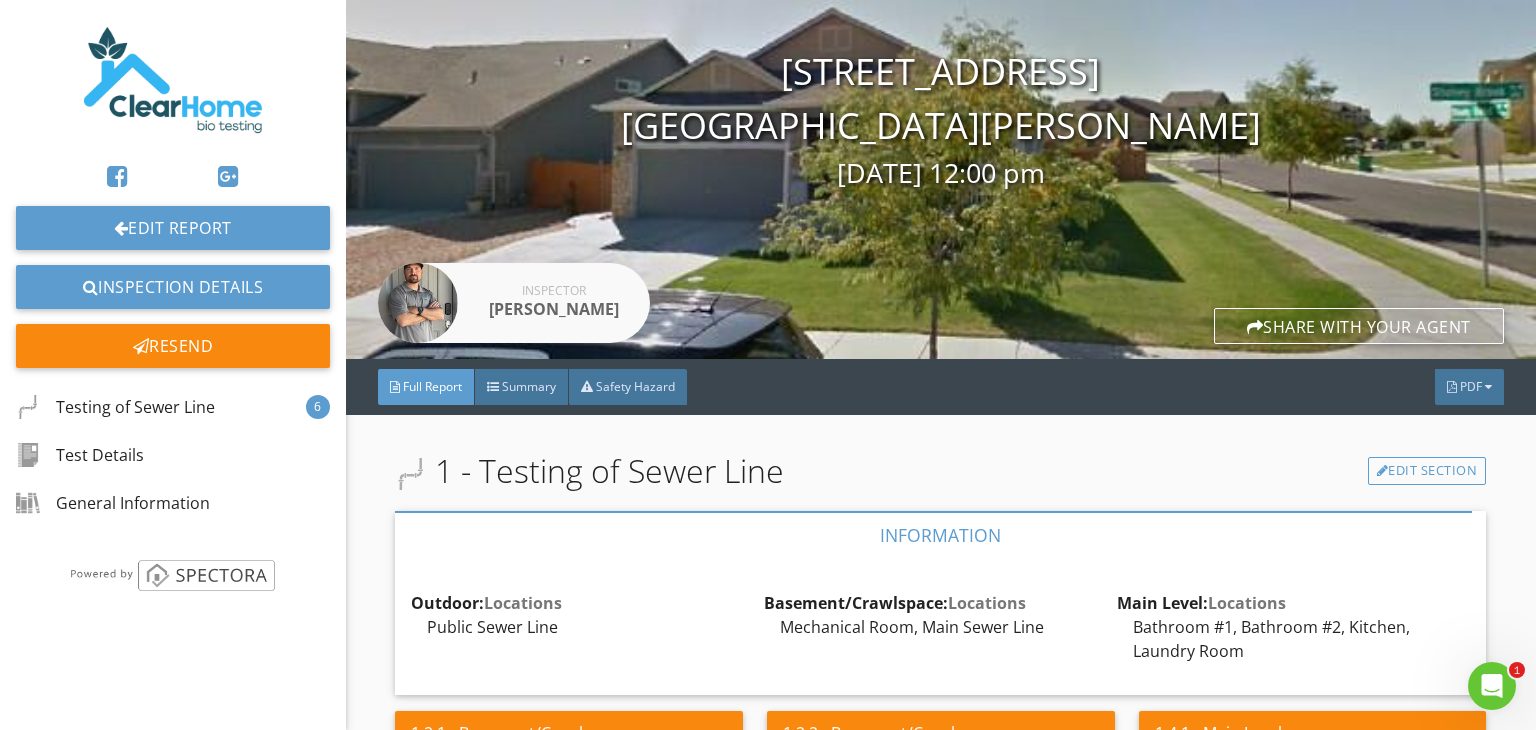 scroll, scrollTop: 0, scrollLeft: 0, axis: both 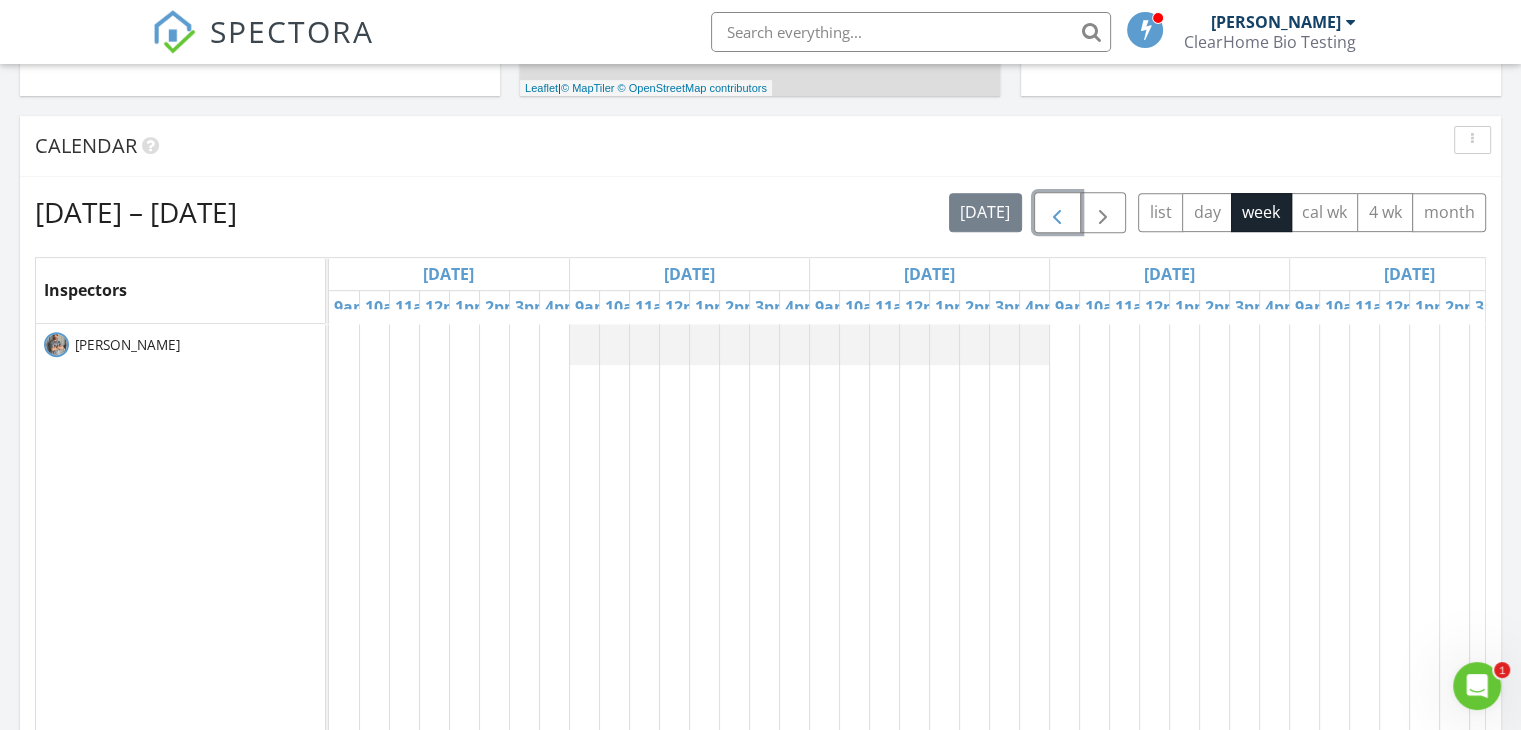 click at bounding box center [1057, 213] 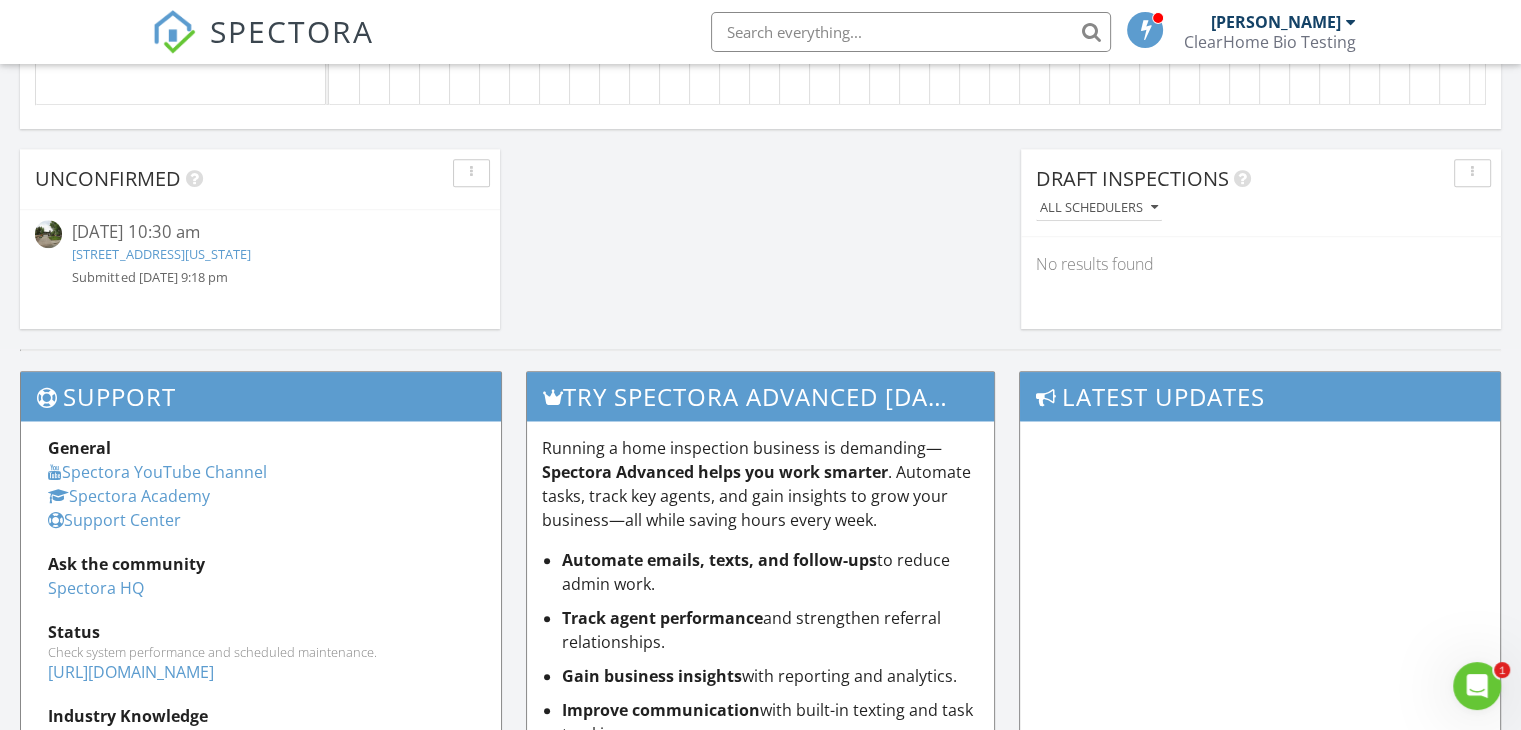 scroll, scrollTop: 1732, scrollLeft: 0, axis: vertical 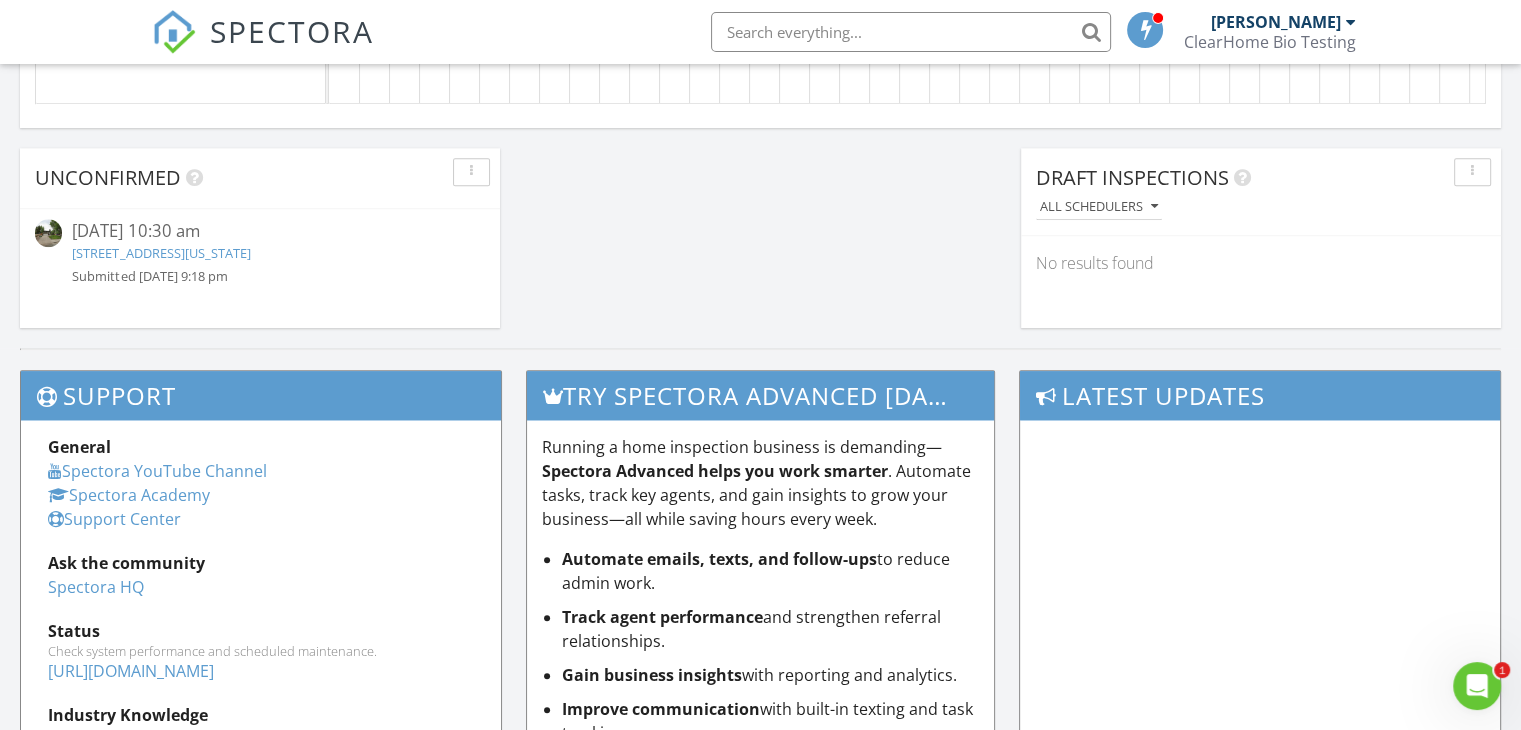 click on "4411 Edwinstowe Ave, Colorado Springs, CO 80907" at bounding box center (161, 253) 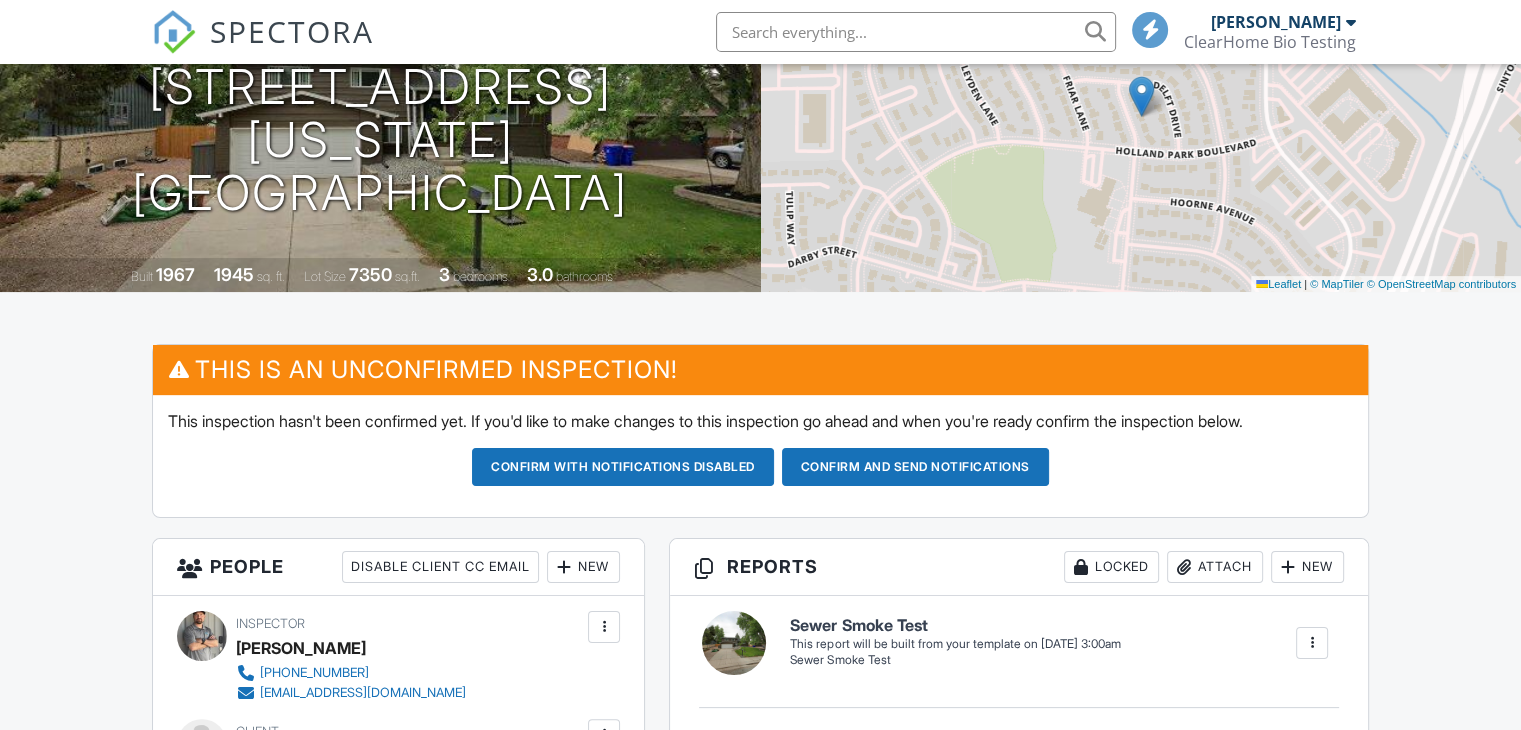 scroll, scrollTop: 243, scrollLeft: 0, axis: vertical 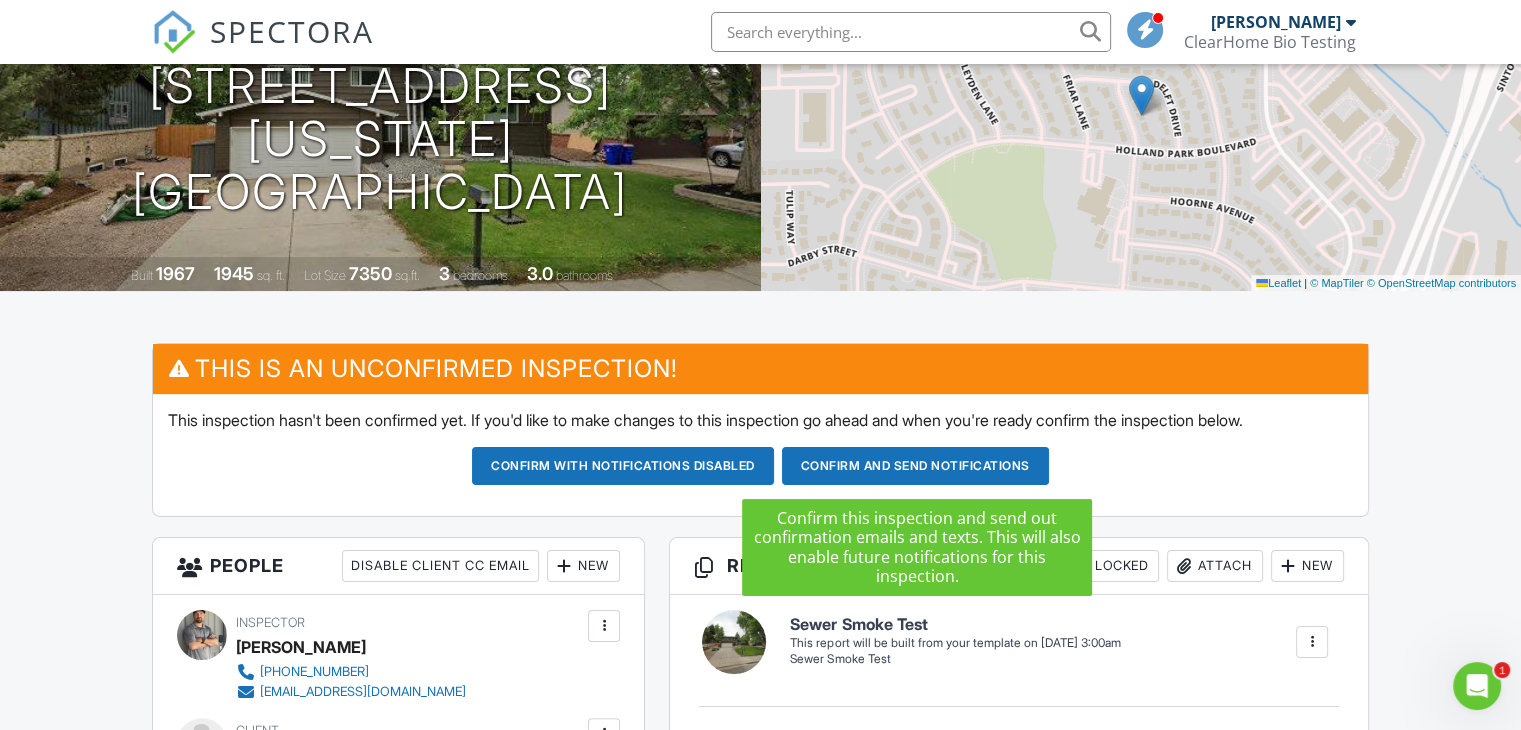 click on "Confirm and send notifications" at bounding box center [623, 466] 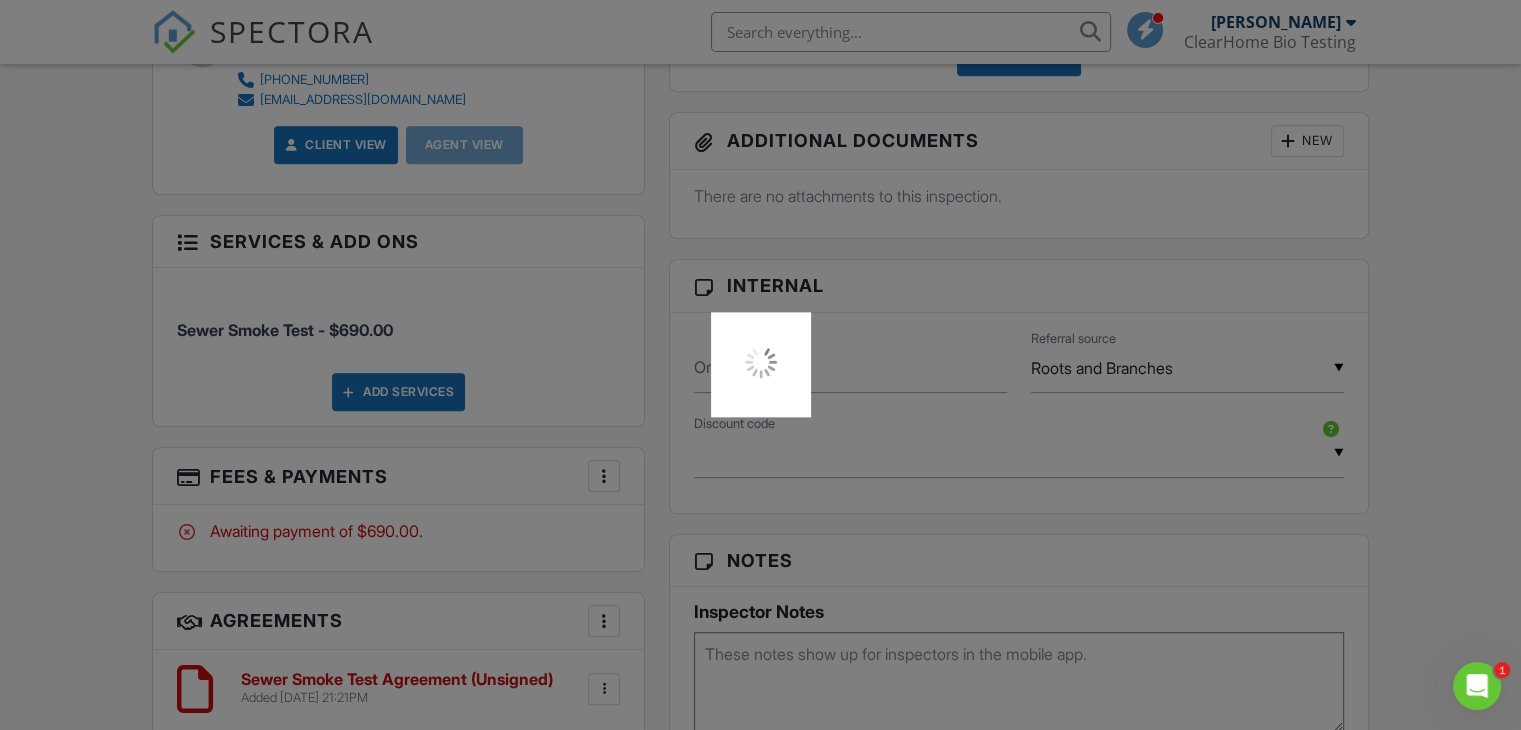 scroll, scrollTop: 948, scrollLeft: 0, axis: vertical 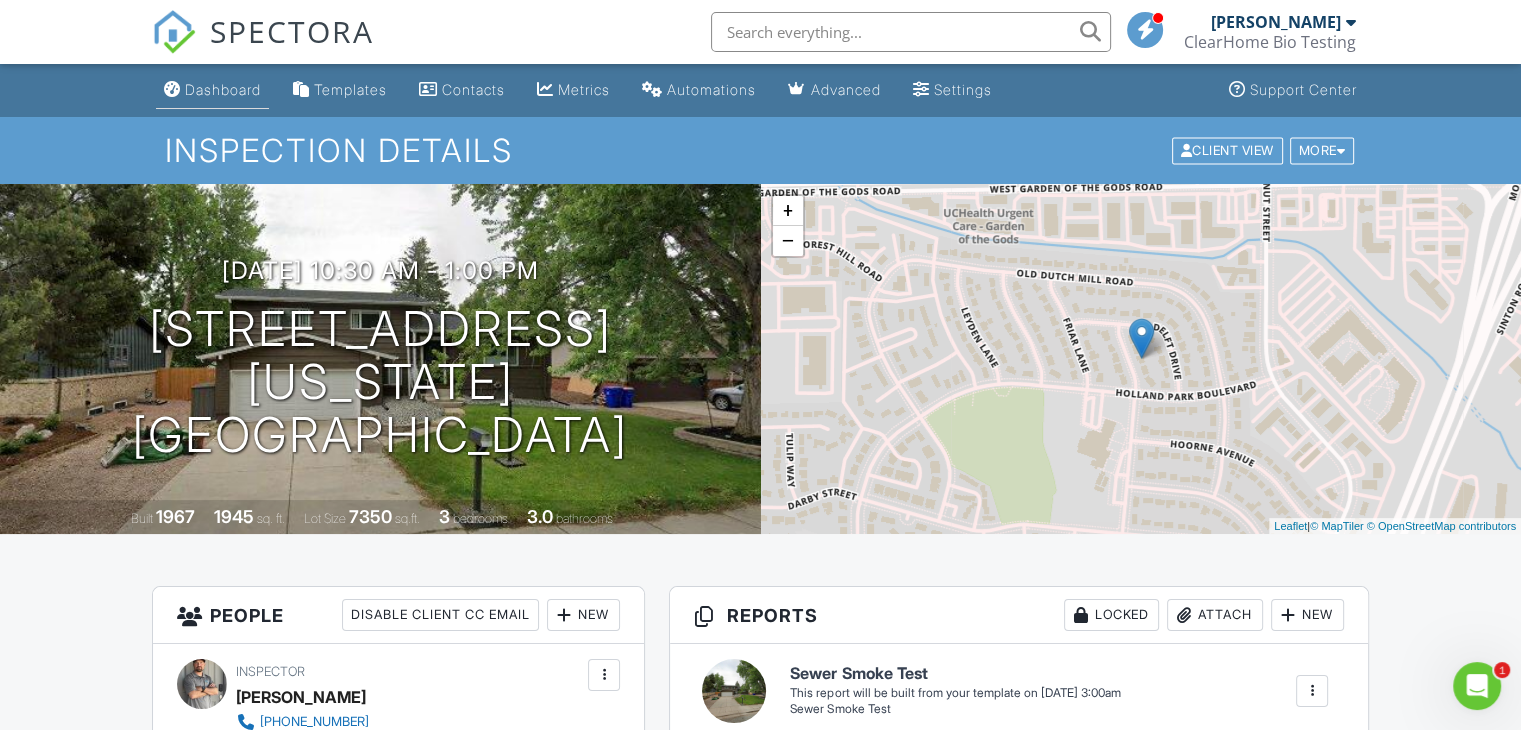 click on "Dashboard" at bounding box center [223, 89] 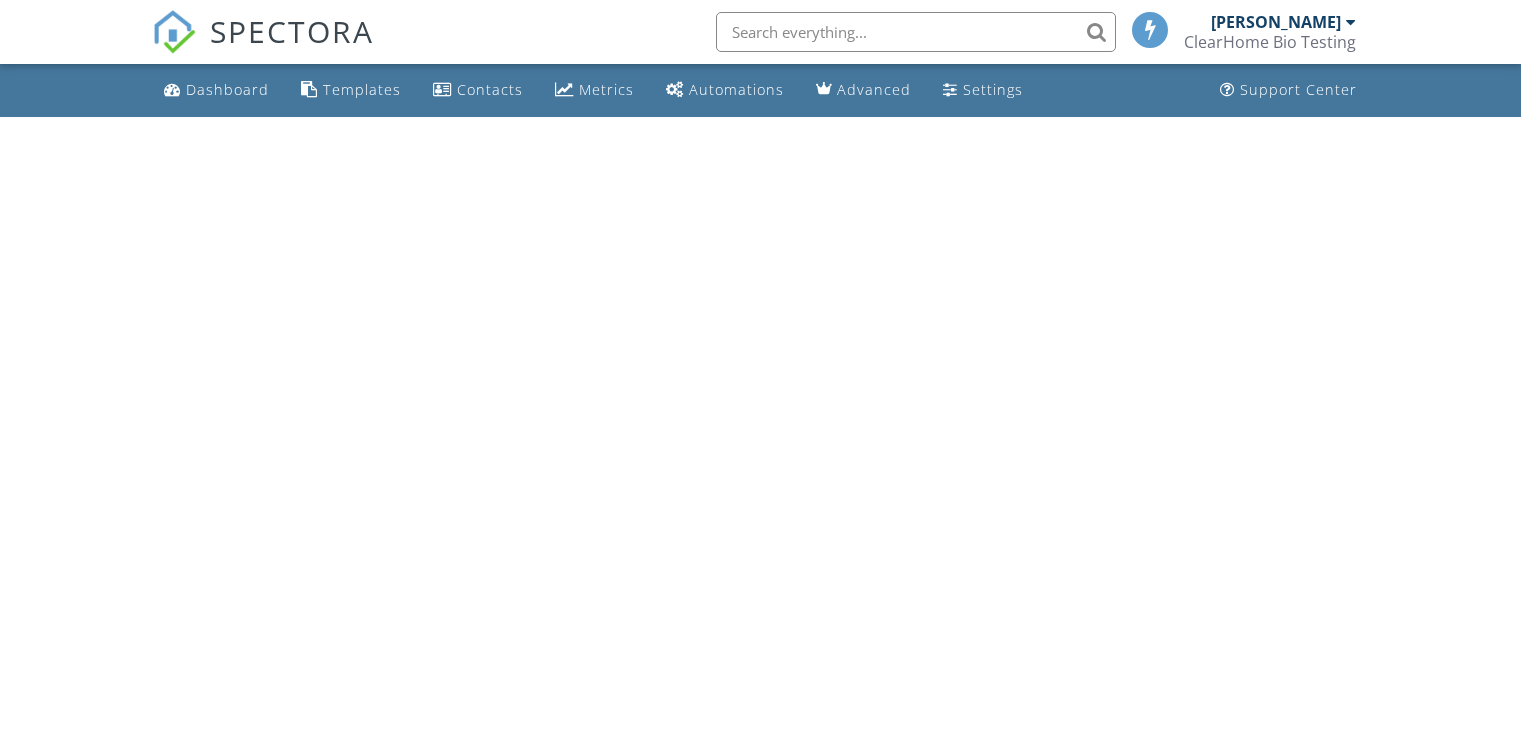 scroll, scrollTop: 0, scrollLeft: 0, axis: both 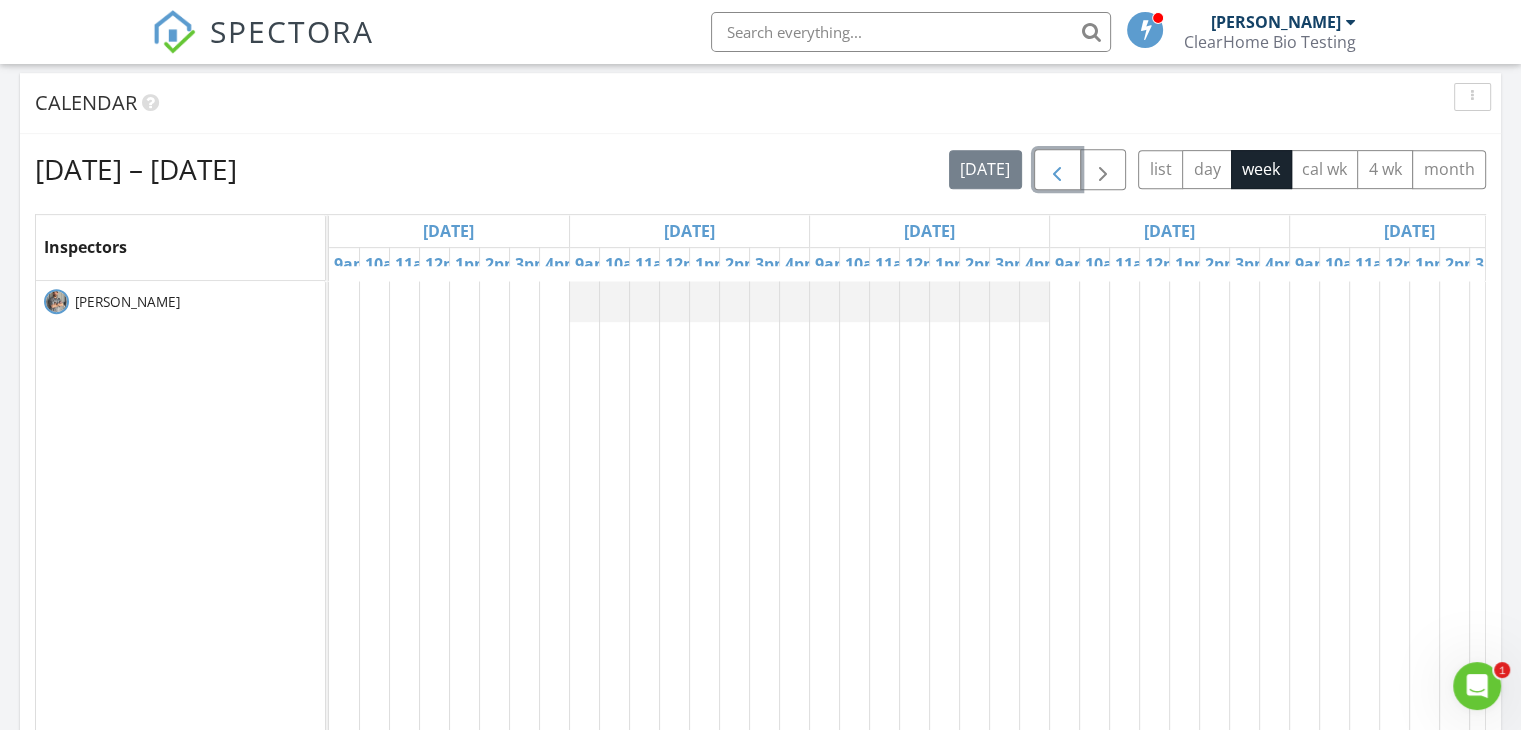 click at bounding box center (1057, 170) 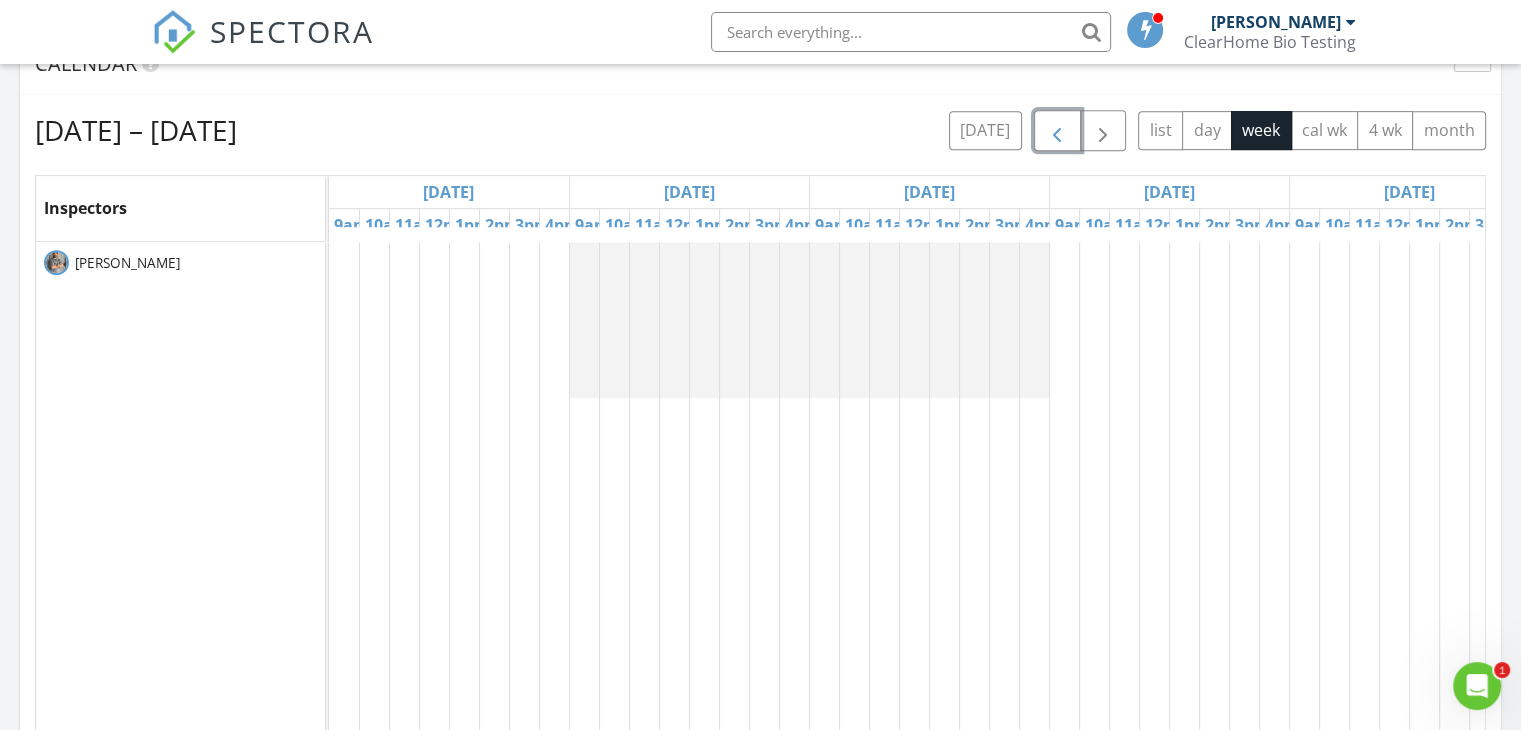 scroll, scrollTop: 790, scrollLeft: 0, axis: vertical 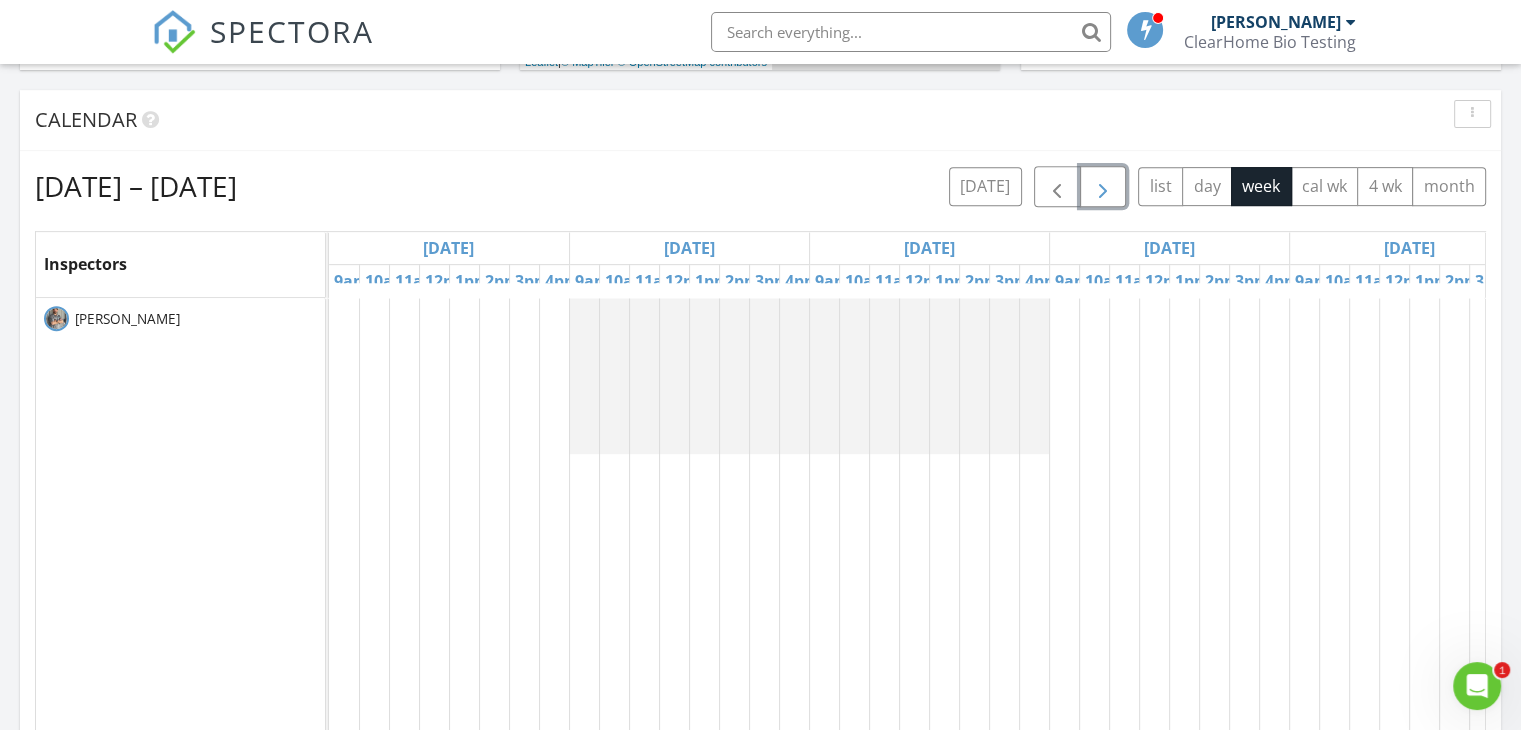 click at bounding box center [1103, 187] 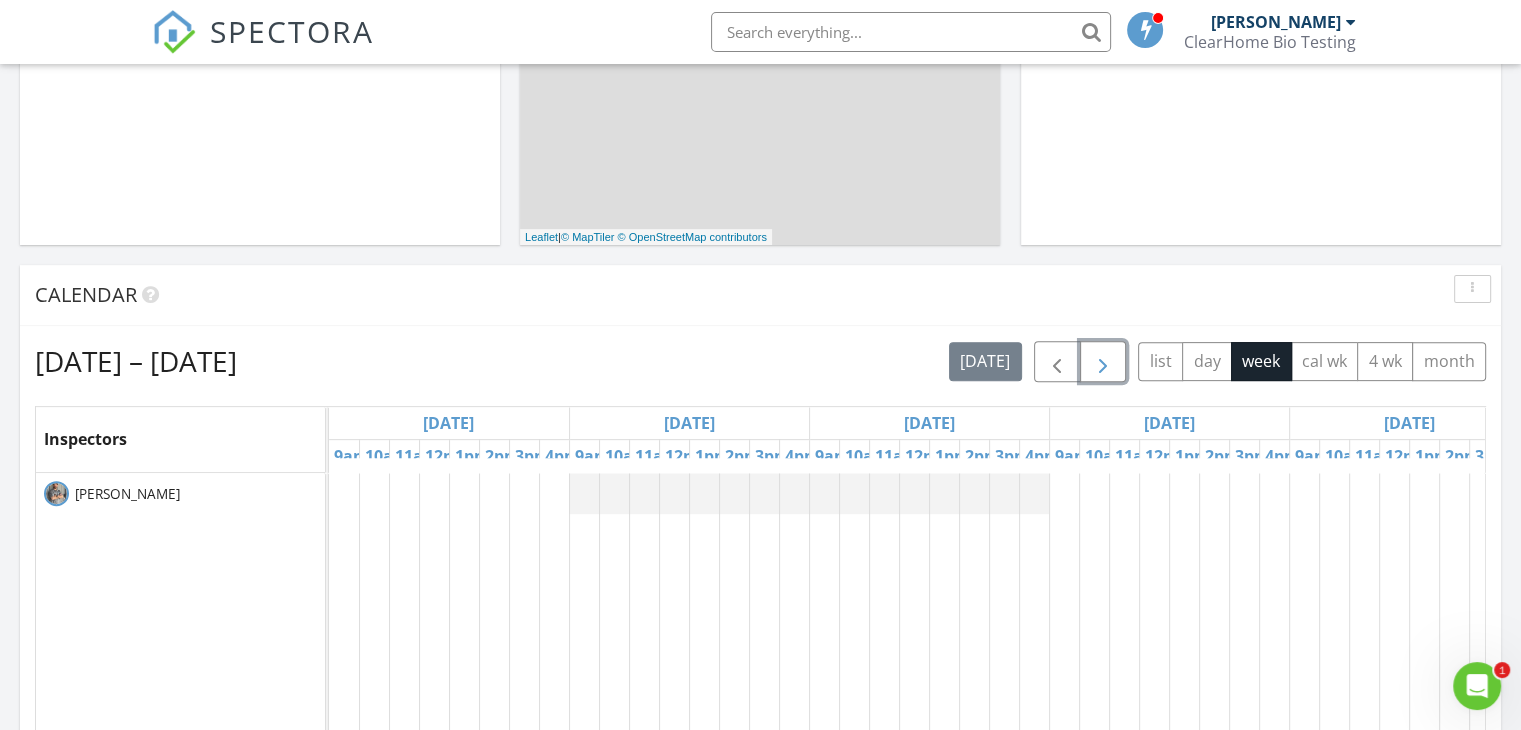 scroll, scrollTop: 616, scrollLeft: 0, axis: vertical 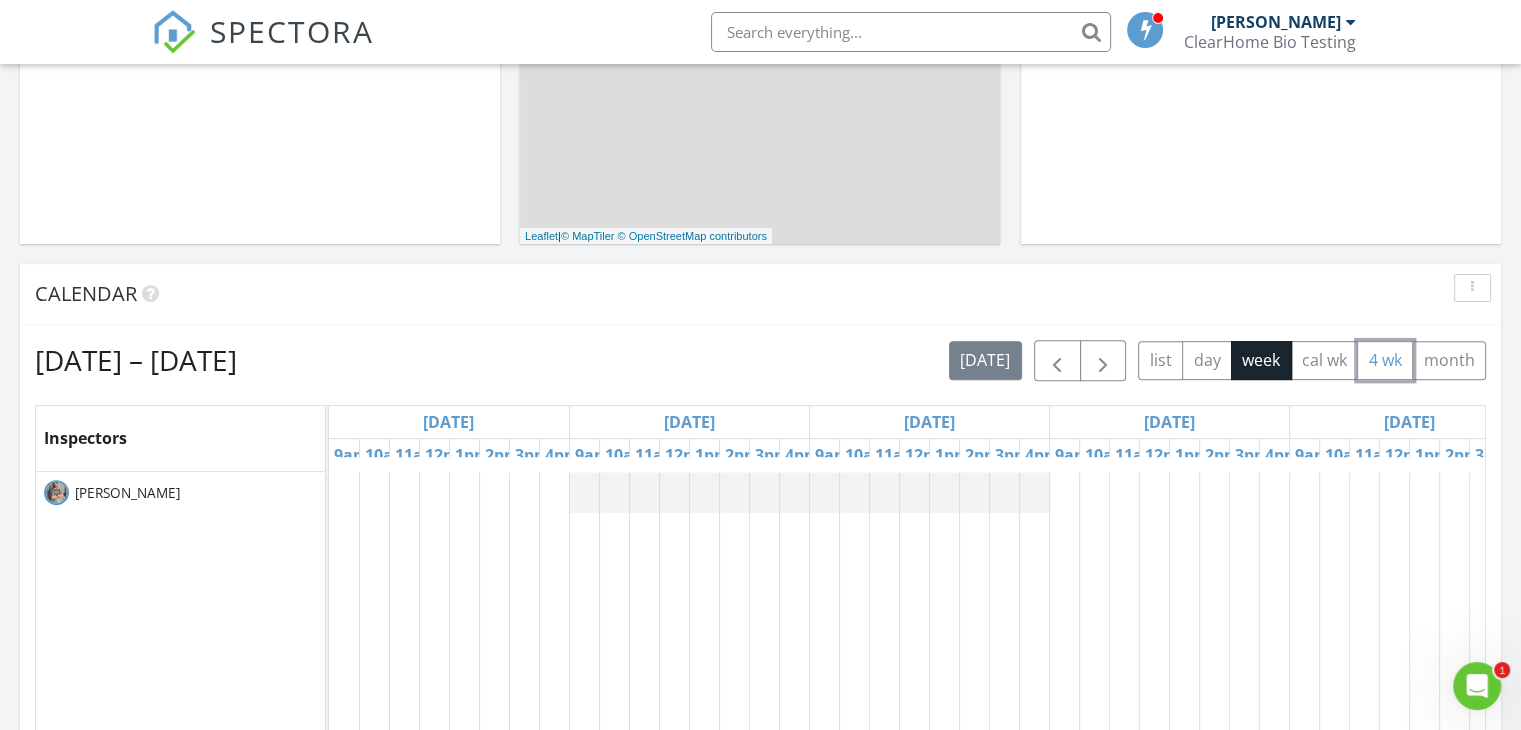 click on "4 wk" at bounding box center (1385, 360) 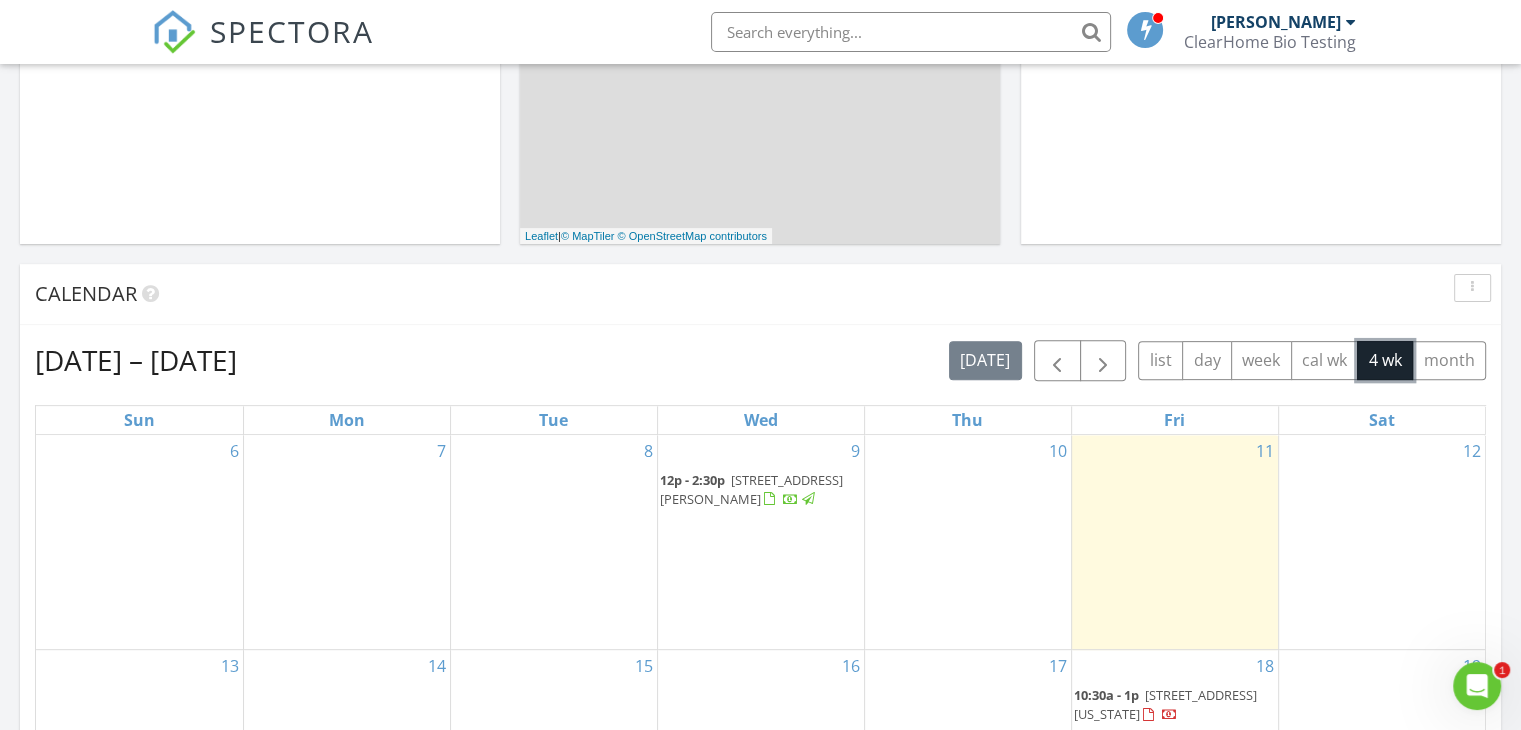 scroll, scrollTop: 643, scrollLeft: 0, axis: vertical 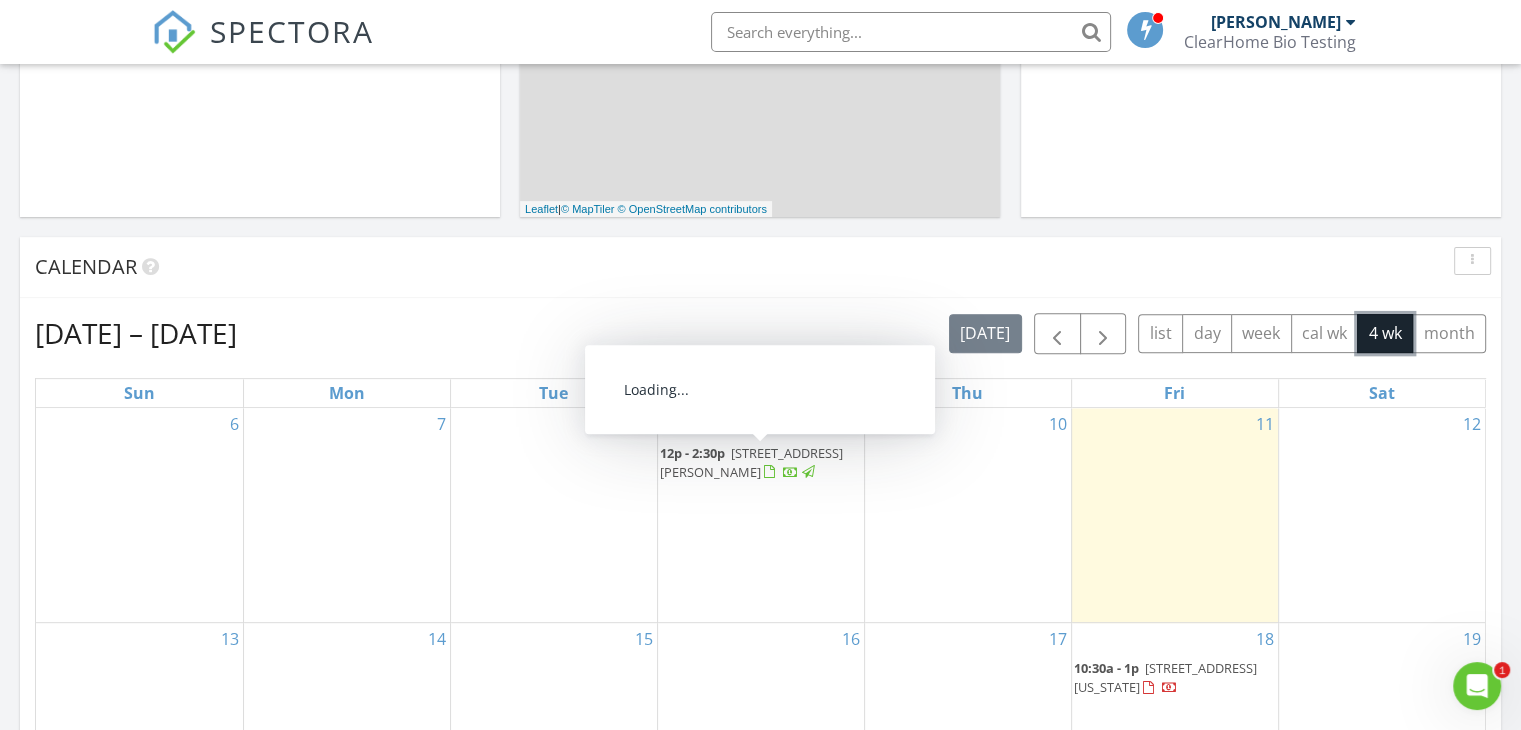 click on "12p - 2:30p" at bounding box center (692, 453) 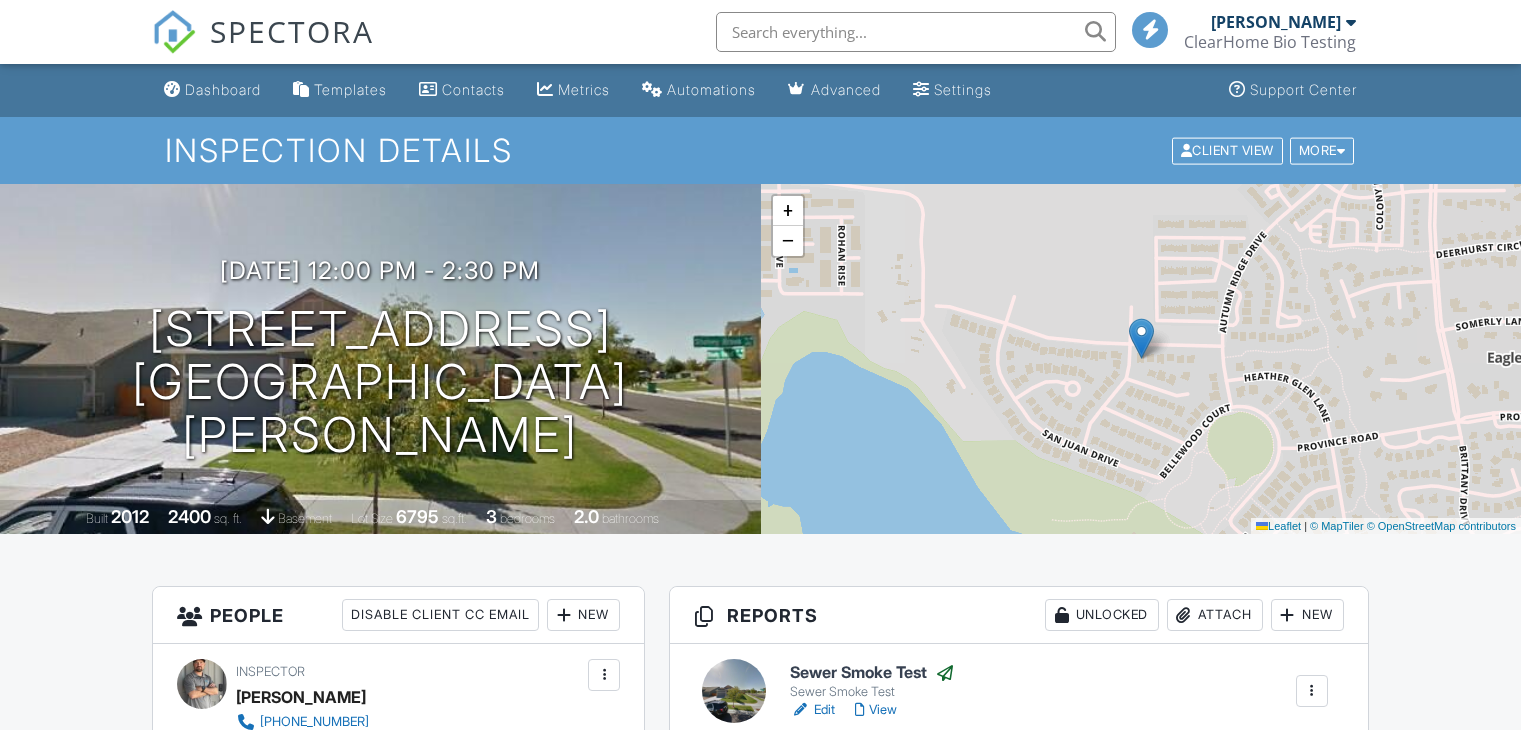 scroll, scrollTop: 0, scrollLeft: 0, axis: both 